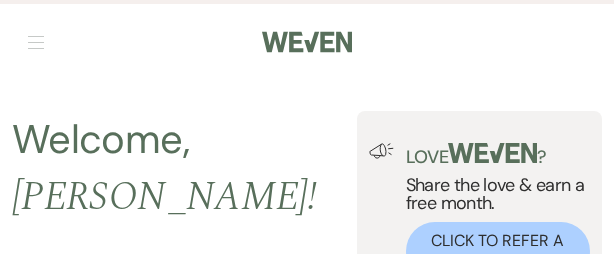 select on "6" 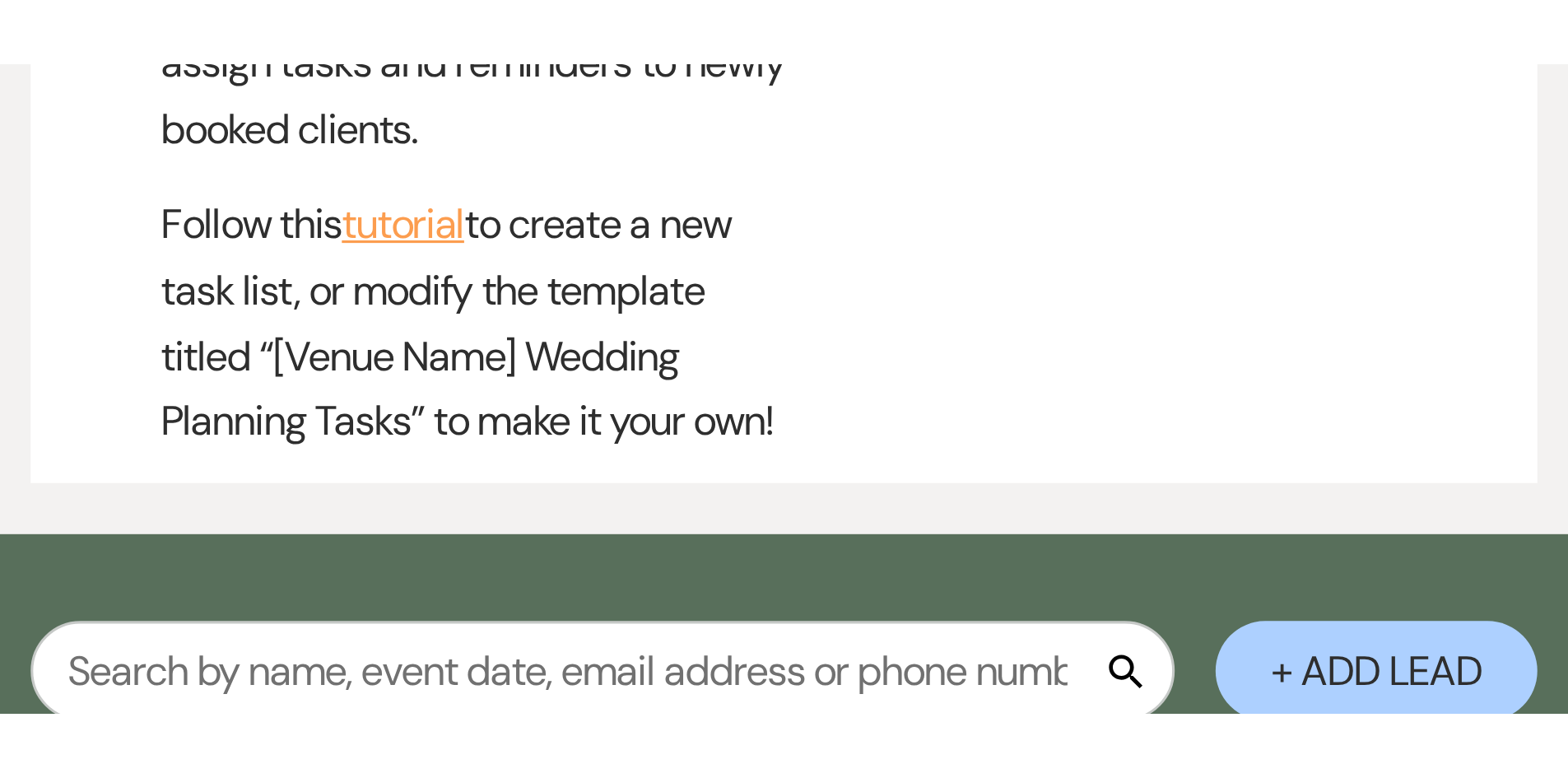 scroll, scrollTop: 0, scrollLeft: 0, axis: both 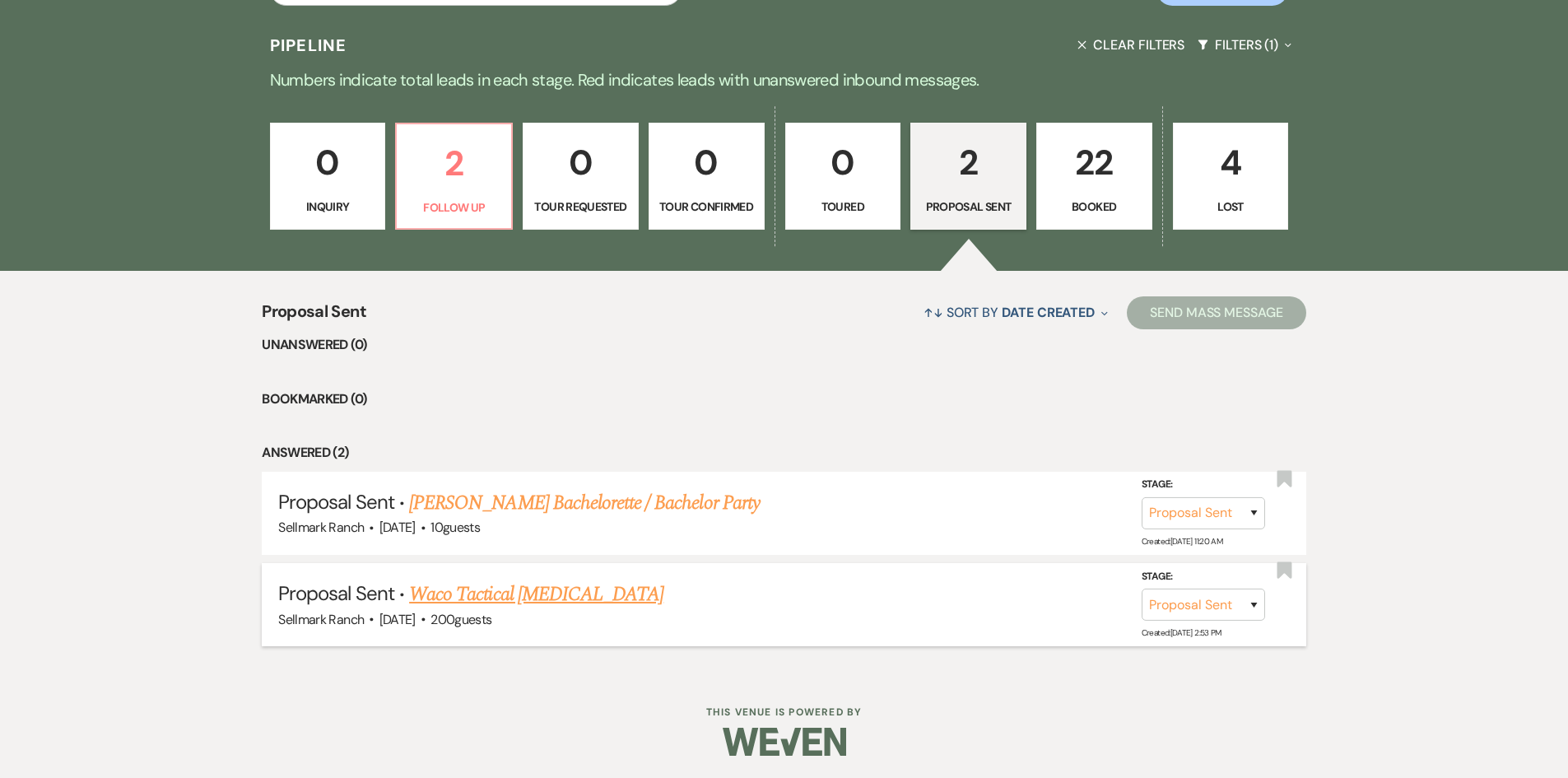 click on "Waco Tactical [MEDICAL_DATA]" at bounding box center [536, 594] 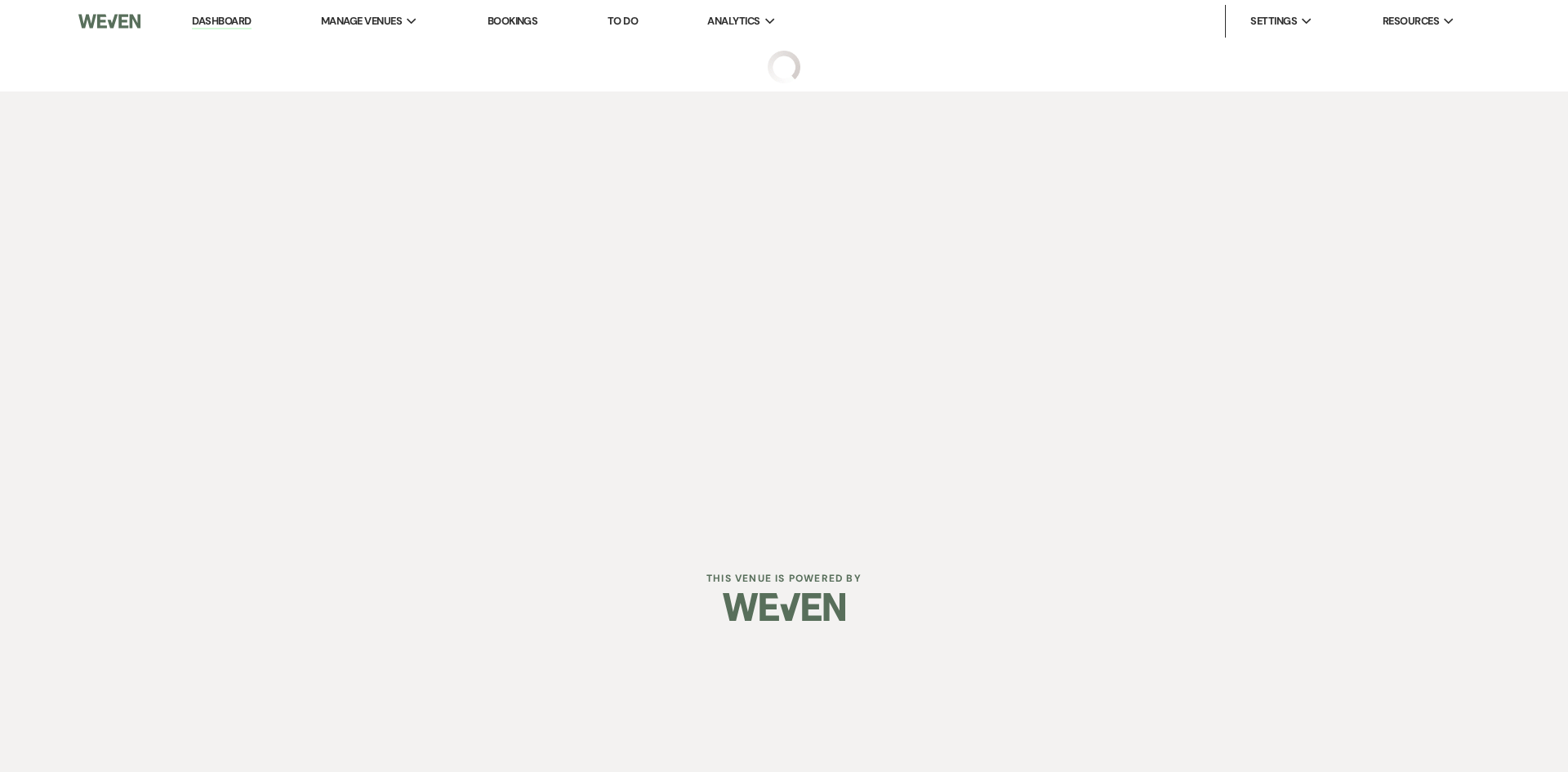 select on "6" 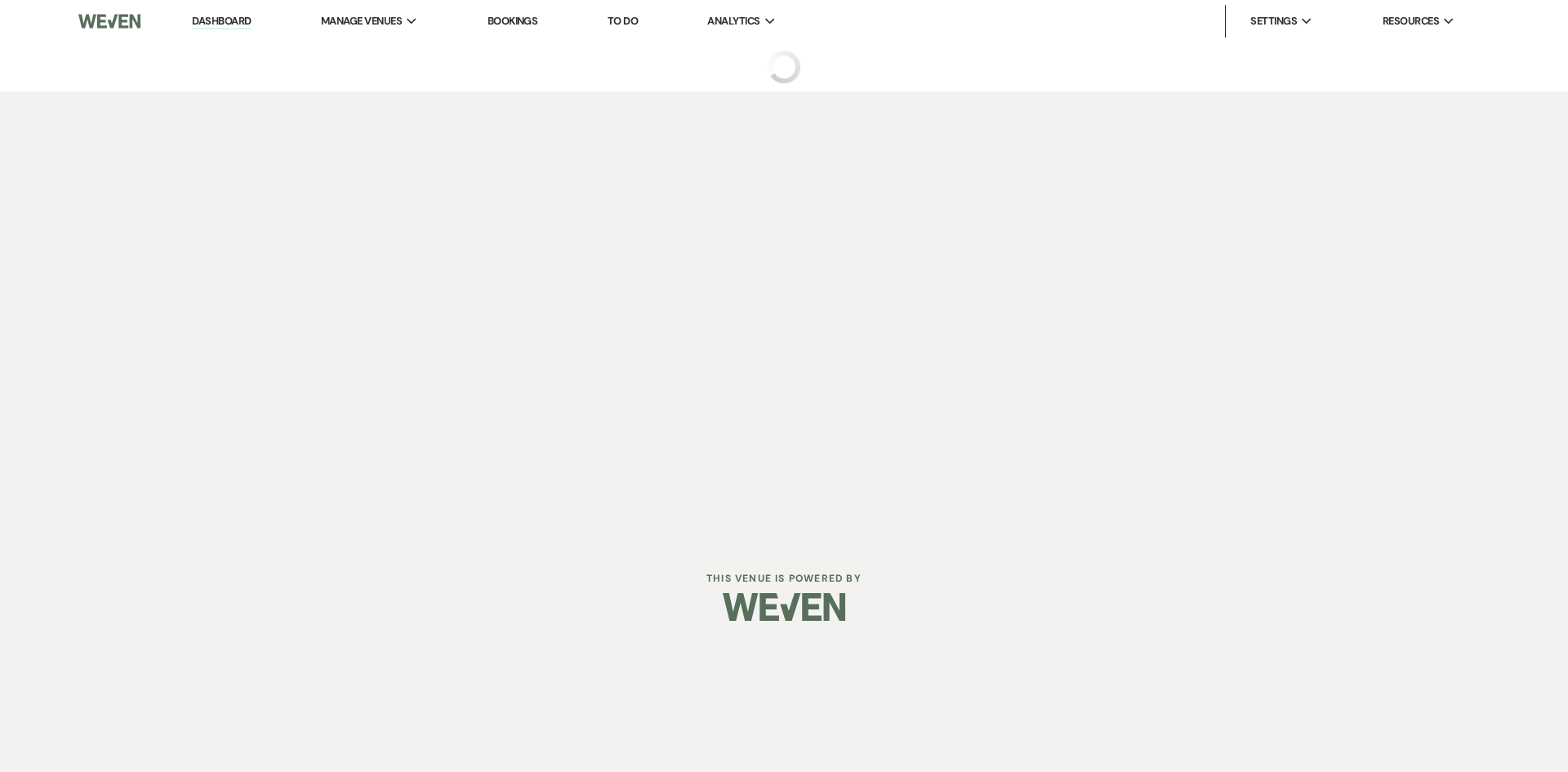 select on "20" 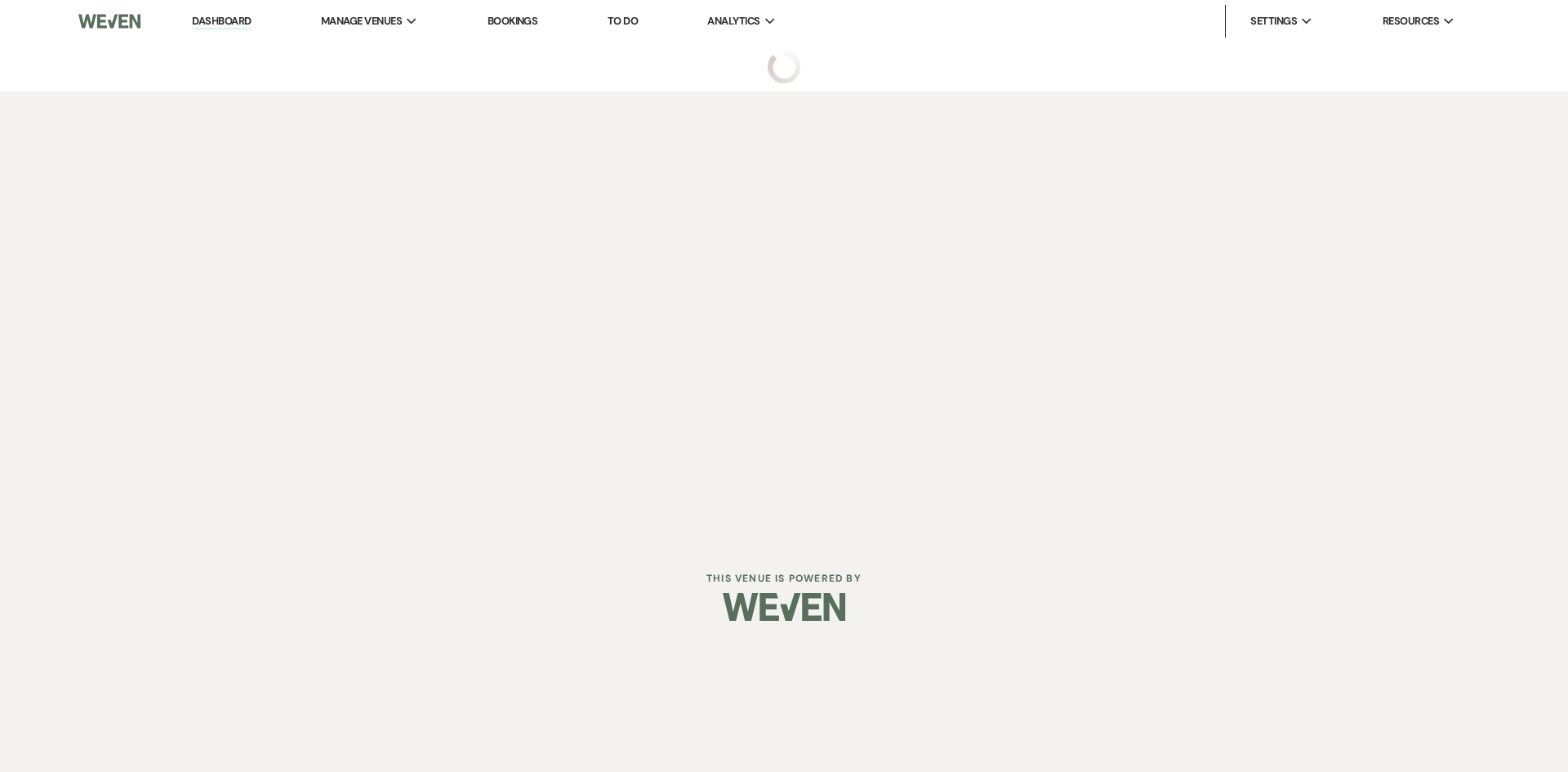 select on "13" 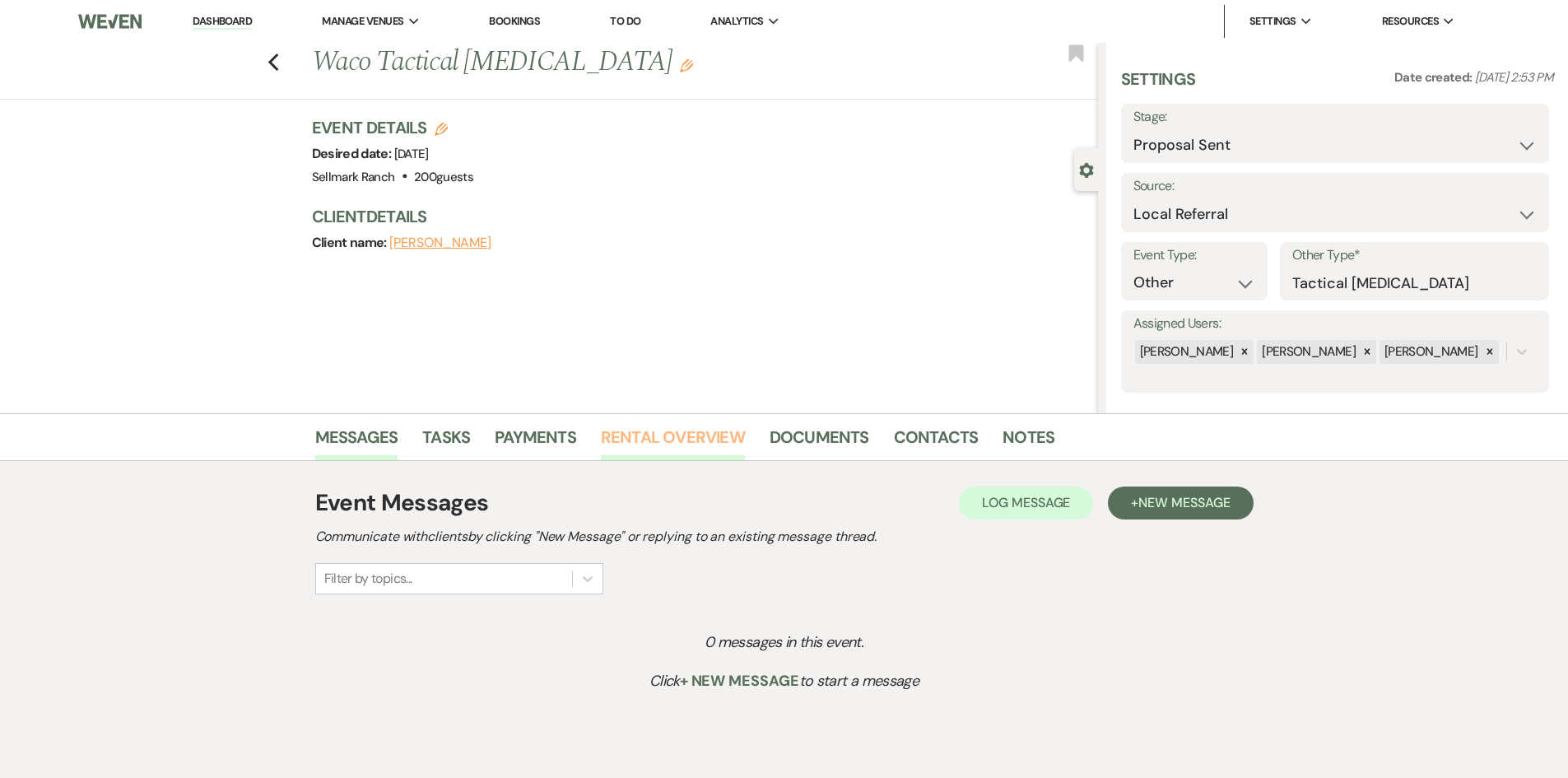 click on "Rental Overview" at bounding box center [672, 442] 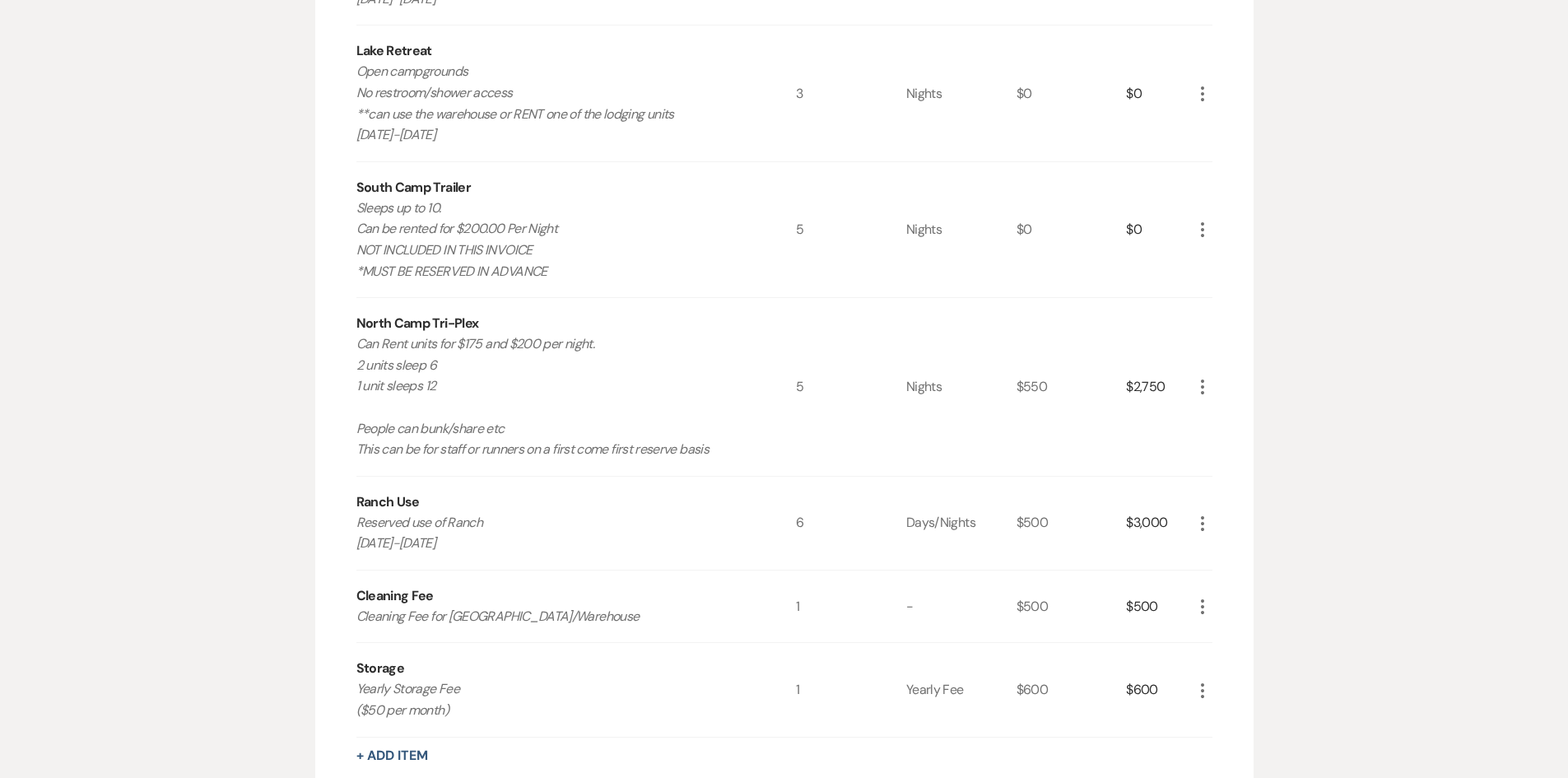 scroll, scrollTop: 329, scrollLeft: 0, axis: vertical 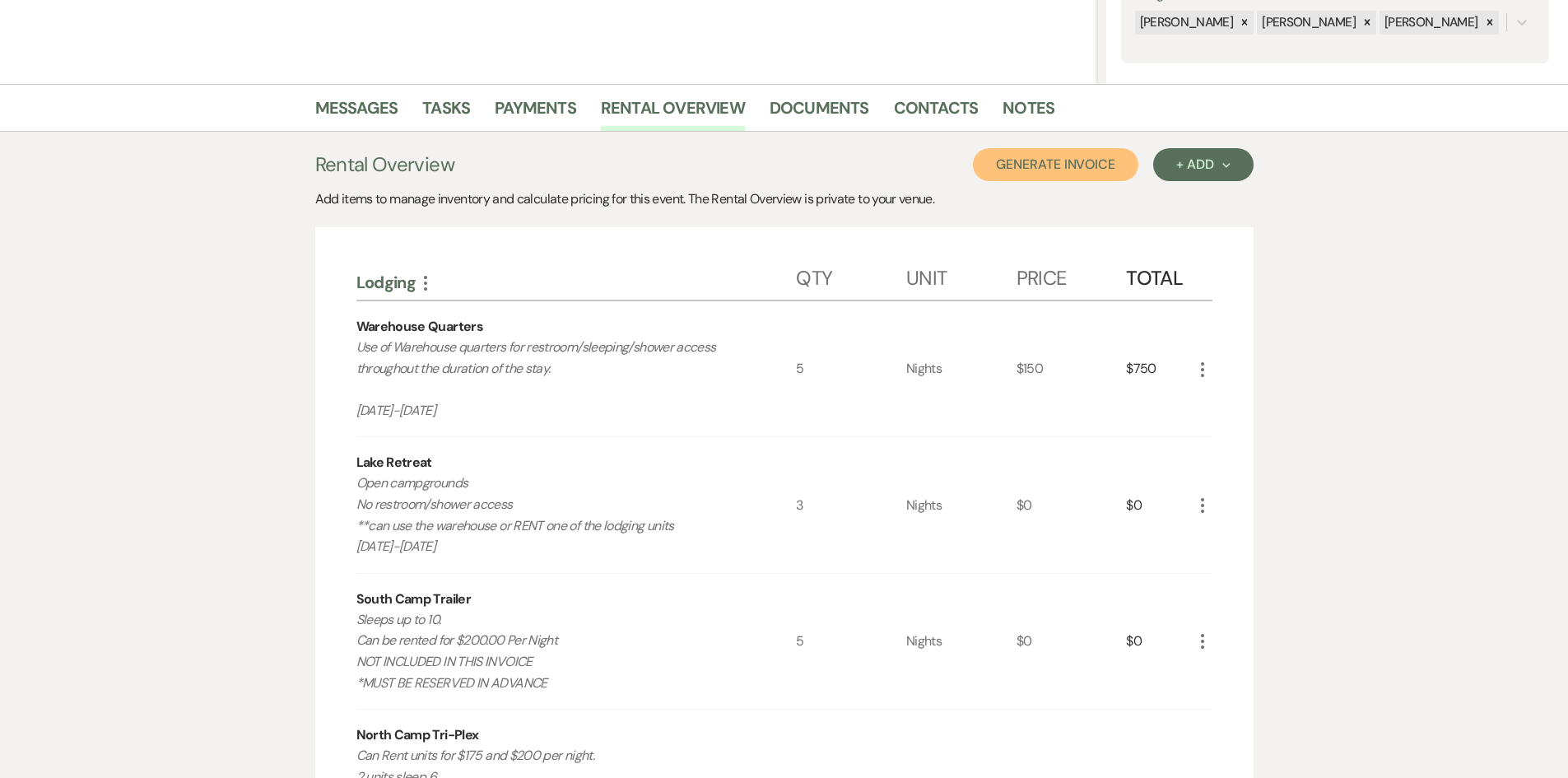 click on "Generate Invoice" at bounding box center [1055, 165] 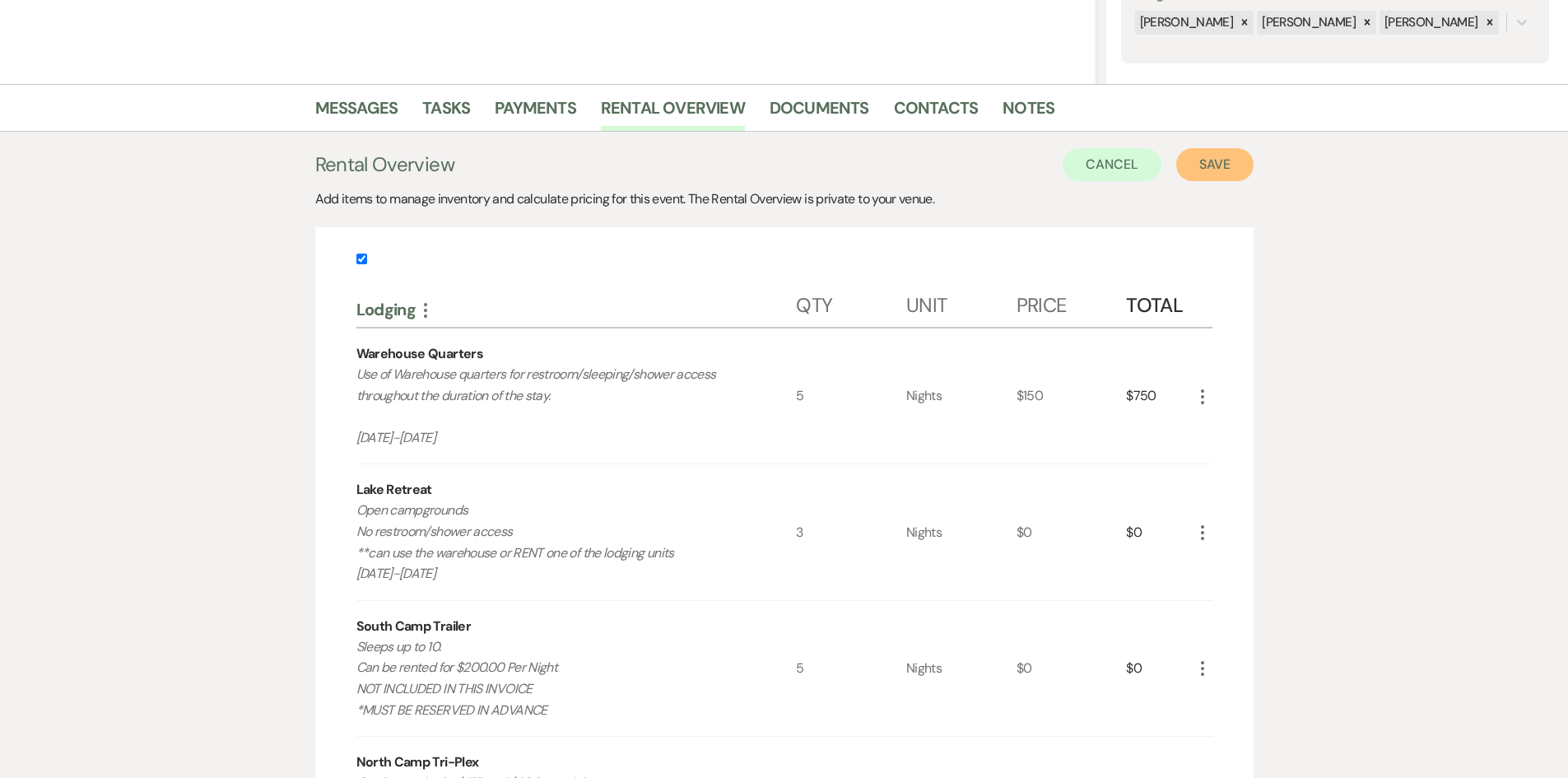 click on "Save" at bounding box center (1215, 165) 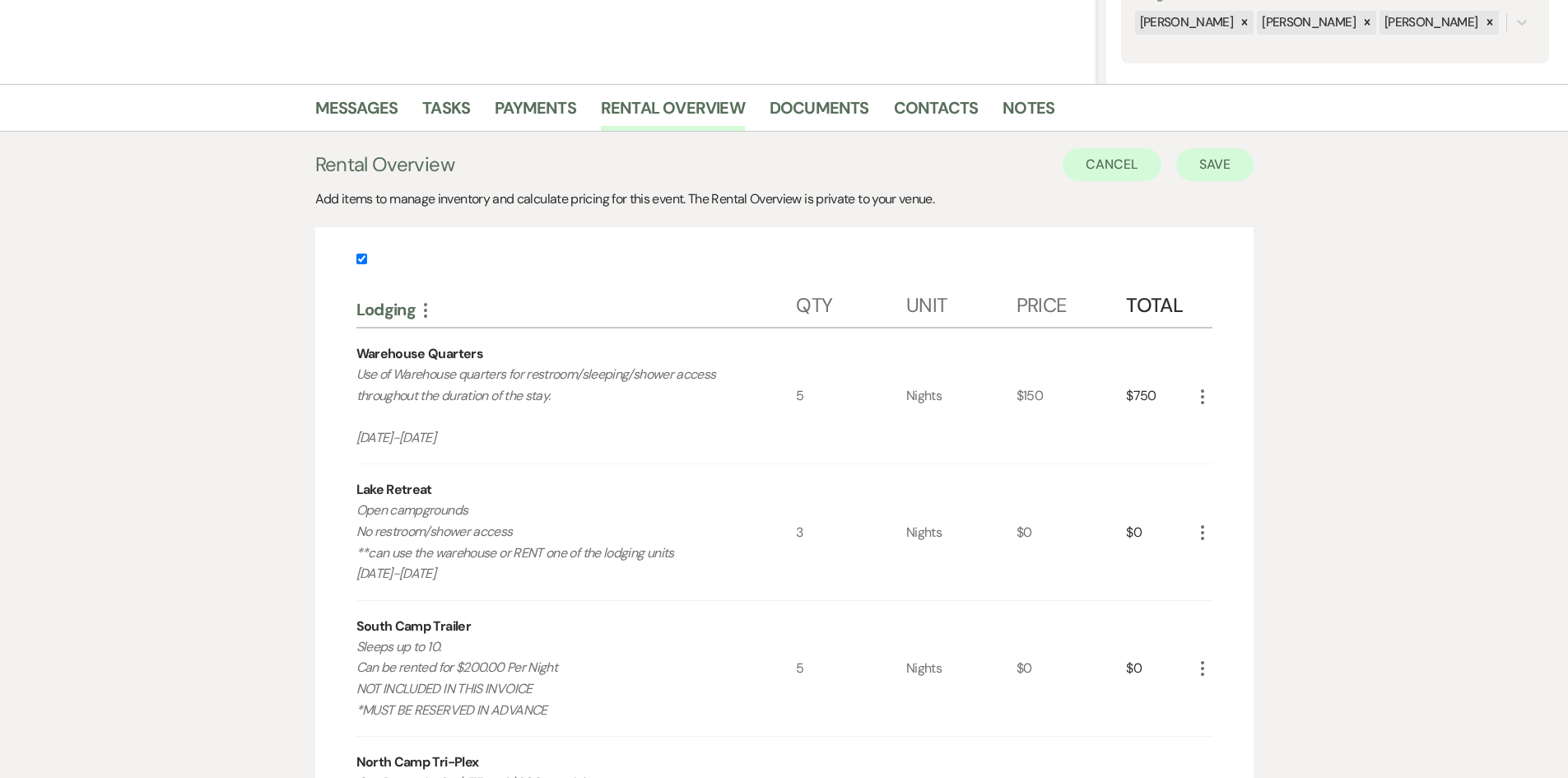 scroll, scrollTop: 0, scrollLeft: 0, axis: both 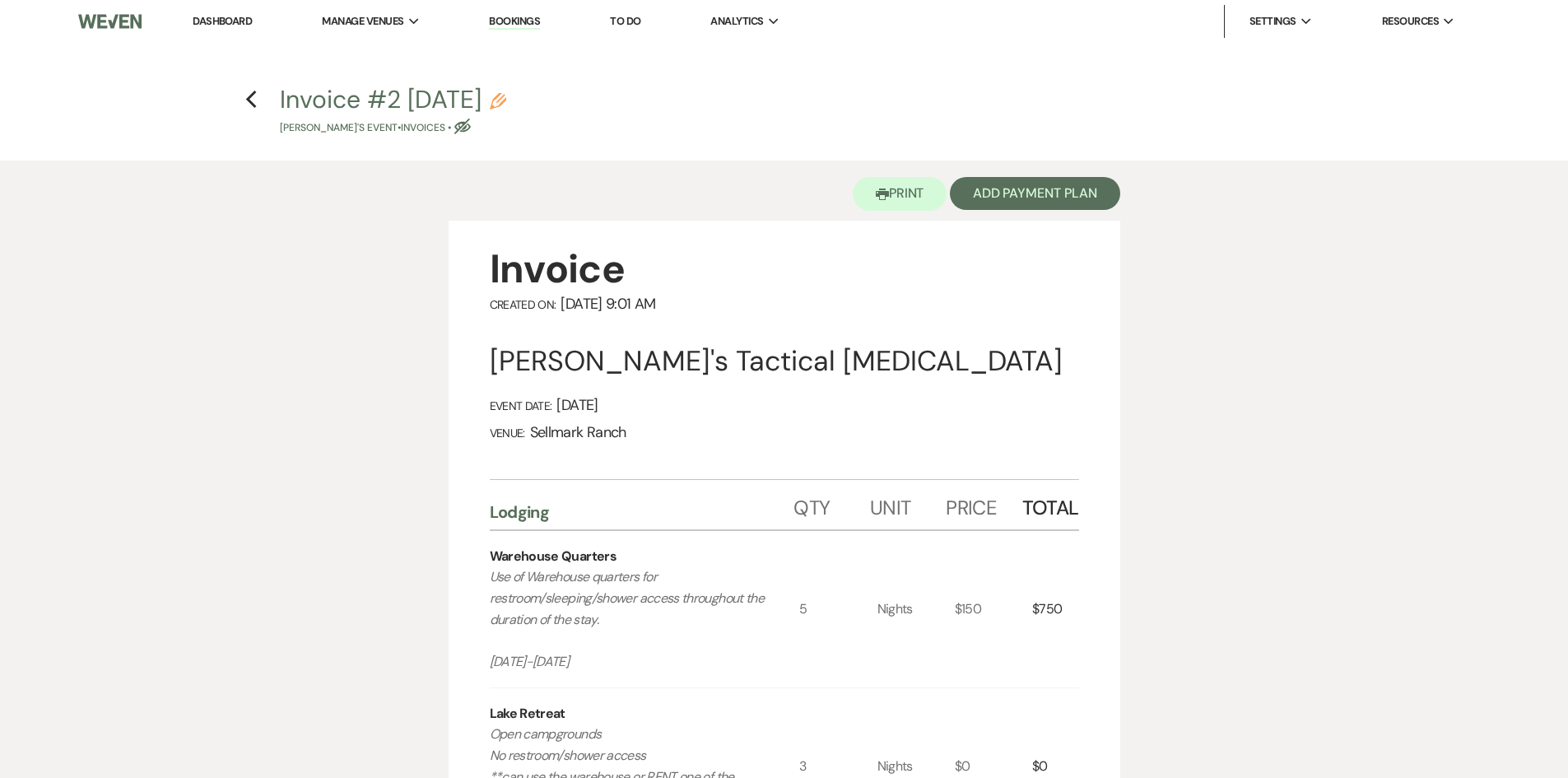 click 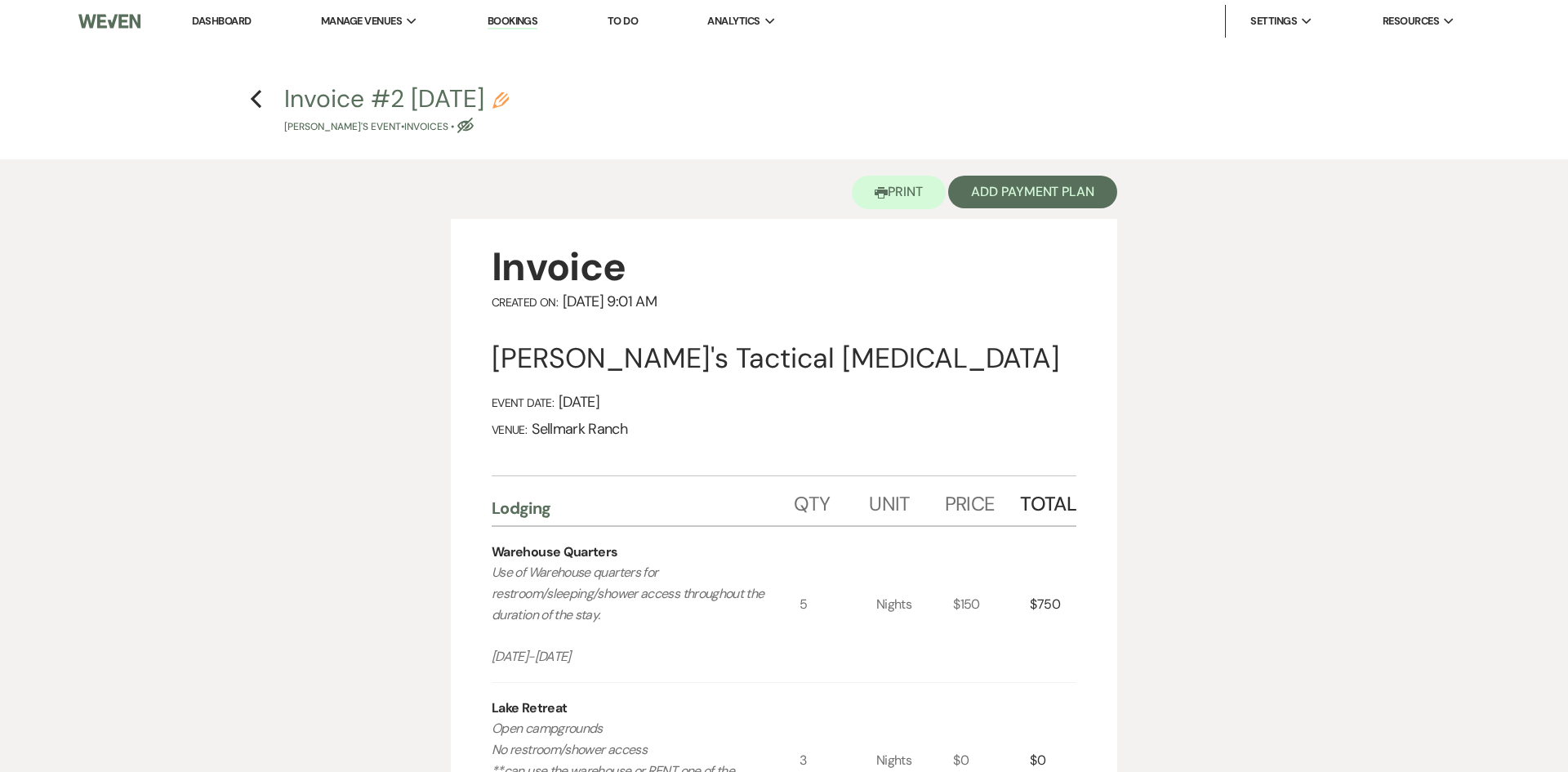 select on "22" 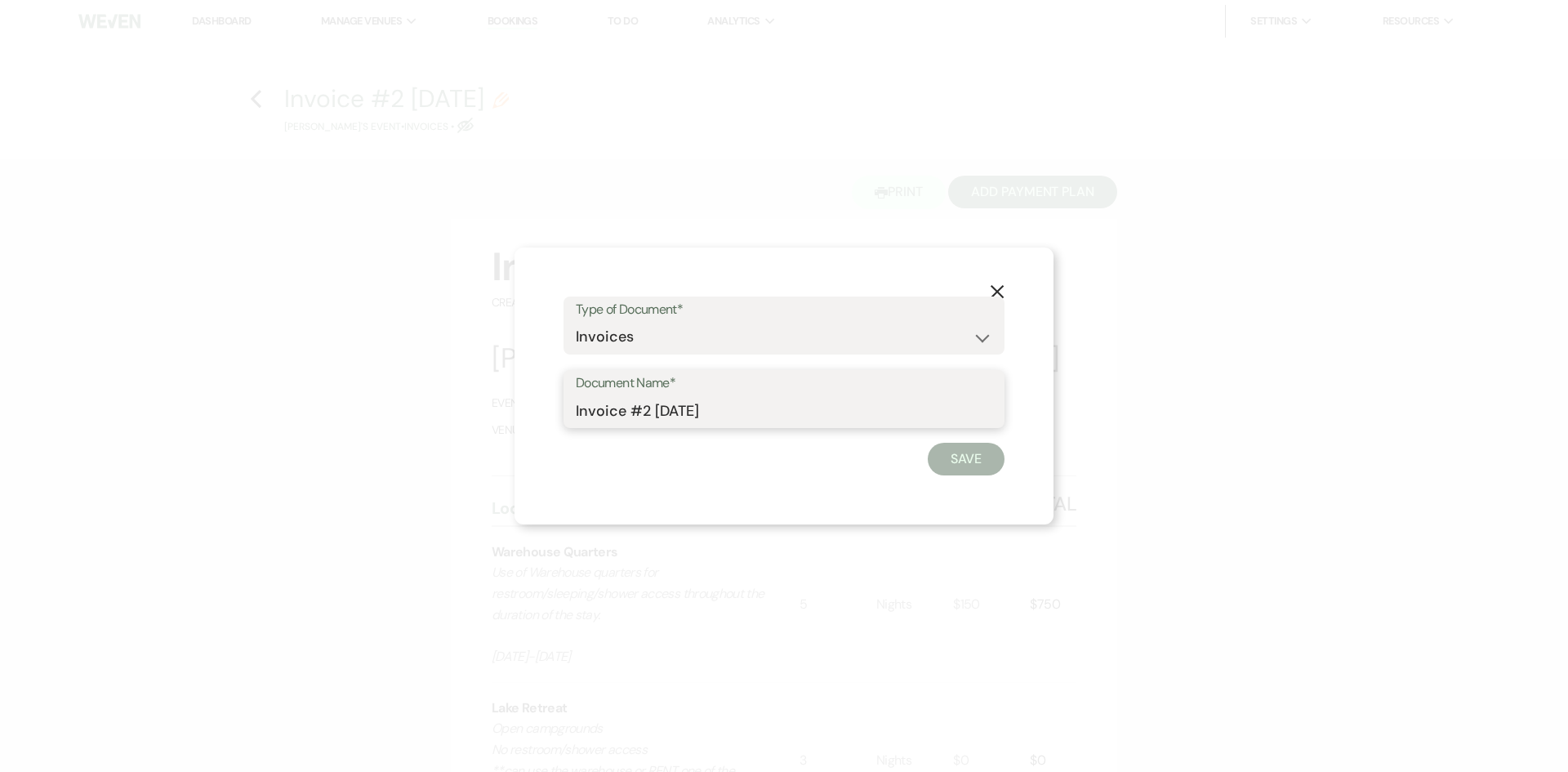 drag, startPoint x: 740, startPoint y: 413, endPoint x: 577, endPoint y: 412, distance: 163.0031 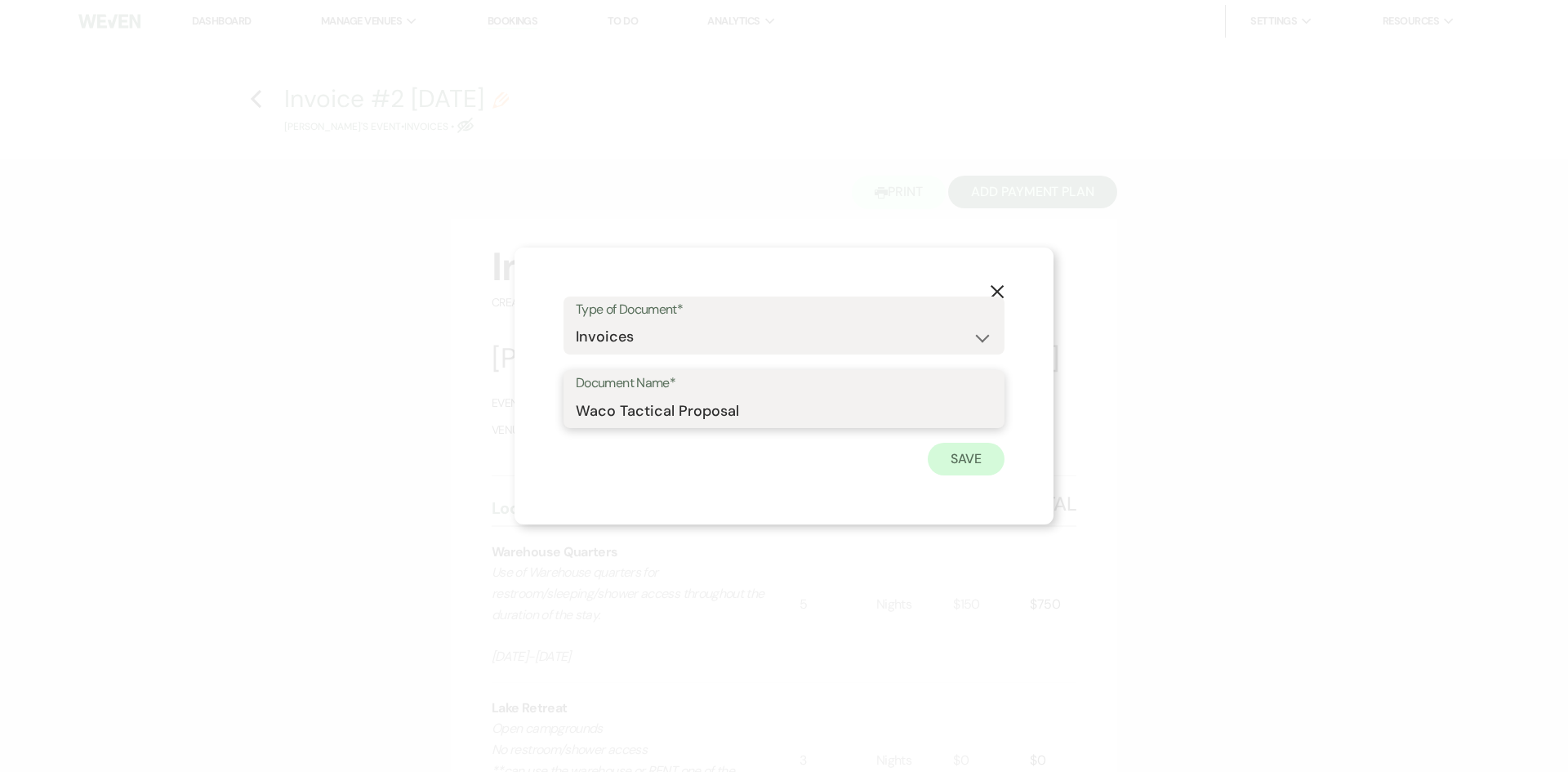 type on "Waco Tactical Proposal" 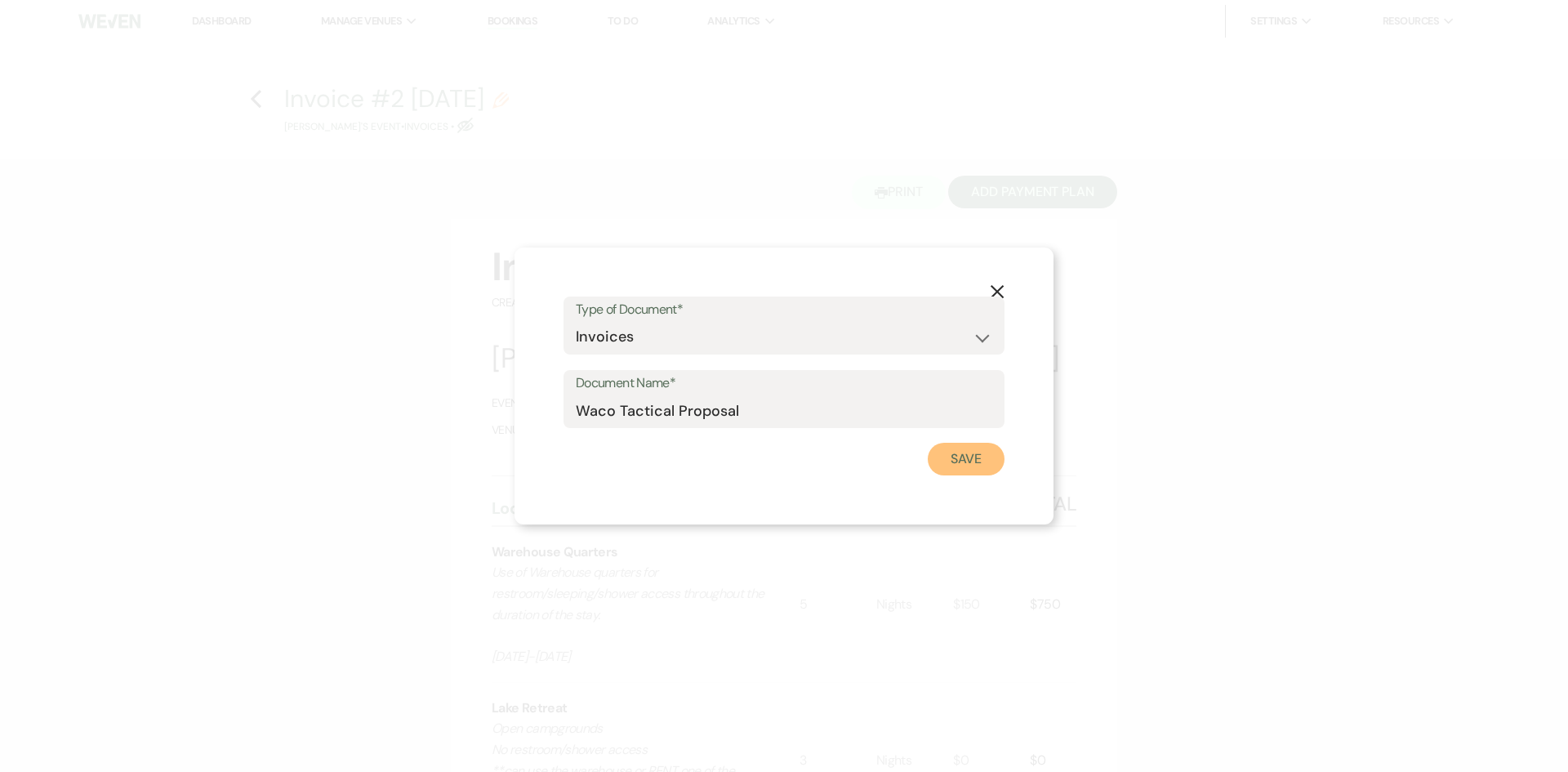 click on "Save" at bounding box center (966, 459) 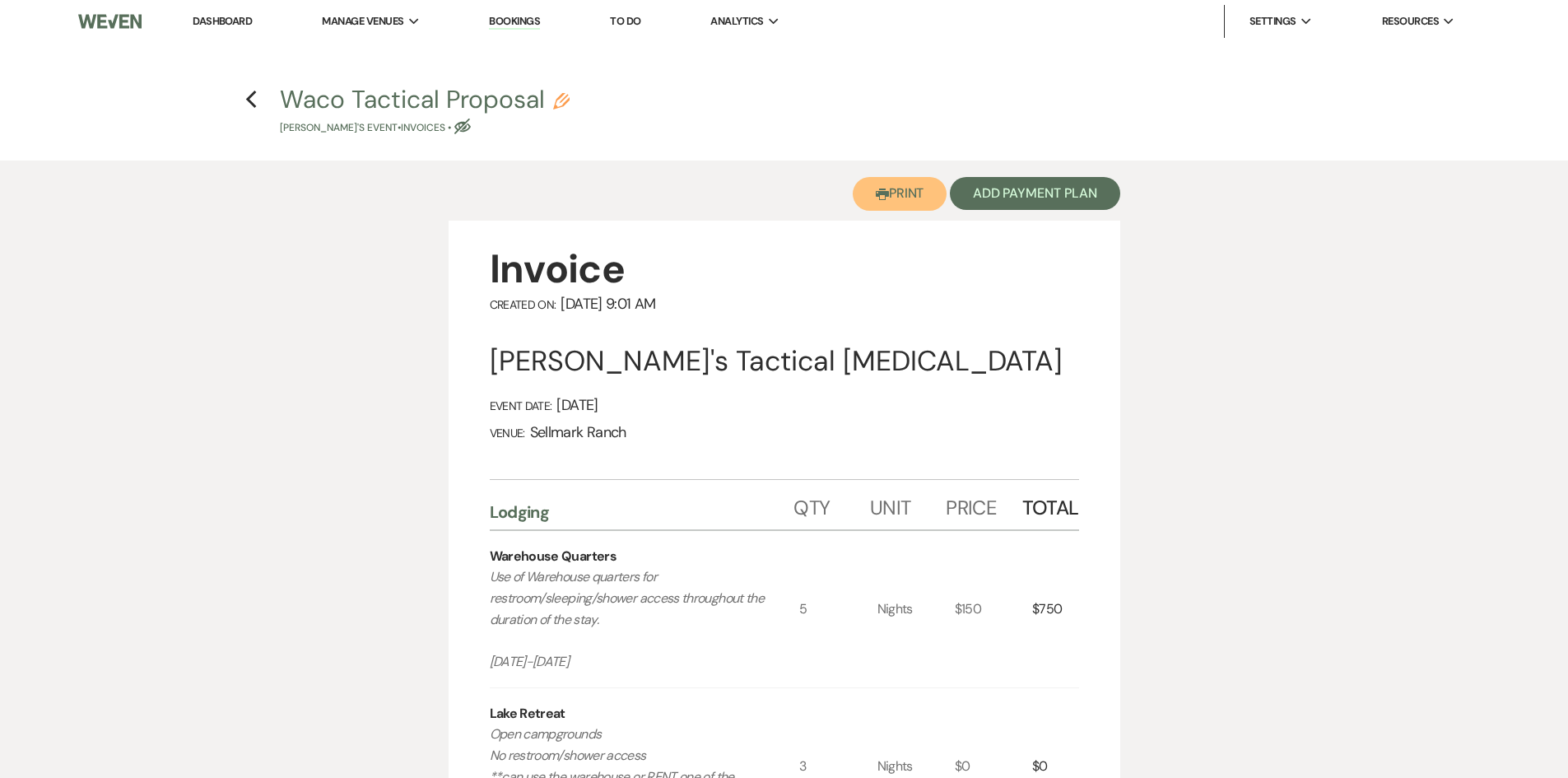 click on "Printer  Print" at bounding box center [900, 193] 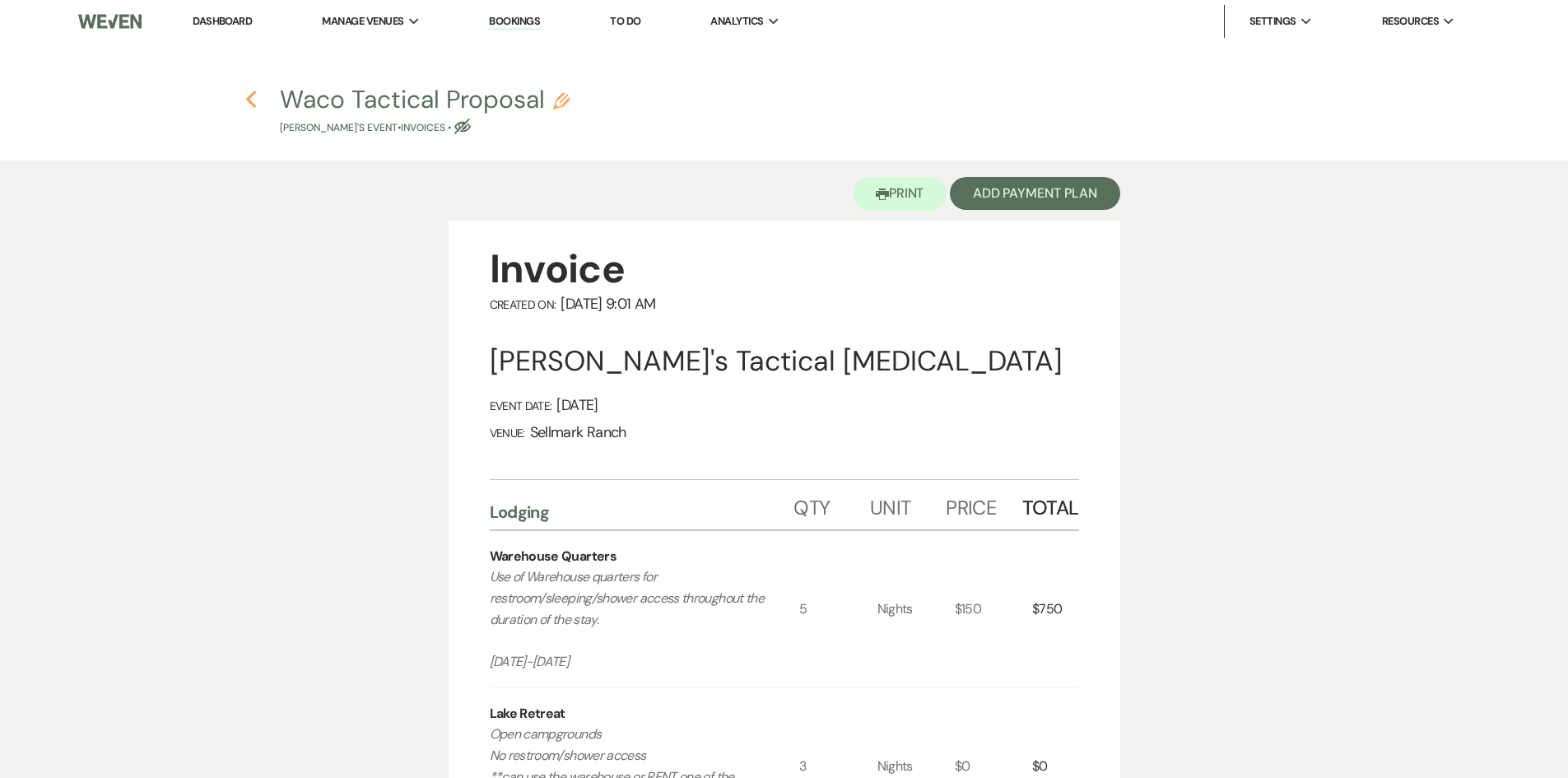 click on "Previous" 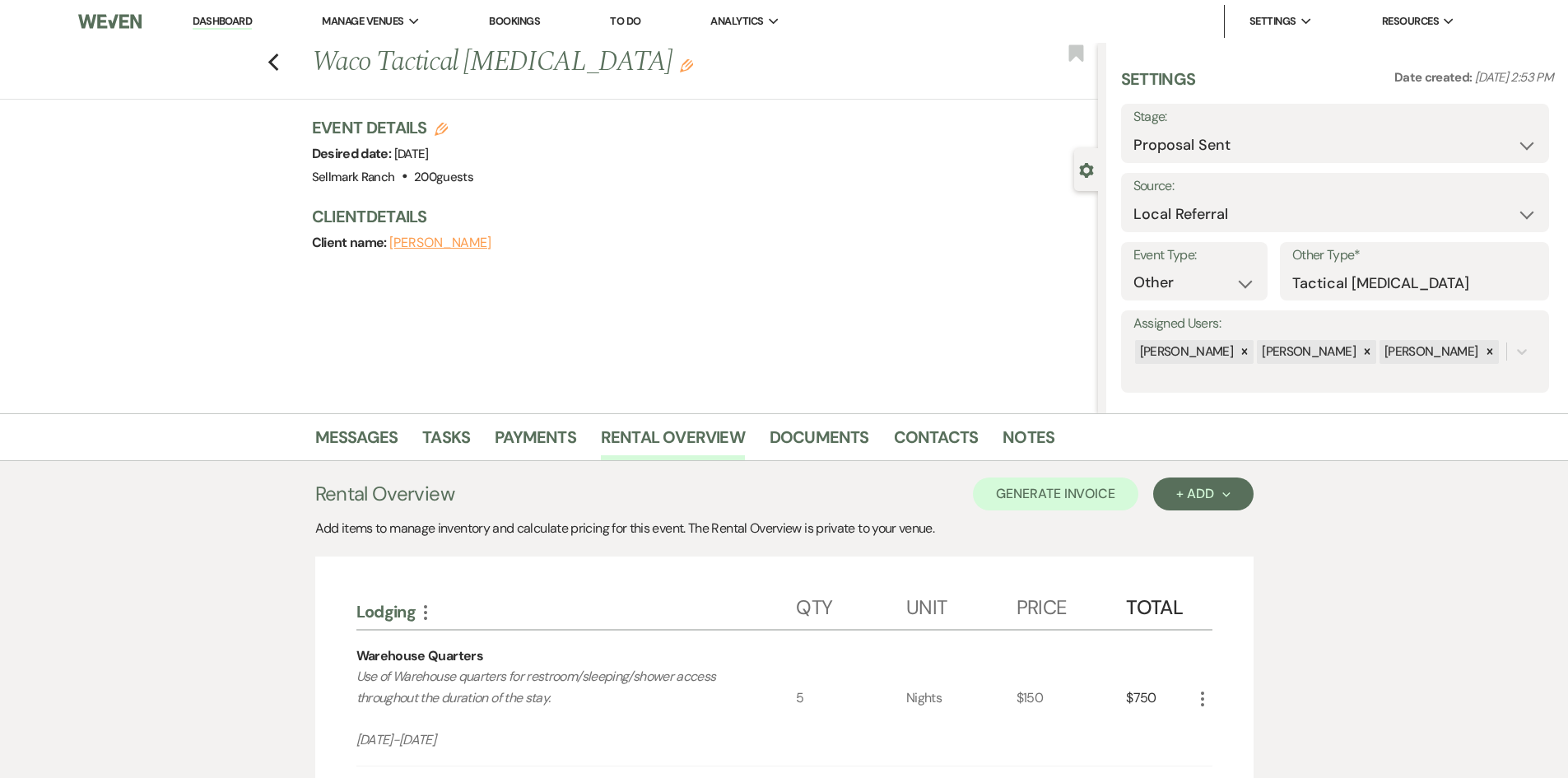 scroll, scrollTop: 329, scrollLeft: 0, axis: vertical 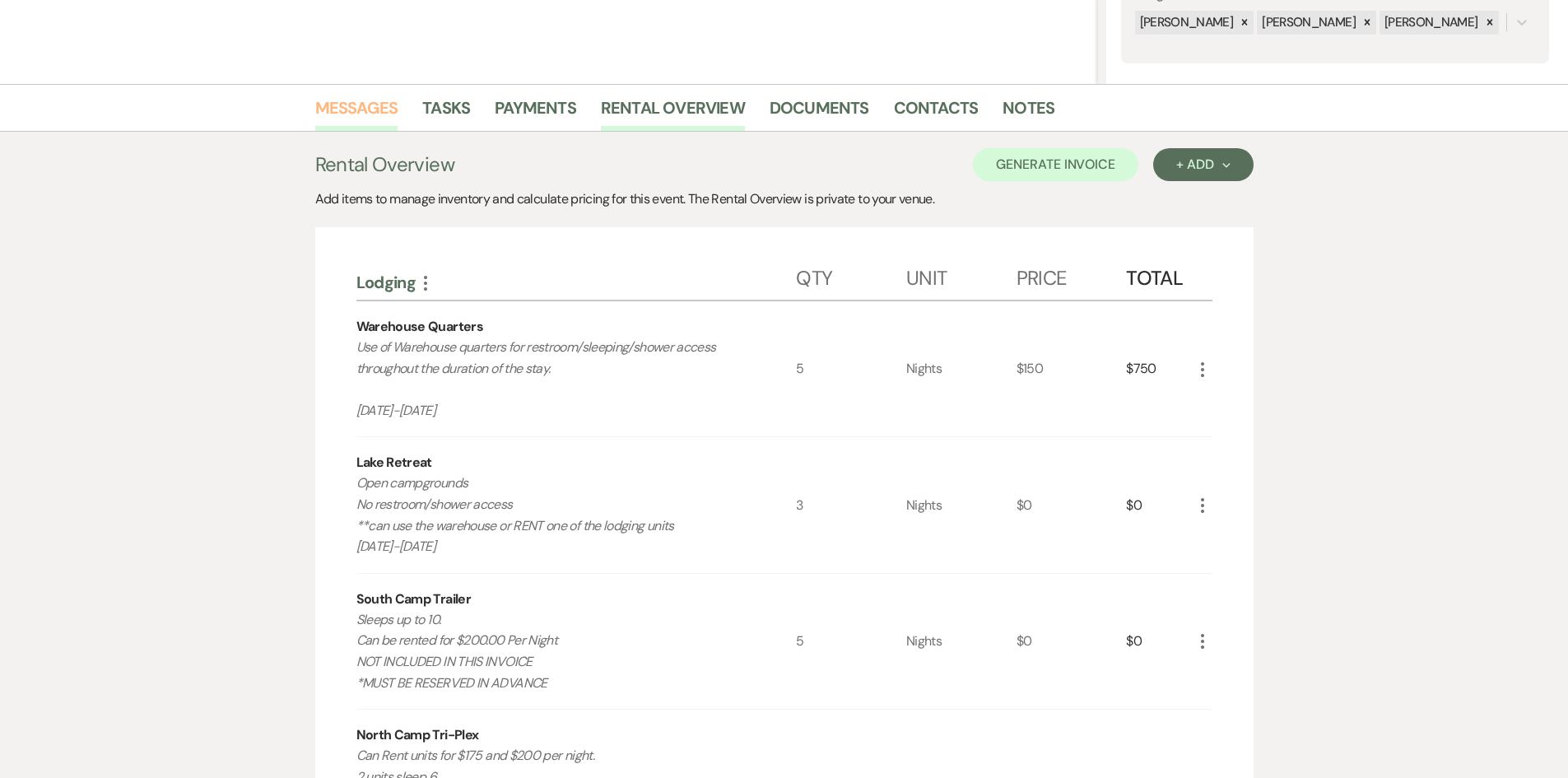 click on "Messages" at bounding box center [356, 113] 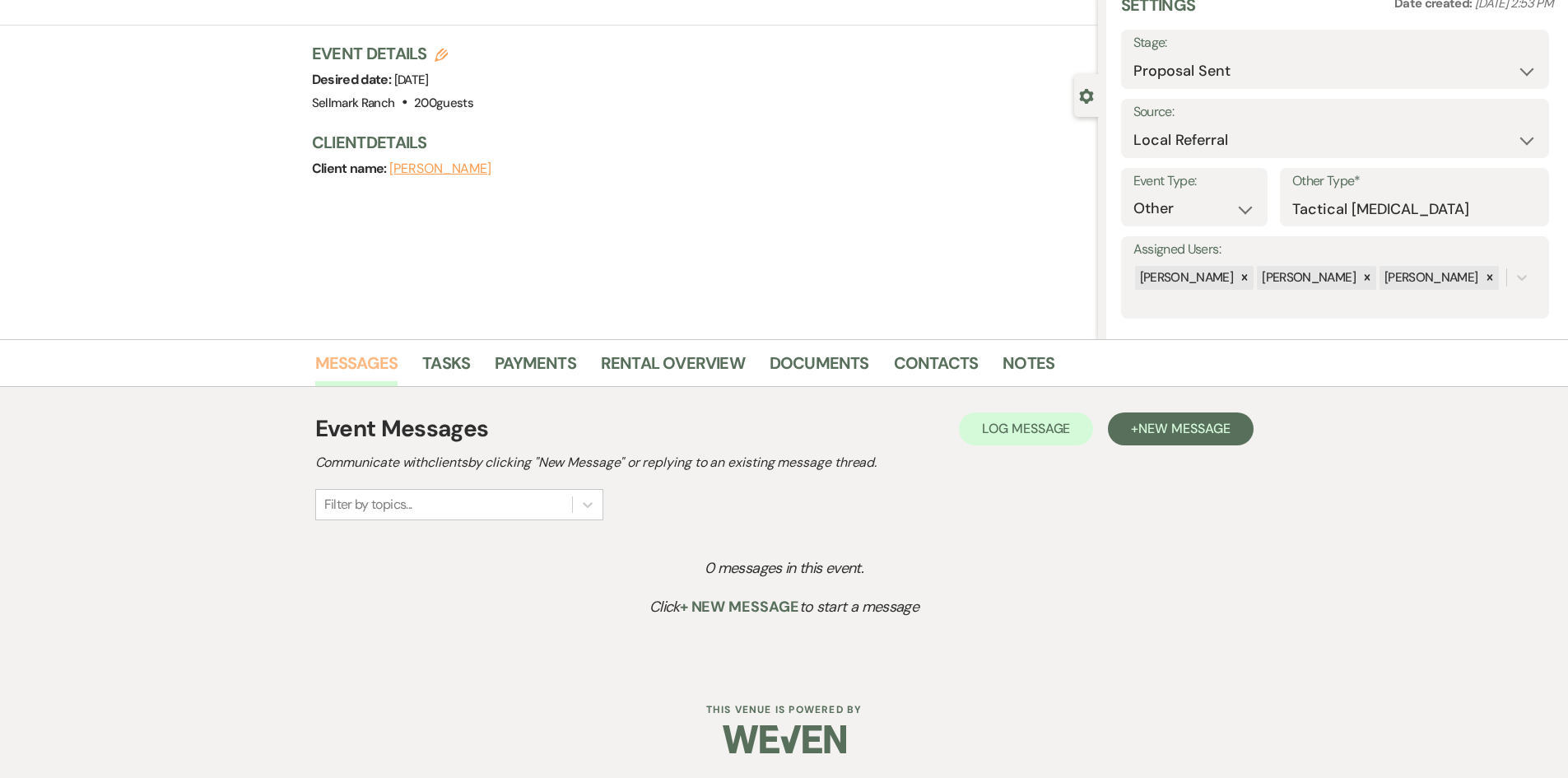 scroll, scrollTop: 74, scrollLeft: 0, axis: vertical 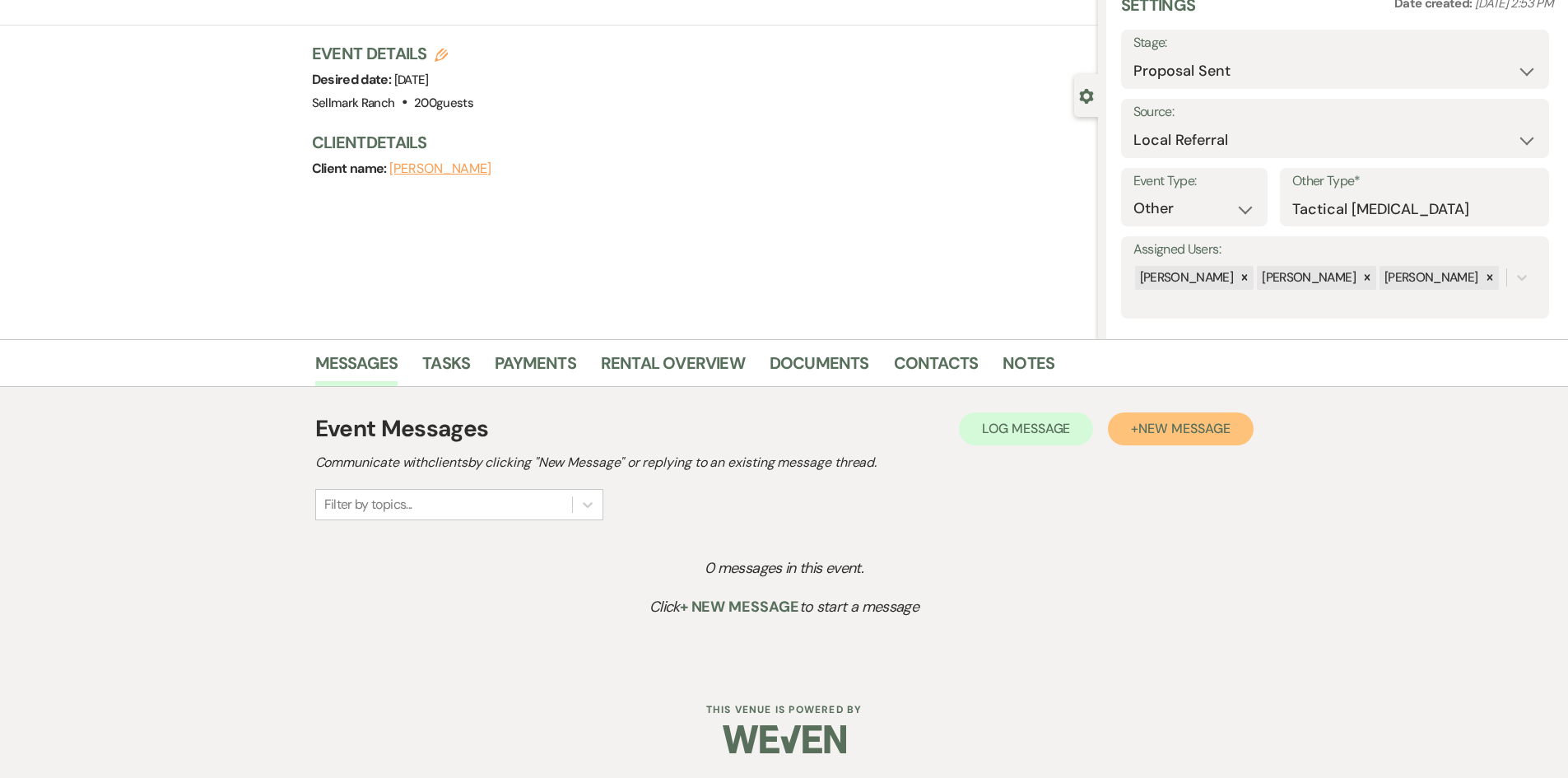 click on "New Message" at bounding box center (1184, 428) 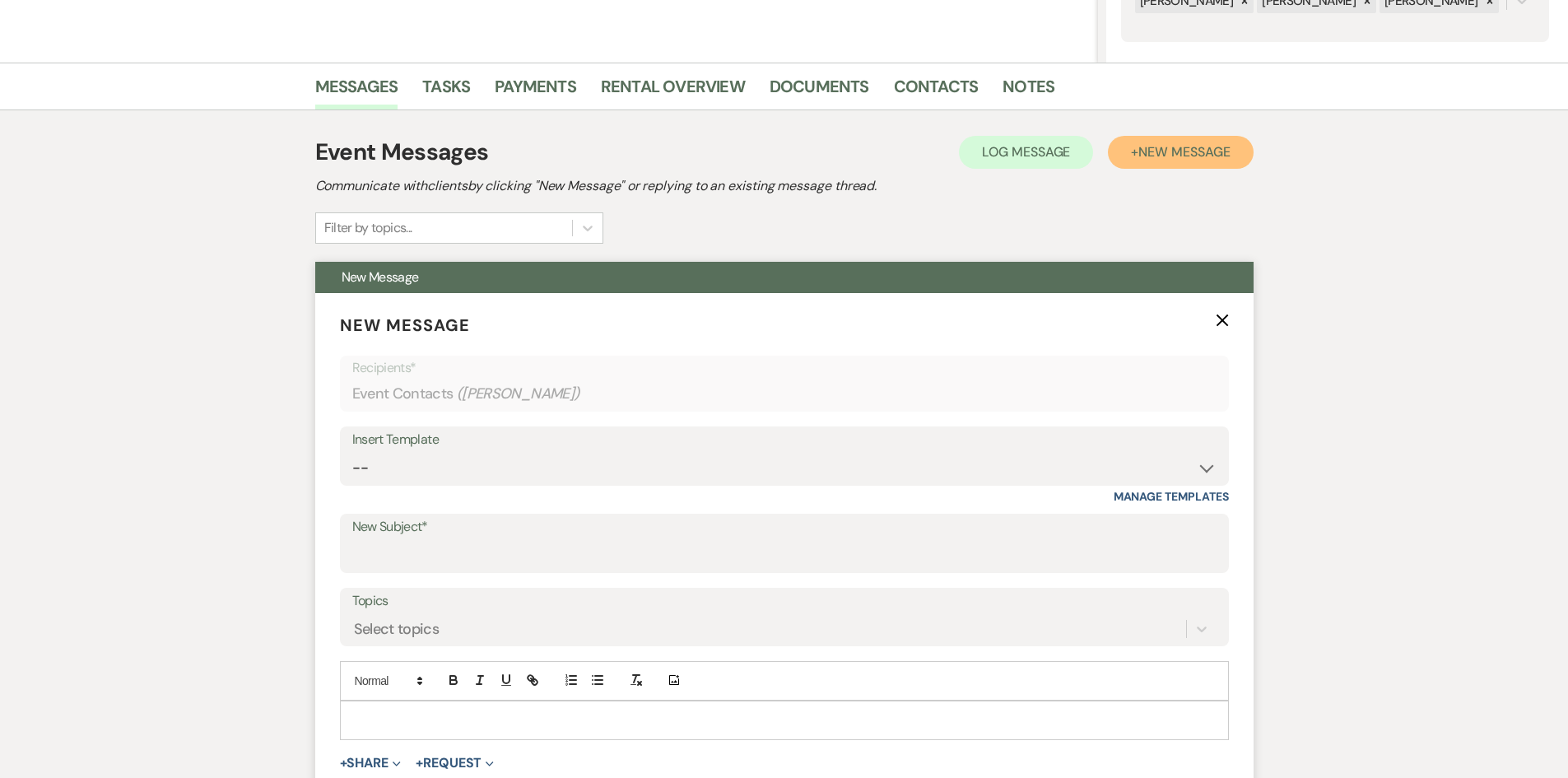 scroll, scrollTop: 403, scrollLeft: 0, axis: vertical 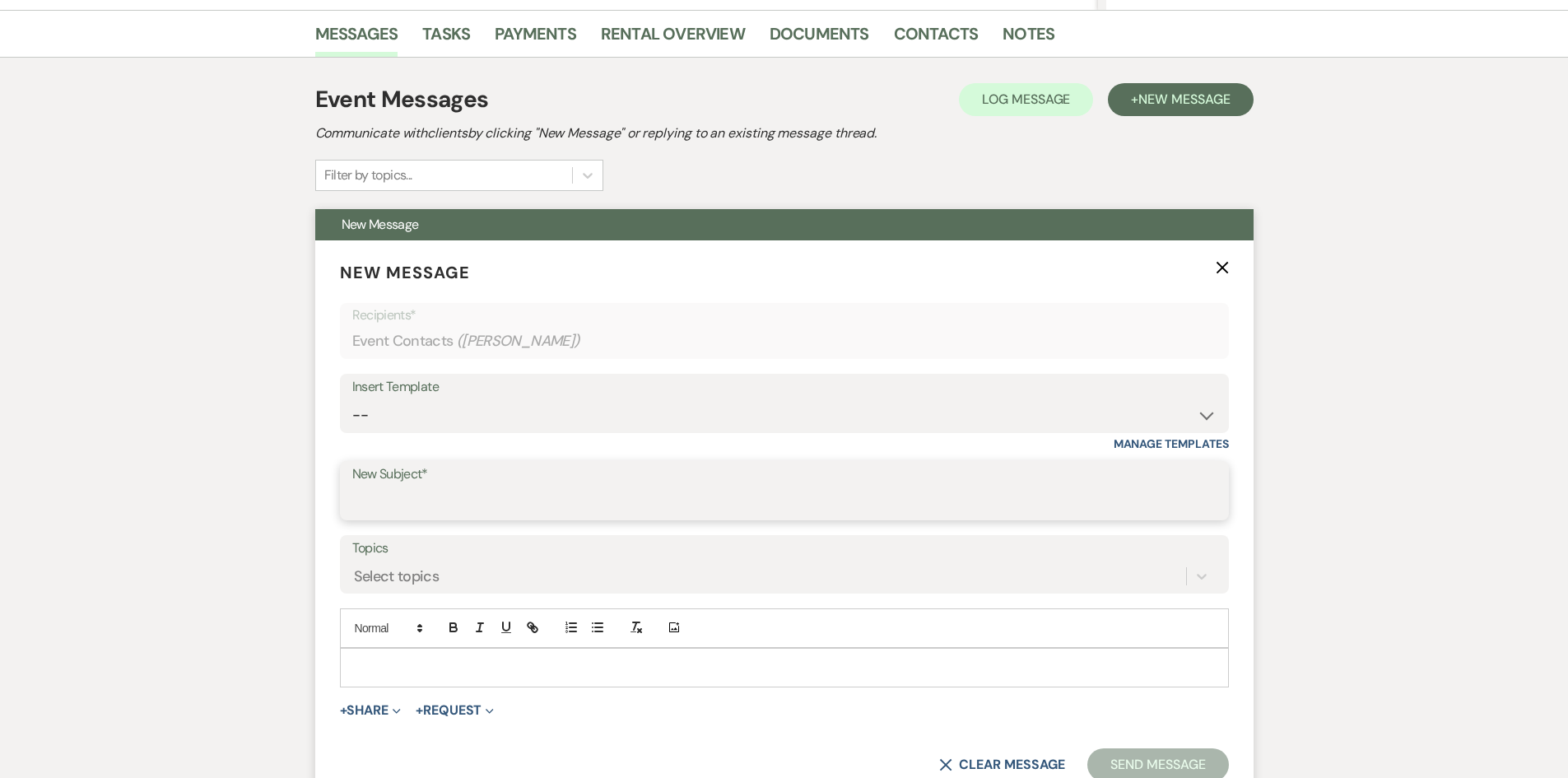 click on "New Subject*" at bounding box center (784, 502) 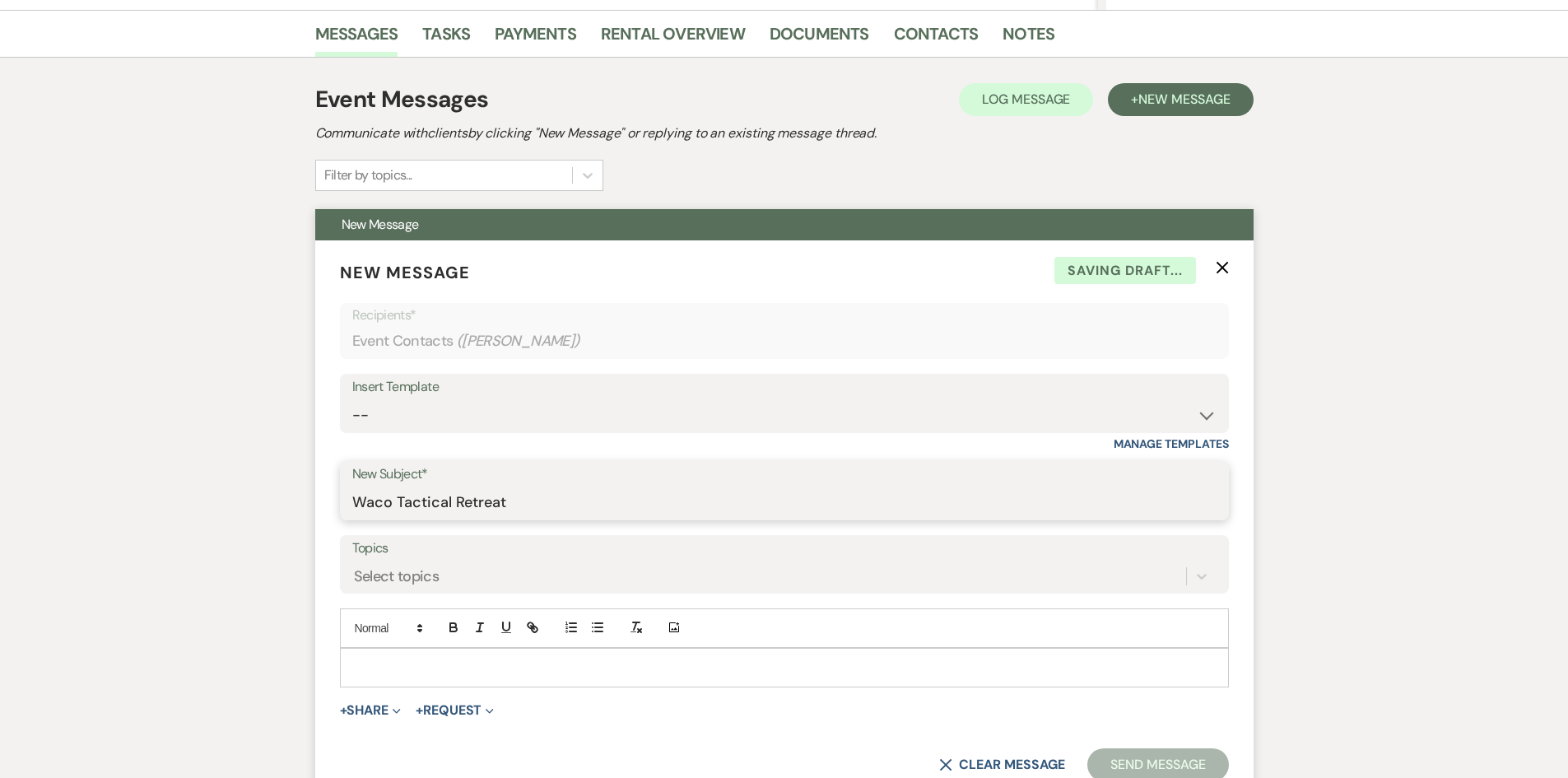 type on "Waco Tactical Retreat" 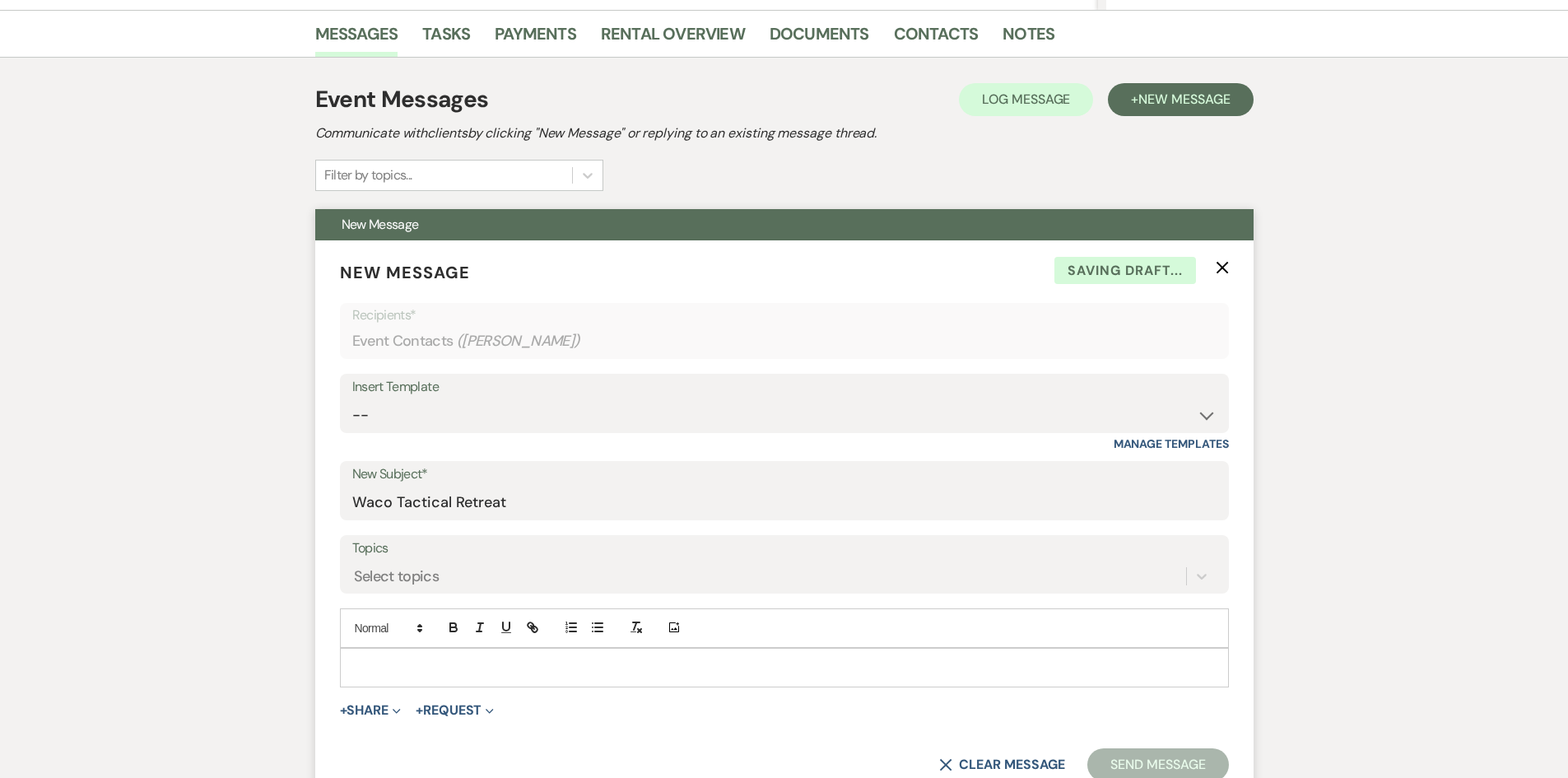 click at bounding box center [784, 668] 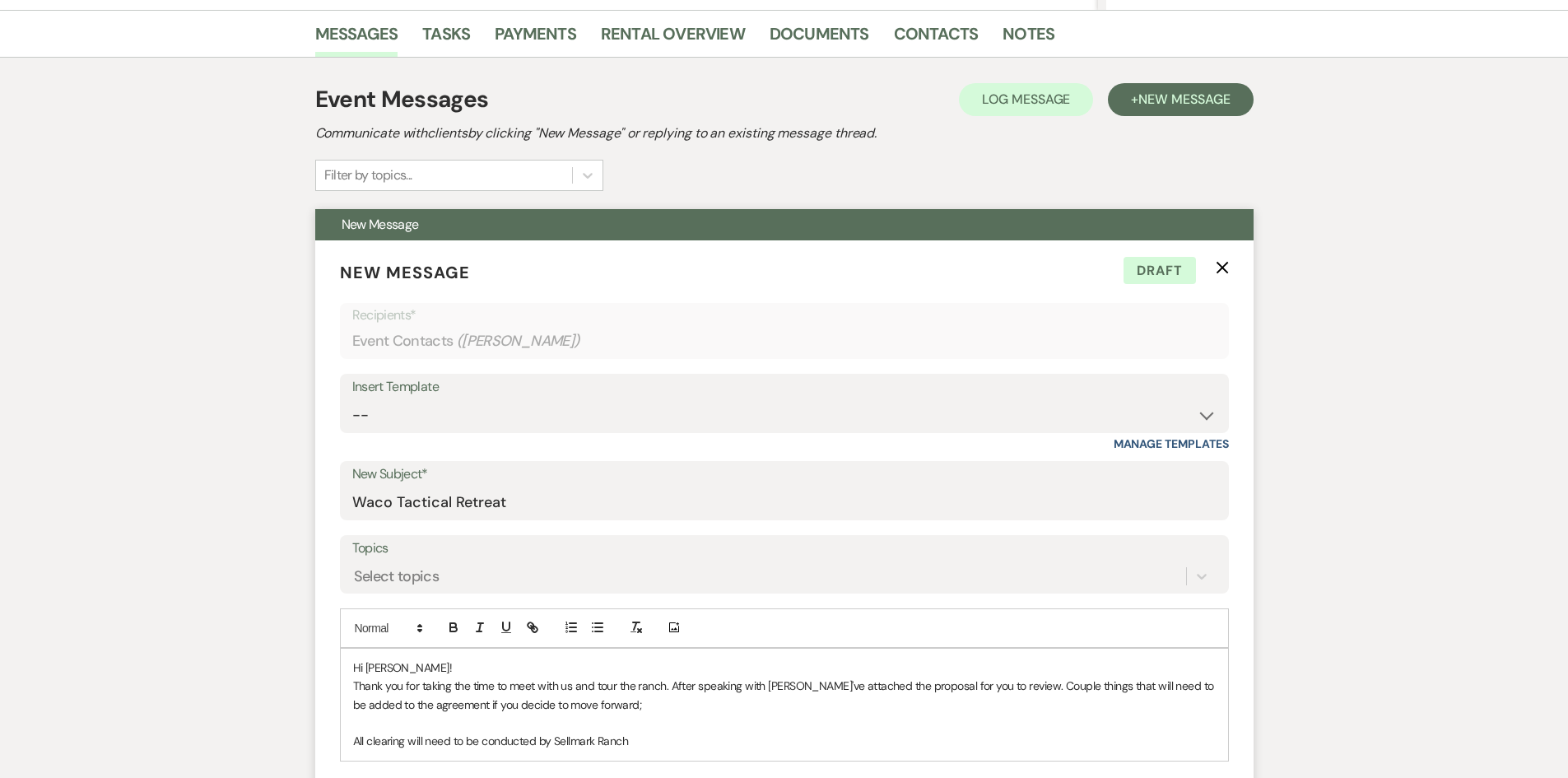 click on "All clearing will need to be conducted by Sellmark Ranch" at bounding box center [784, 741] 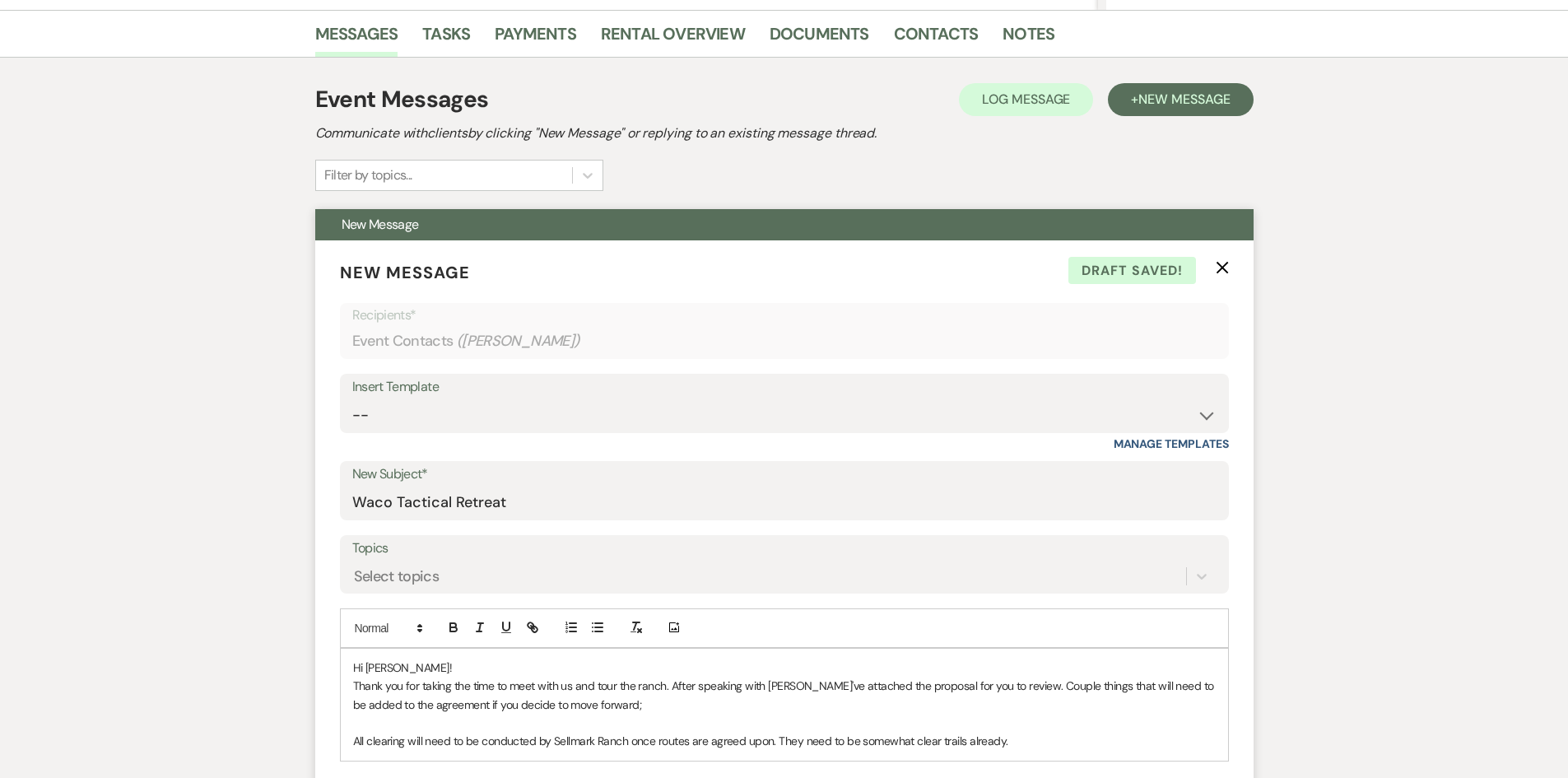 drag, startPoint x: 1007, startPoint y: 740, endPoint x: 333, endPoint y: 674, distance: 677.22374 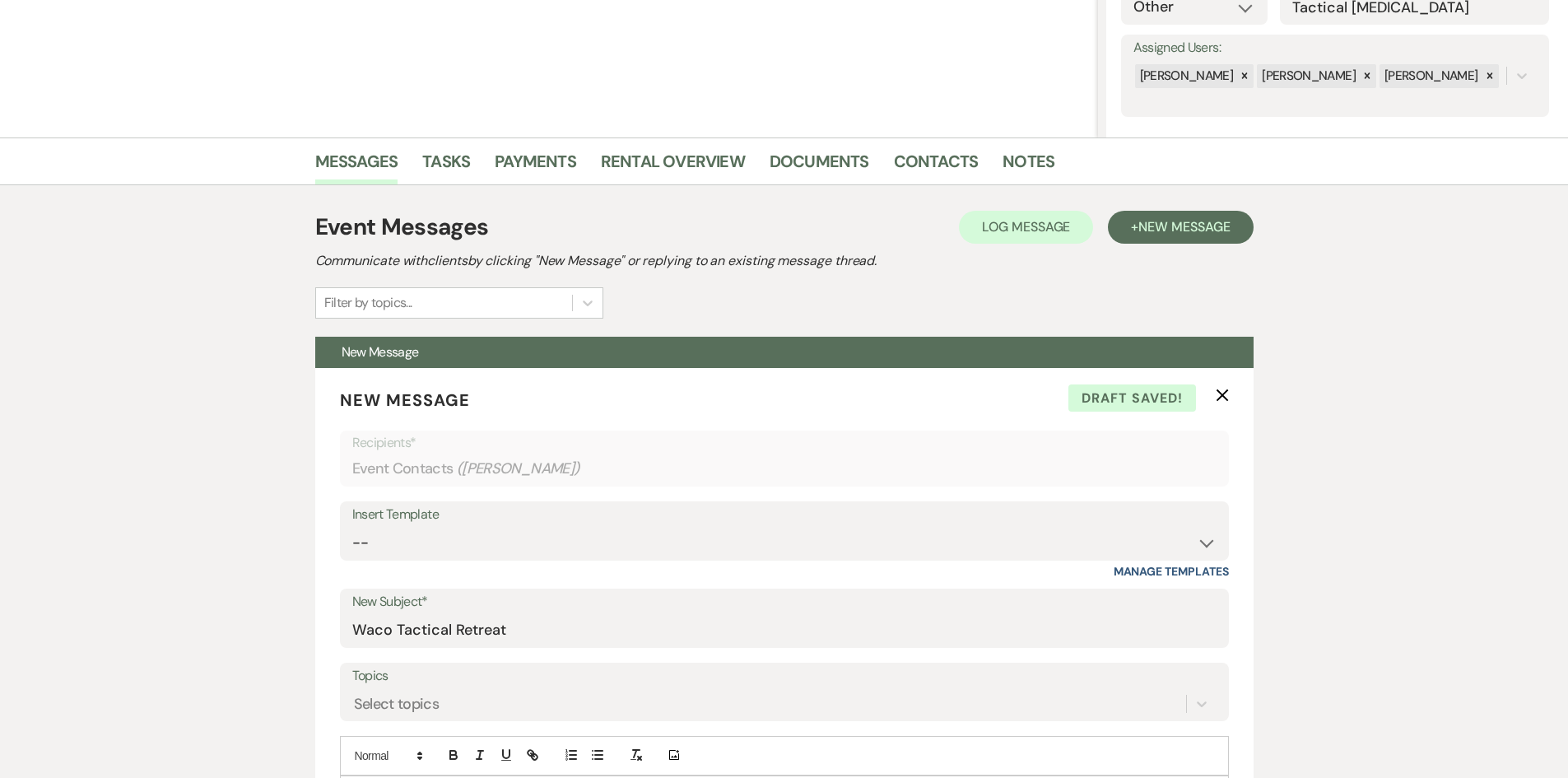 scroll, scrollTop: 156, scrollLeft: 0, axis: vertical 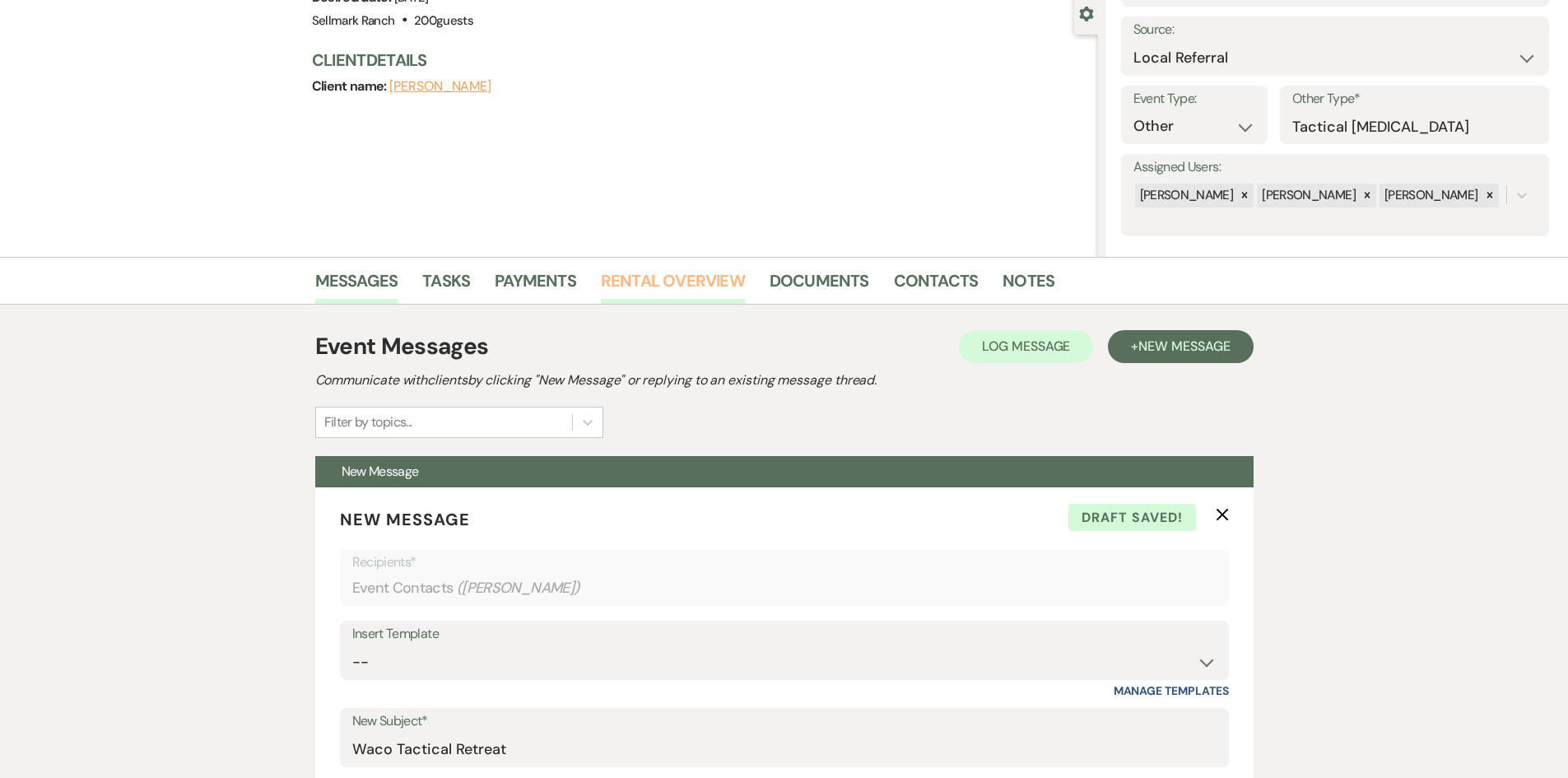 click on "Rental Overview" at bounding box center (672, 286) 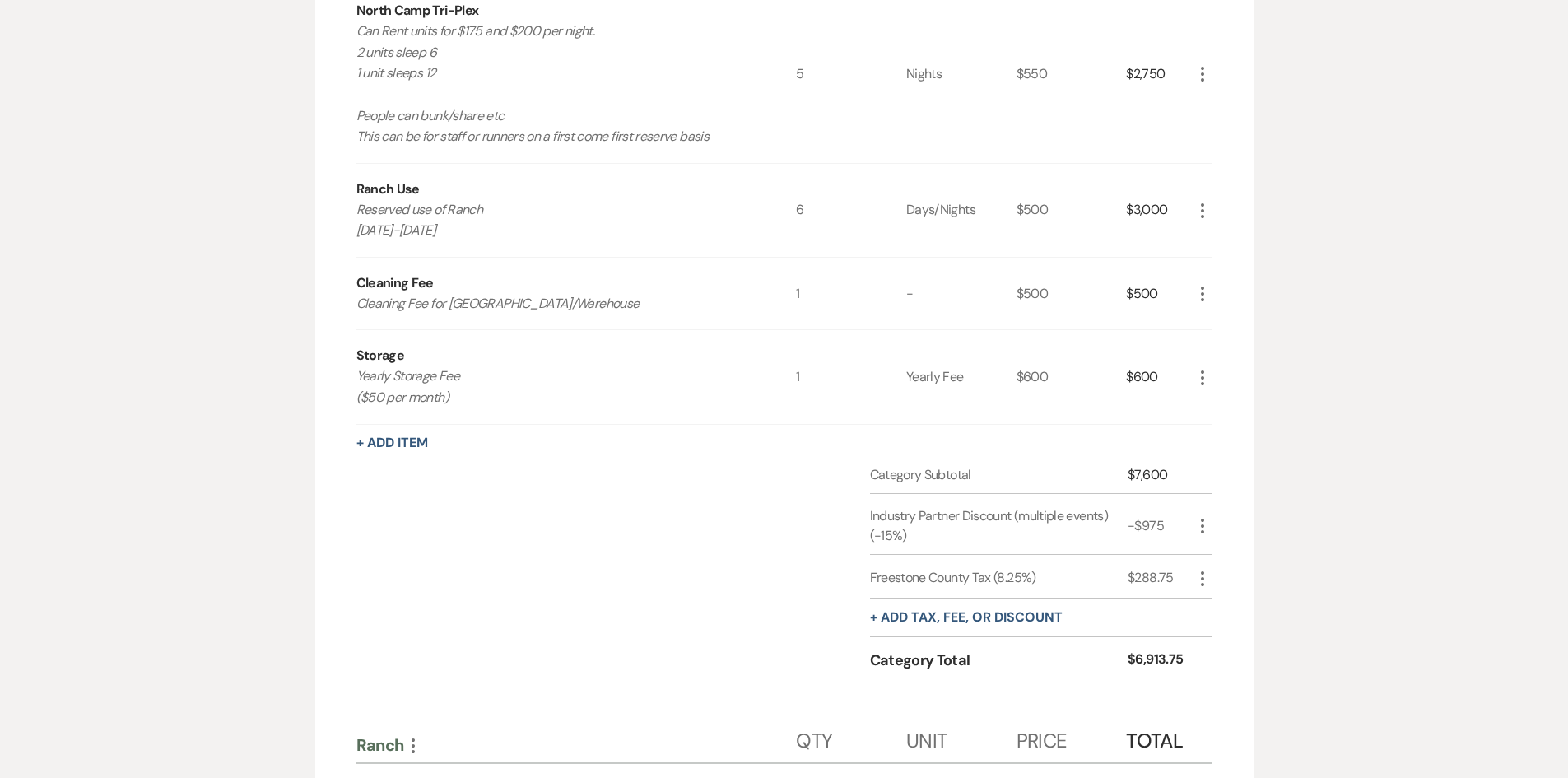 scroll, scrollTop: 1062, scrollLeft: 0, axis: vertical 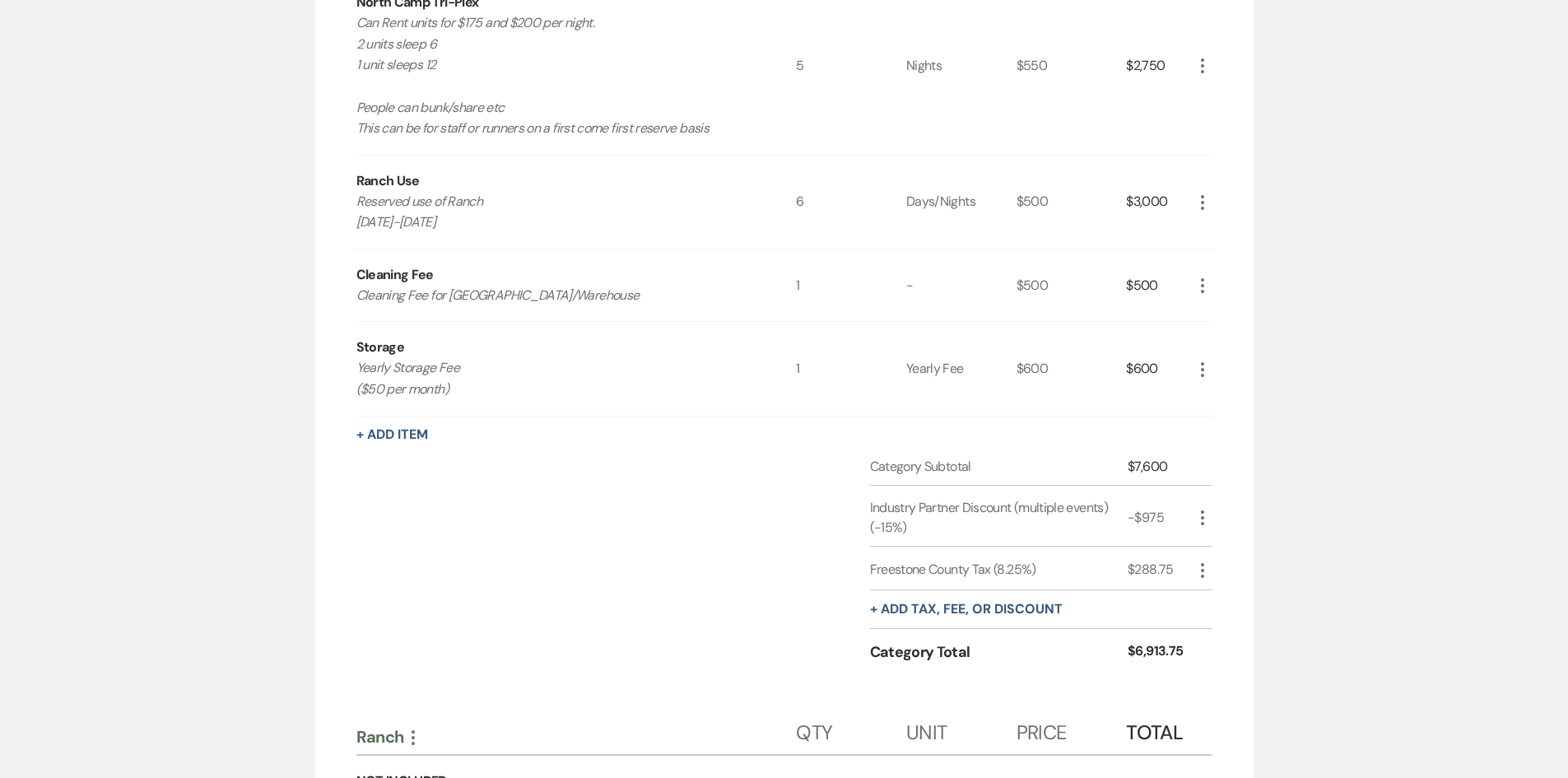 click on "More" 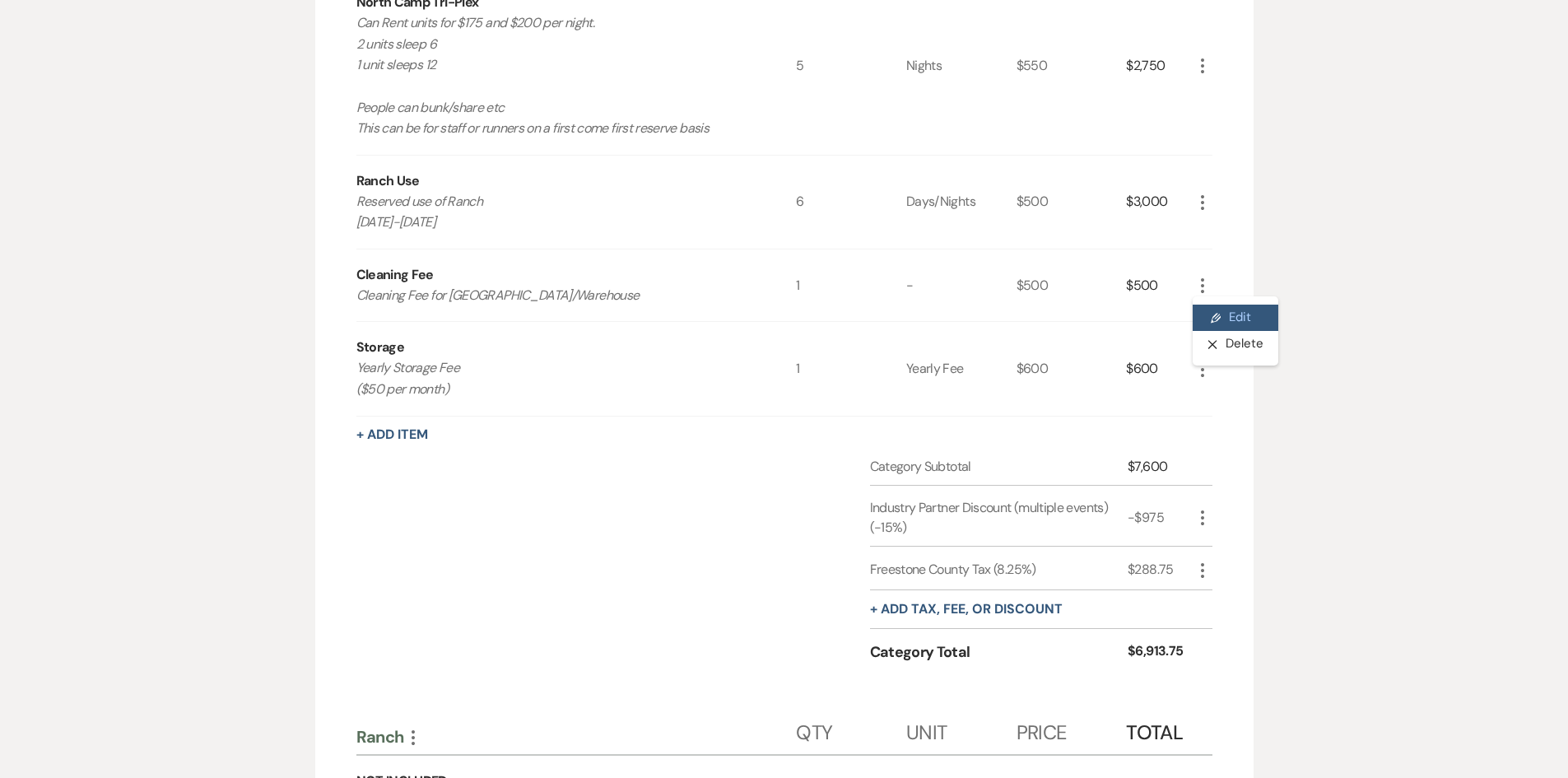 click on "Pencil Edit" at bounding box center [1235, 318] 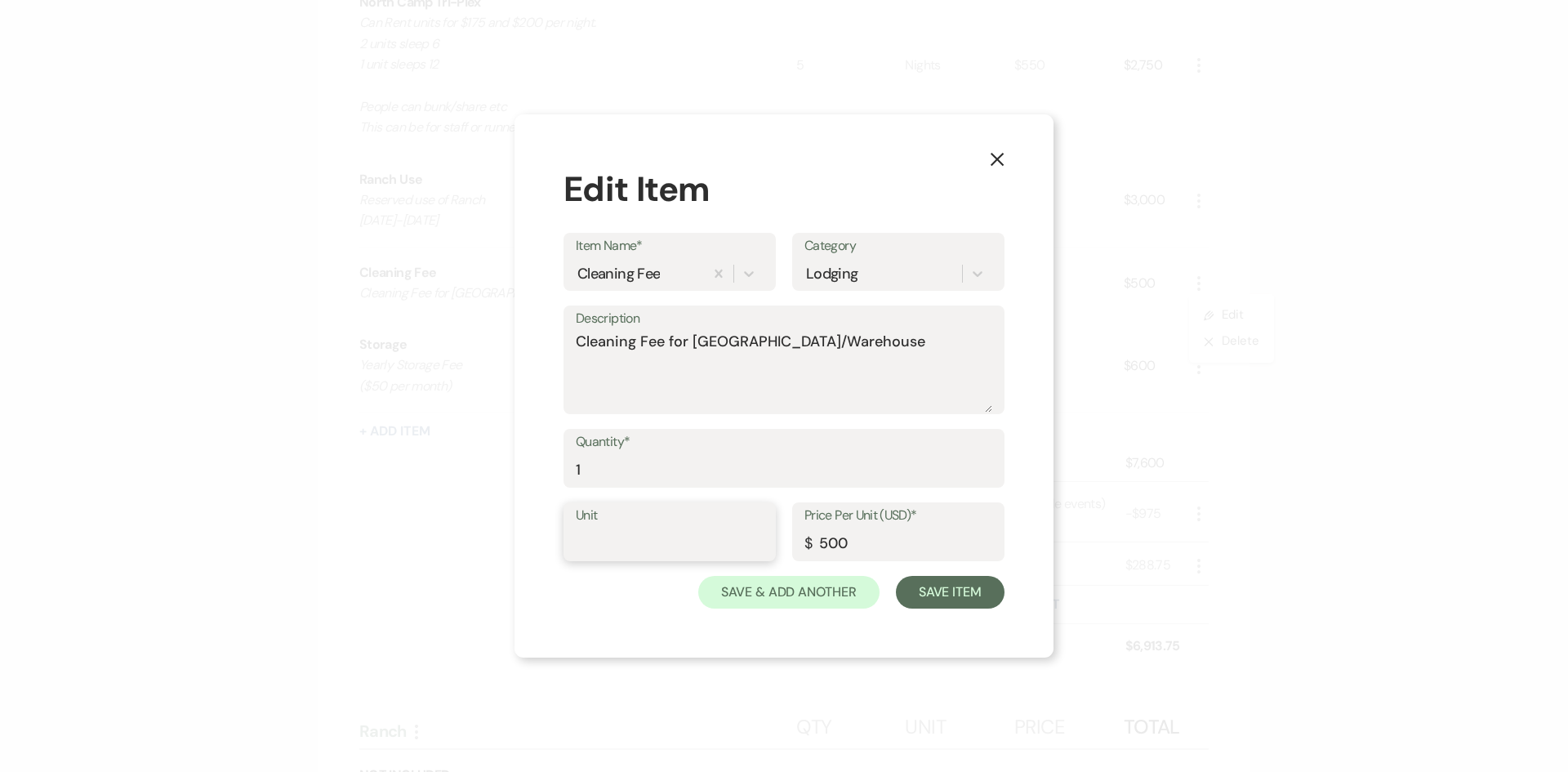 click on "Unit" at bounding box center [670, 543] 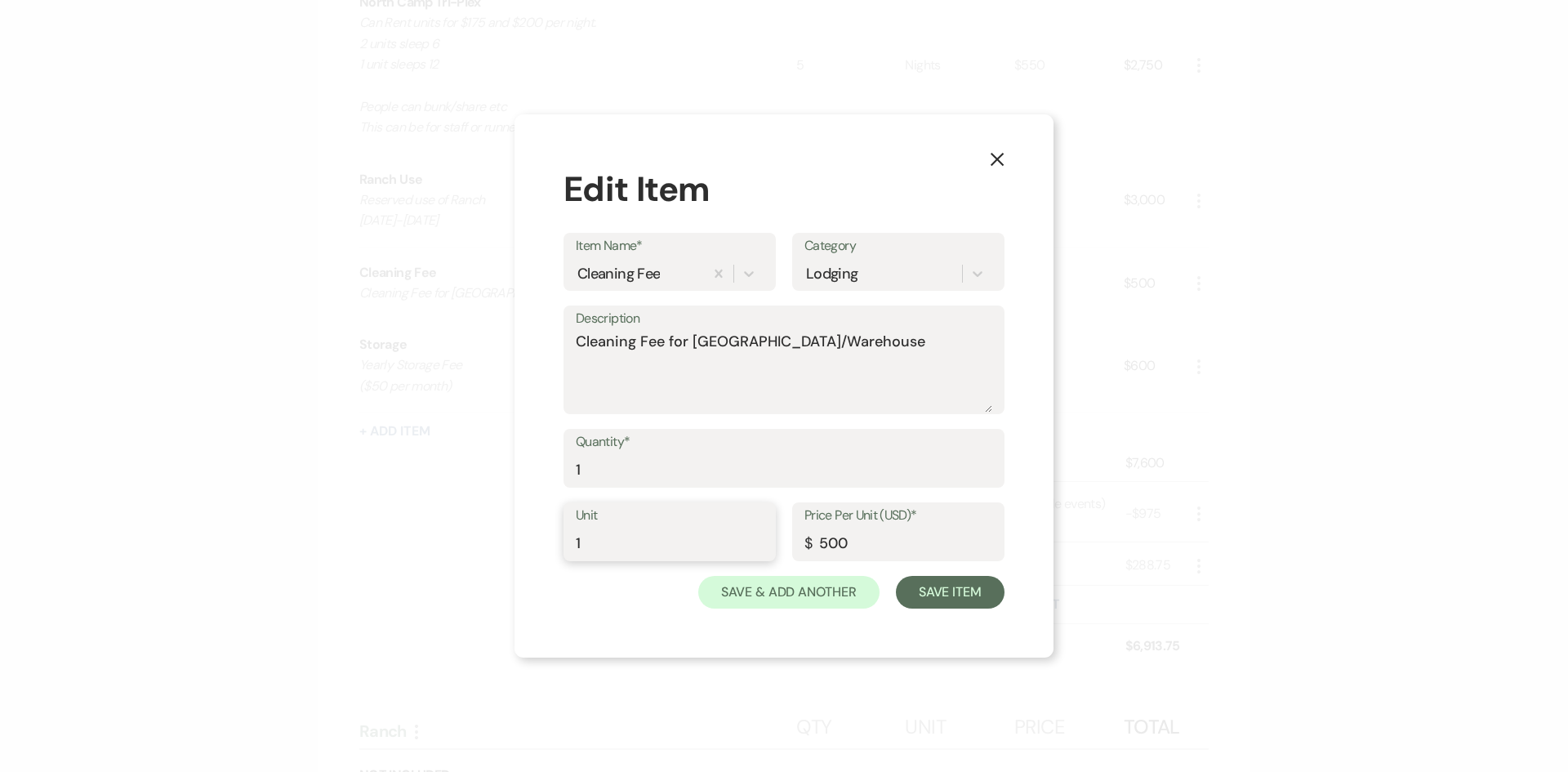 drag, startPoint x: 598, startPoint y: 549, endPoint x: 515, endPoint y: 550, distance: 83.00602 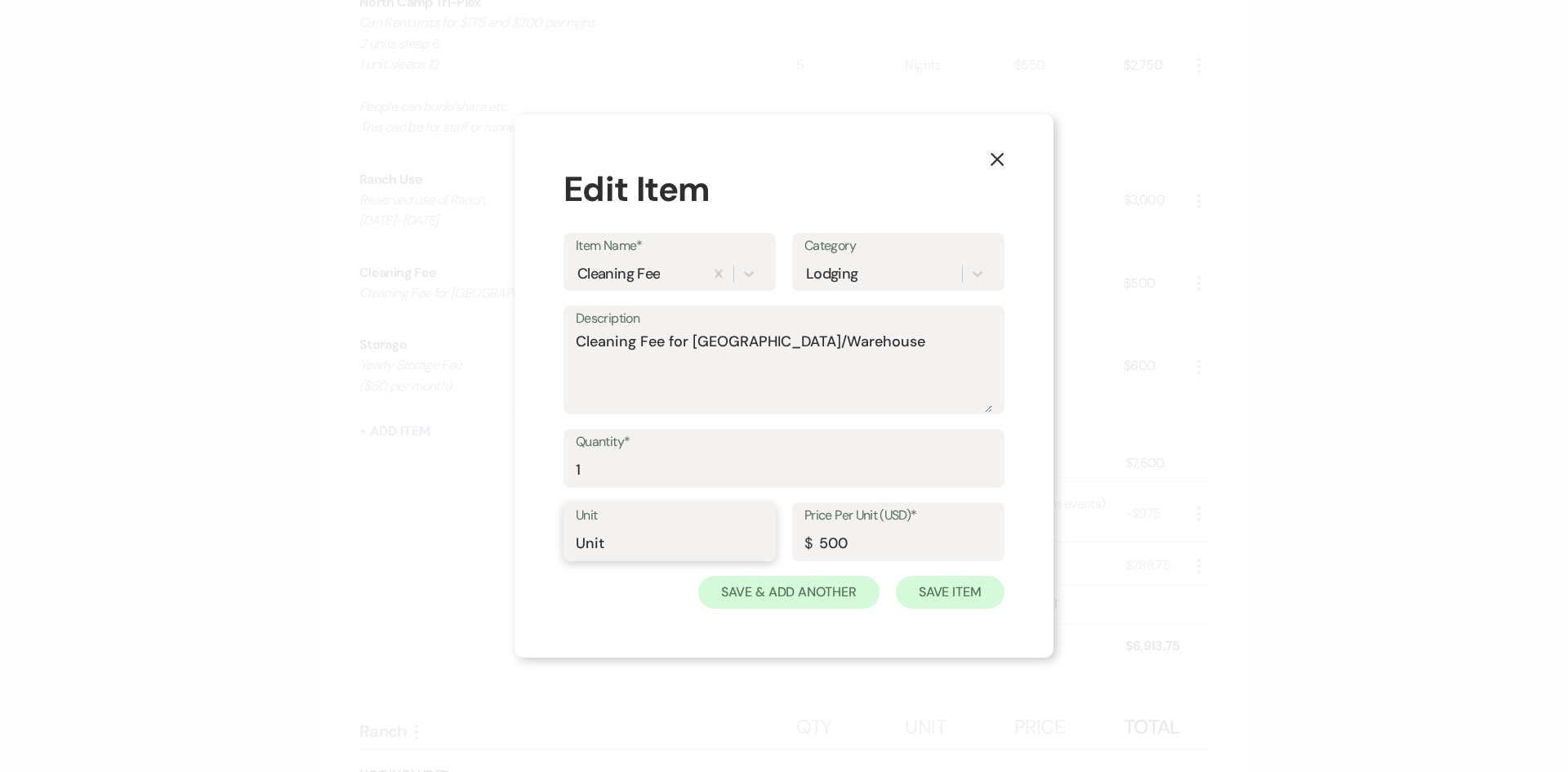 type on "Unit" 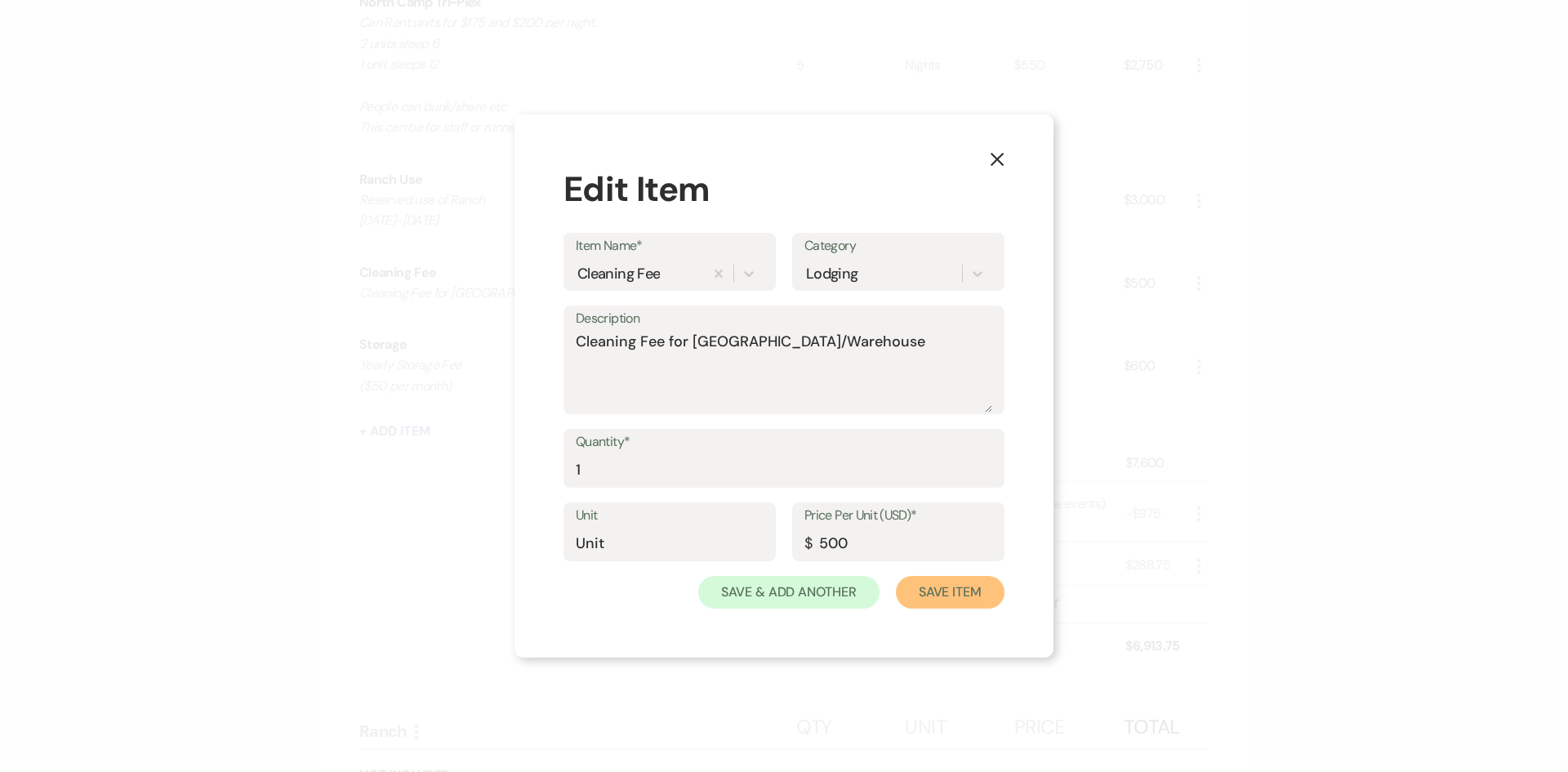 click on "Save Item" at bounding box center [950, 592] 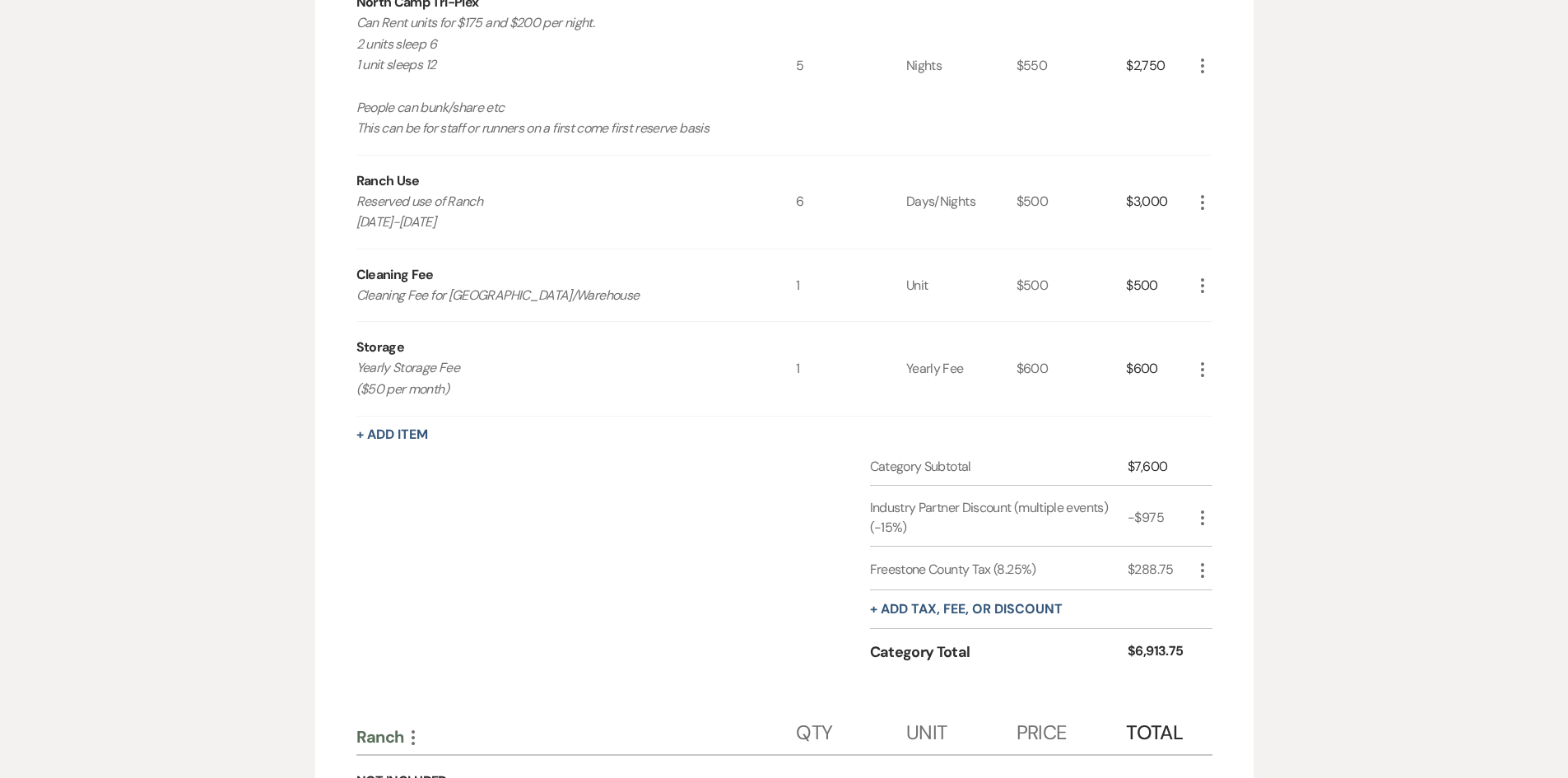click on "More" 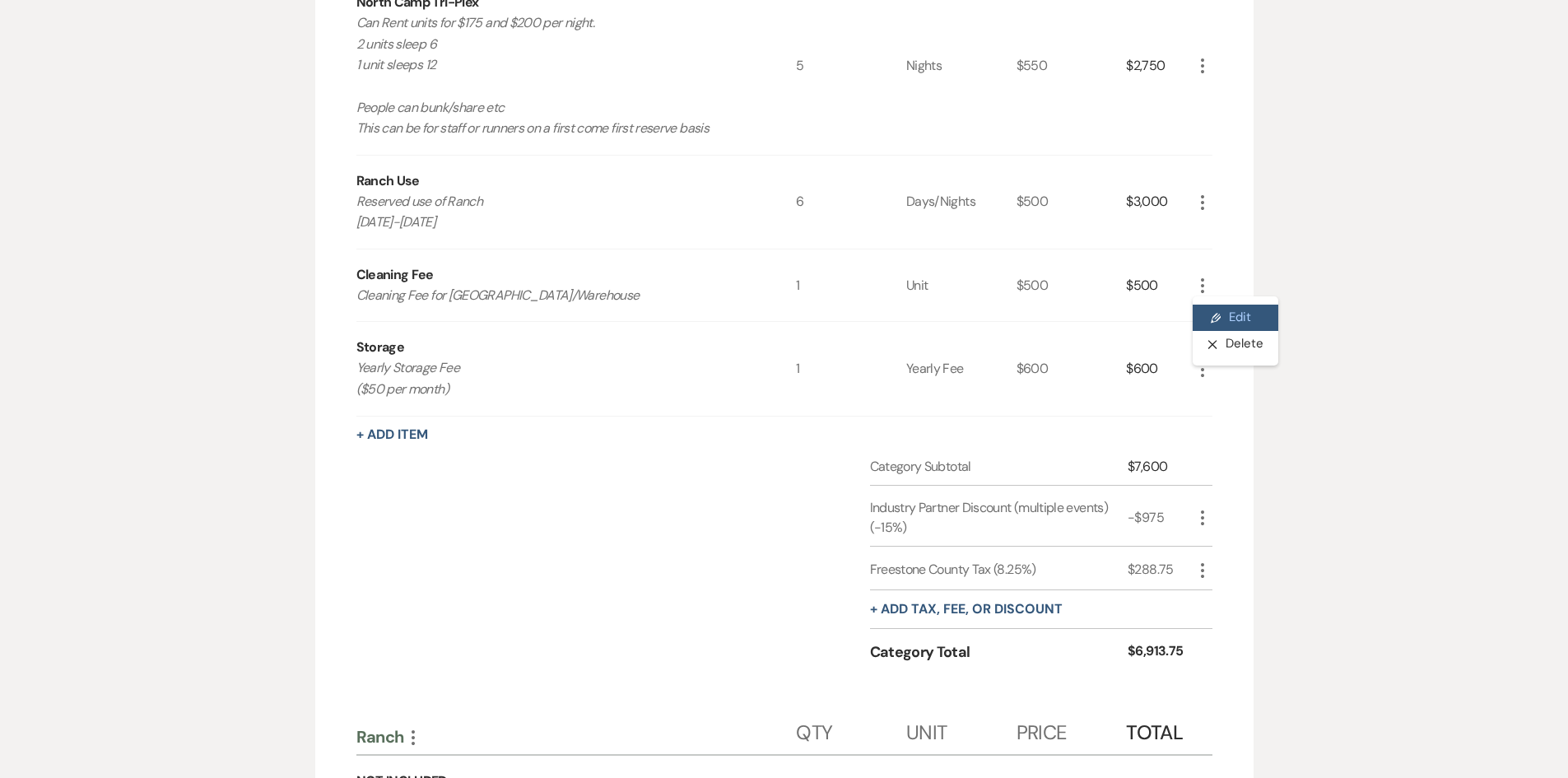 click 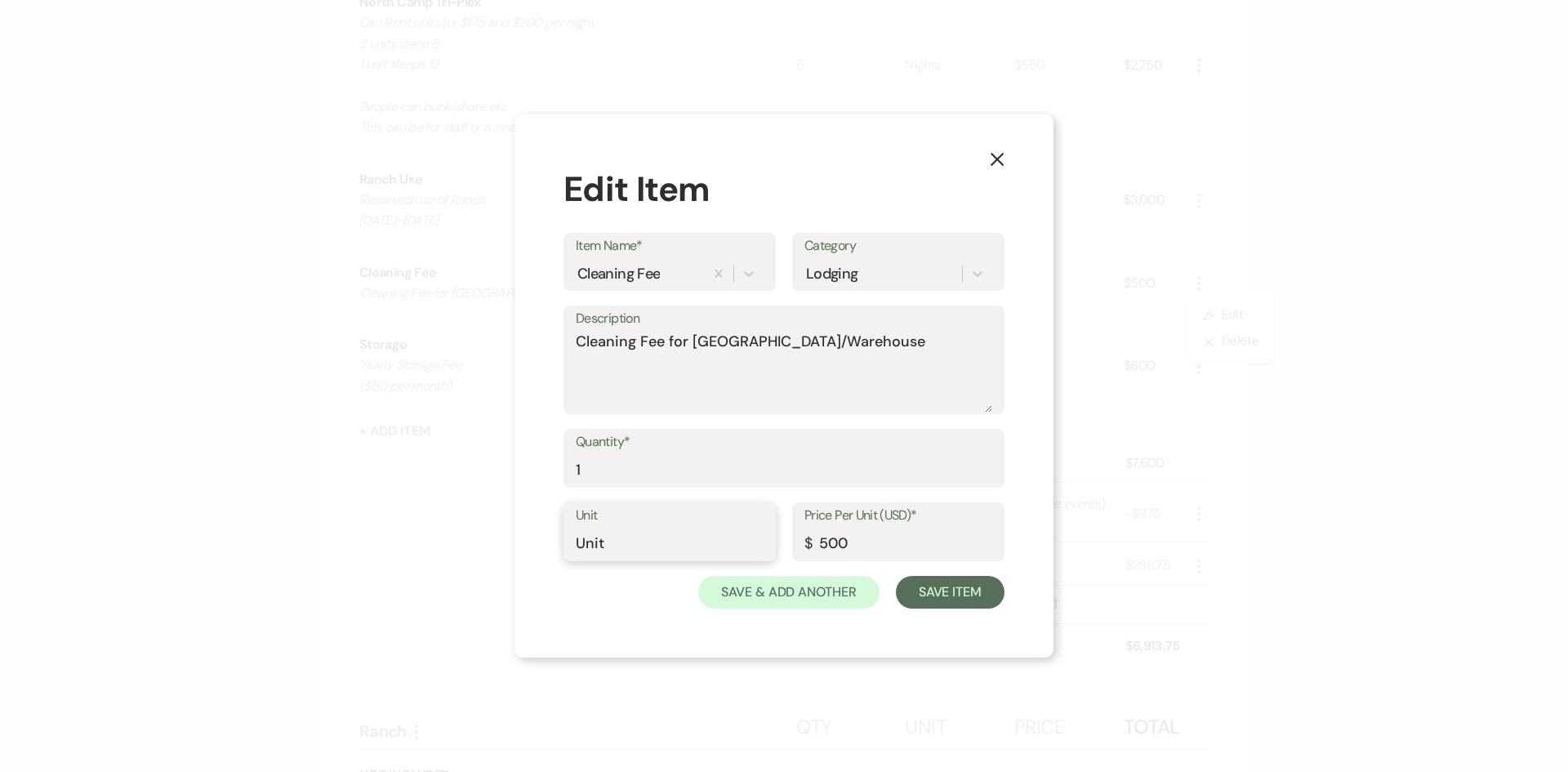 drag, startPoint x: 618, startPoint y: 540, endPoint x: 552, endPoint y: 543, distance: 66.06815 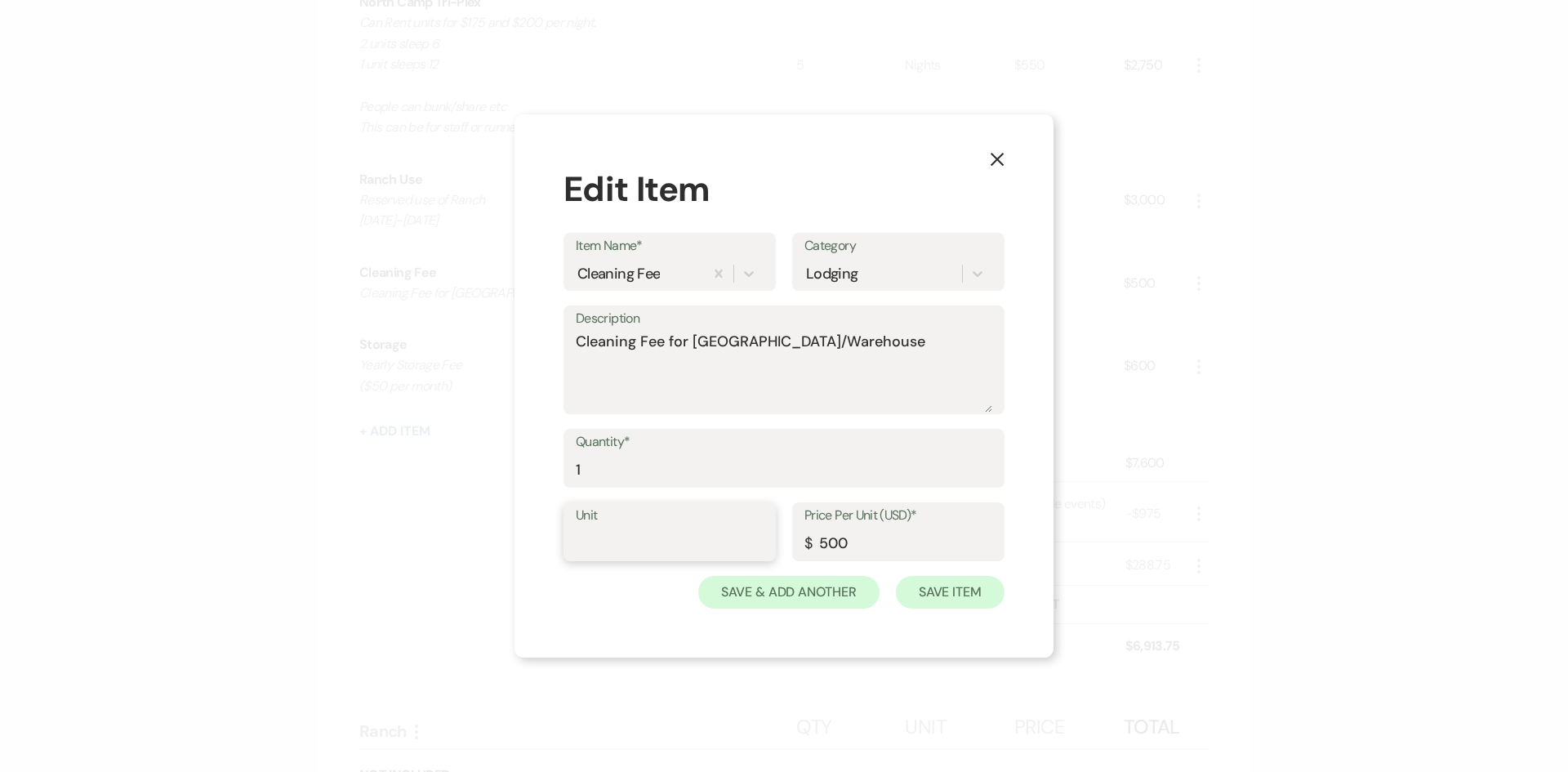 type 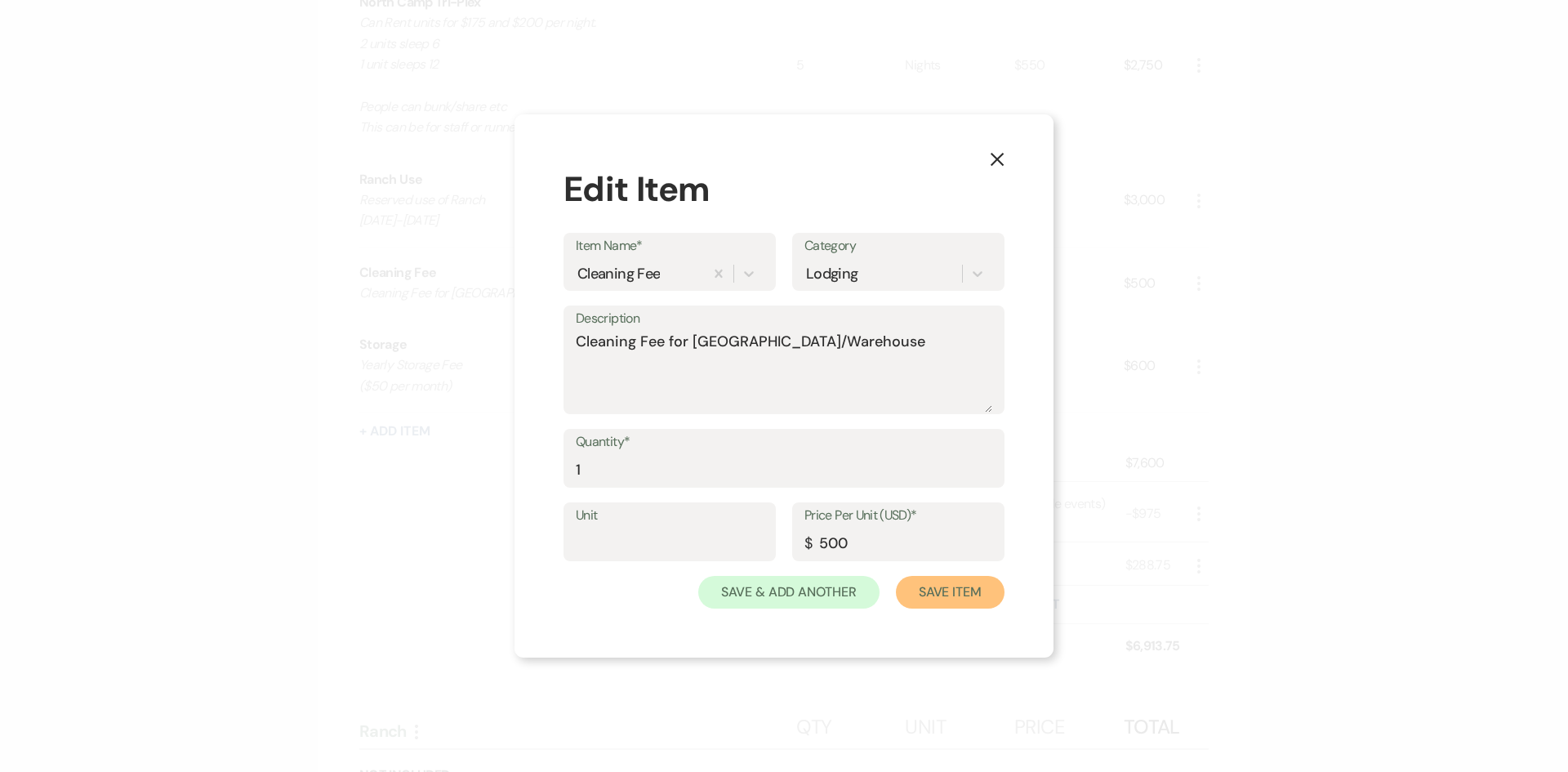 click on "Save Item" at bounding box center (950, 592) 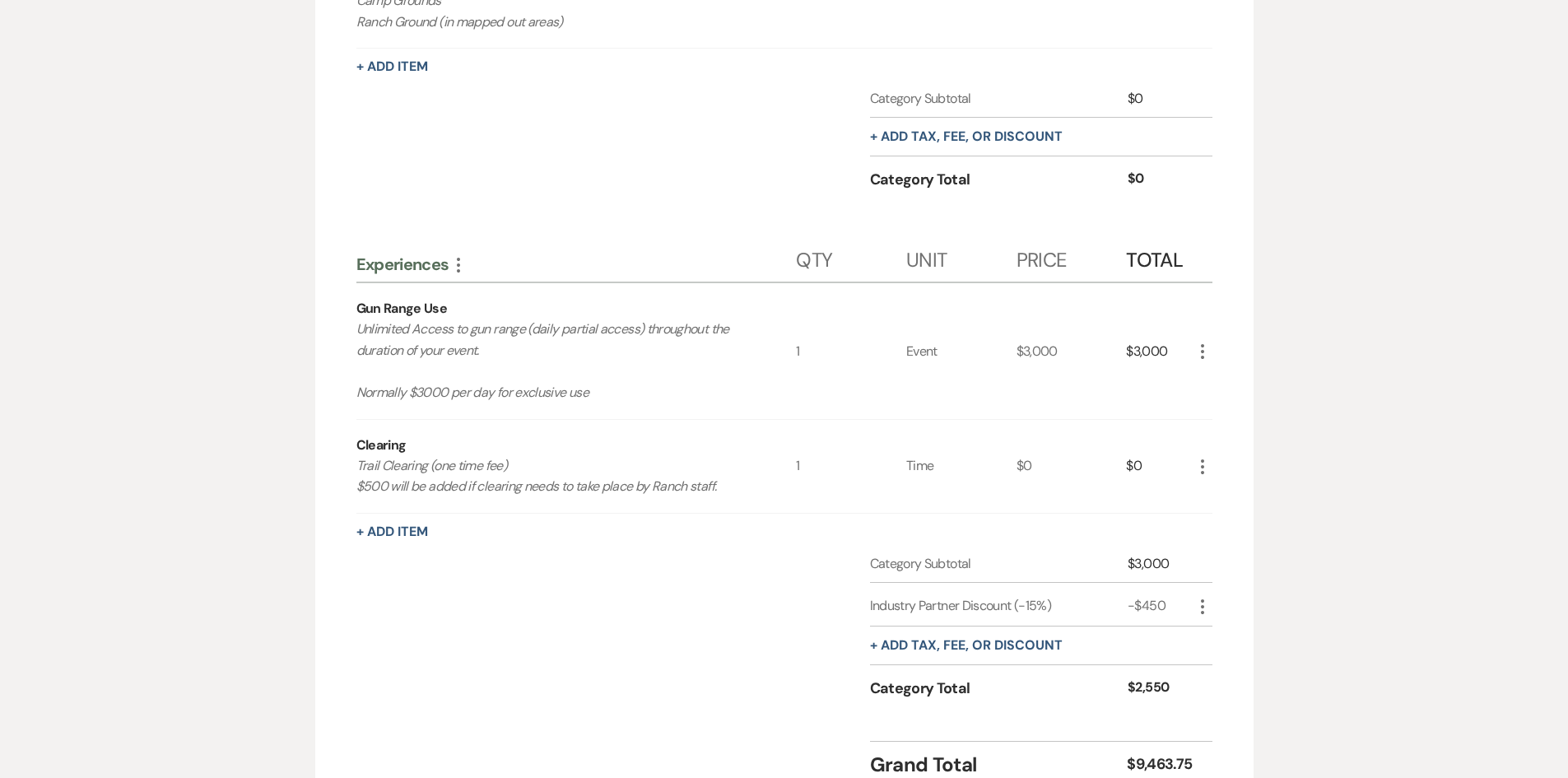 scroll, scrollTop: 2050, scrollLeft: 0, axis: vertical 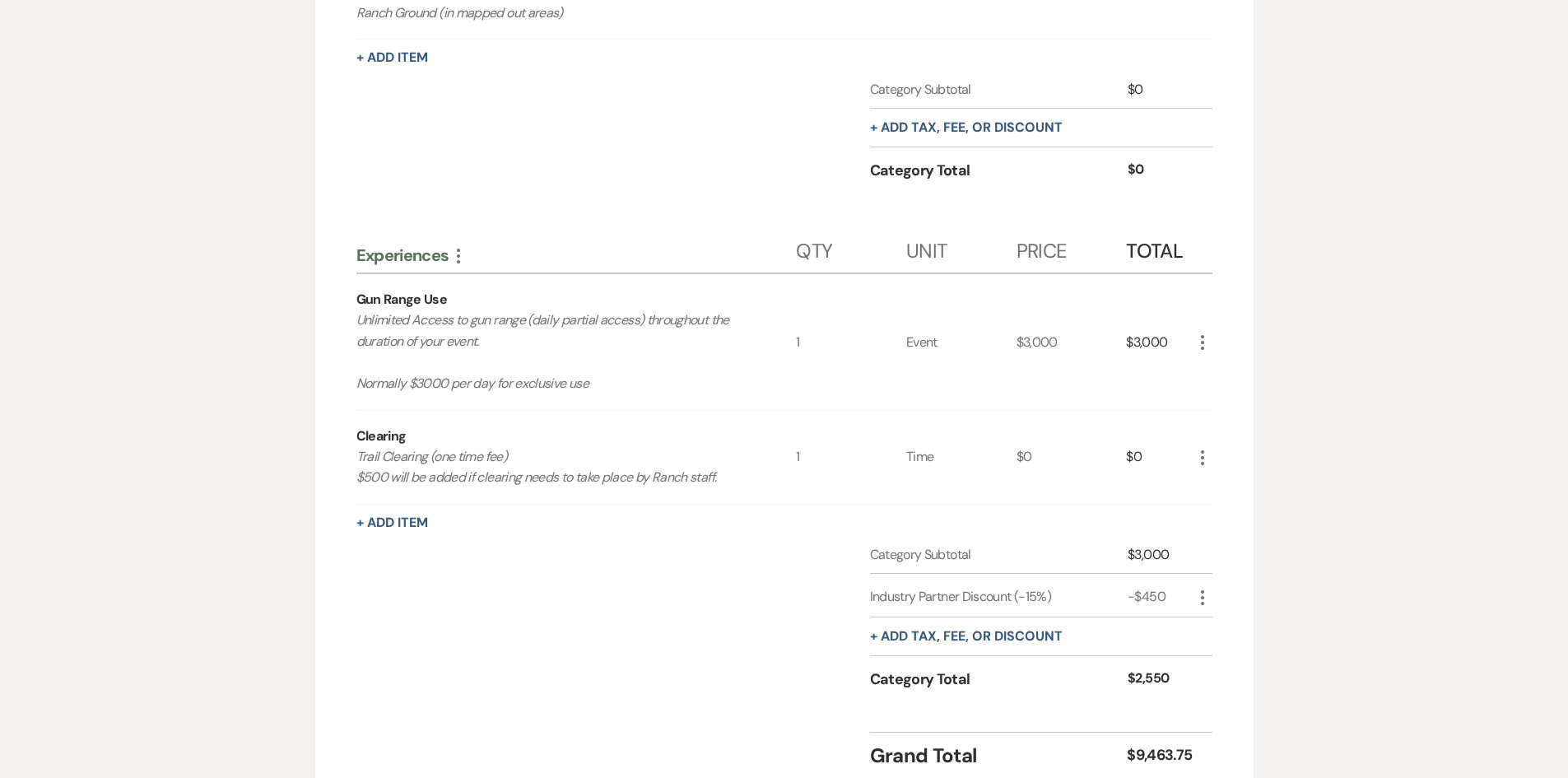 click on "More" 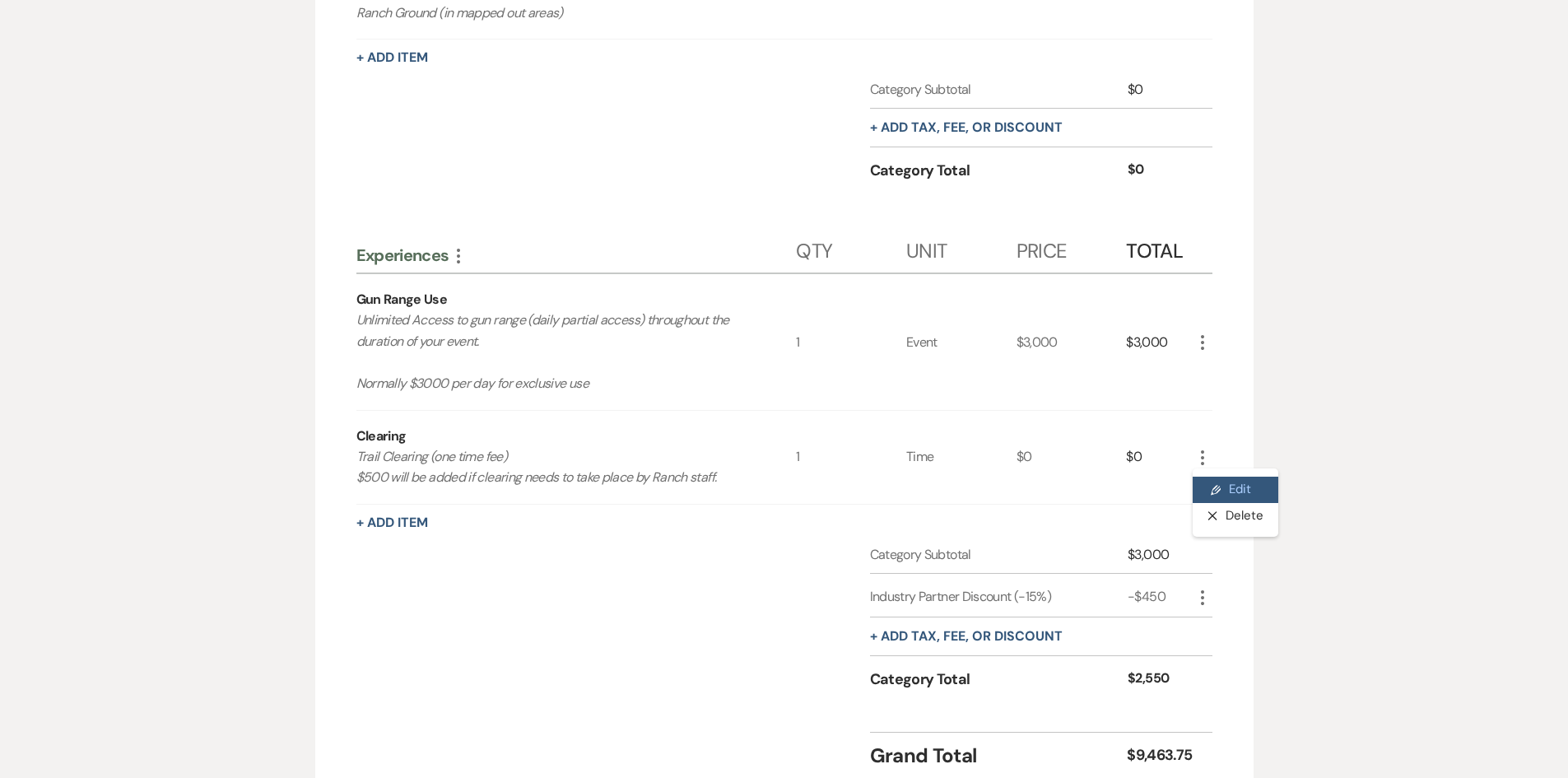 click on "Pencil" 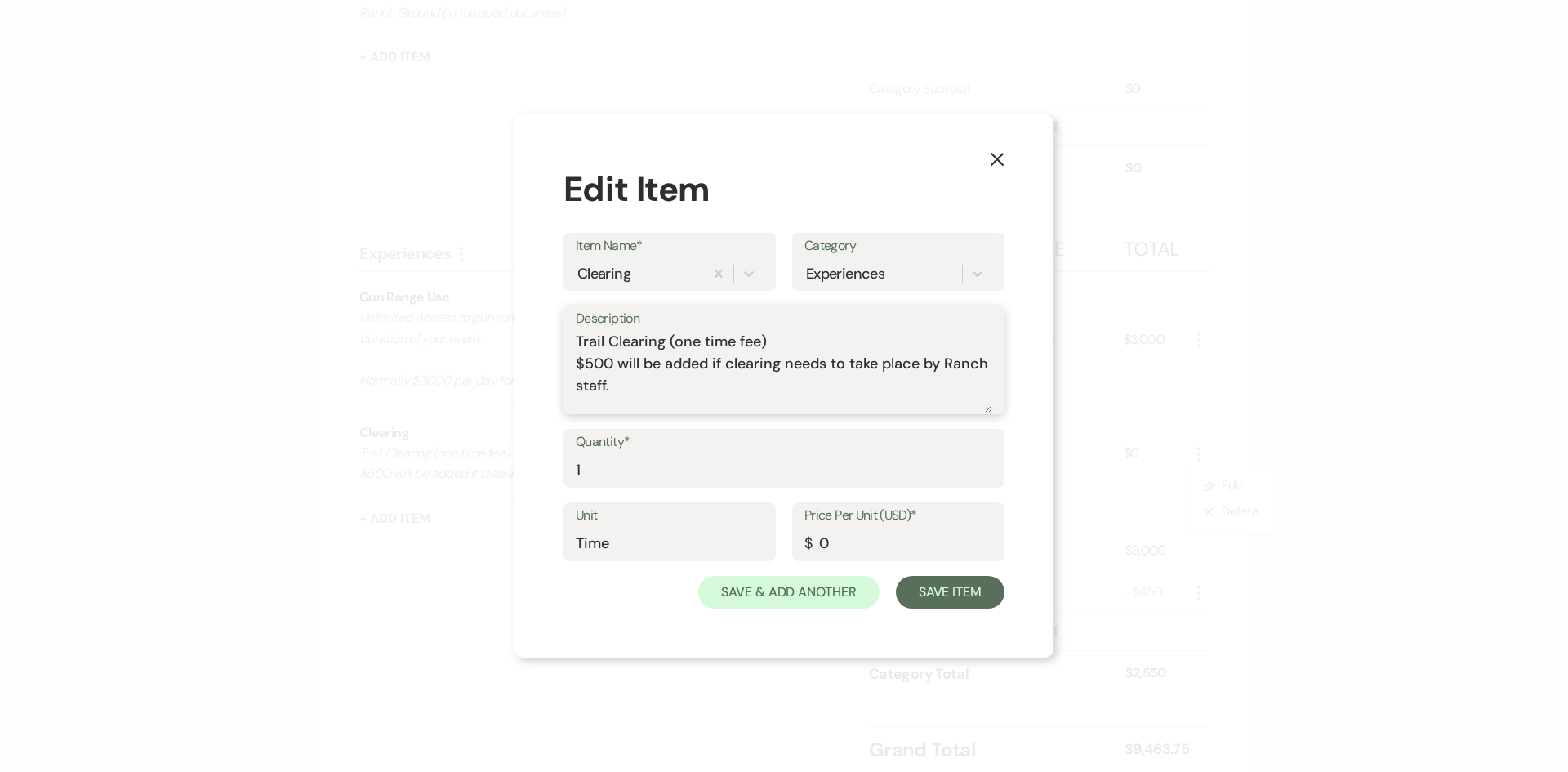 drag, startPoint x: 630, startPoint y: 390, endPoint x: 573, endPoint y: 360, distance: 64.412732 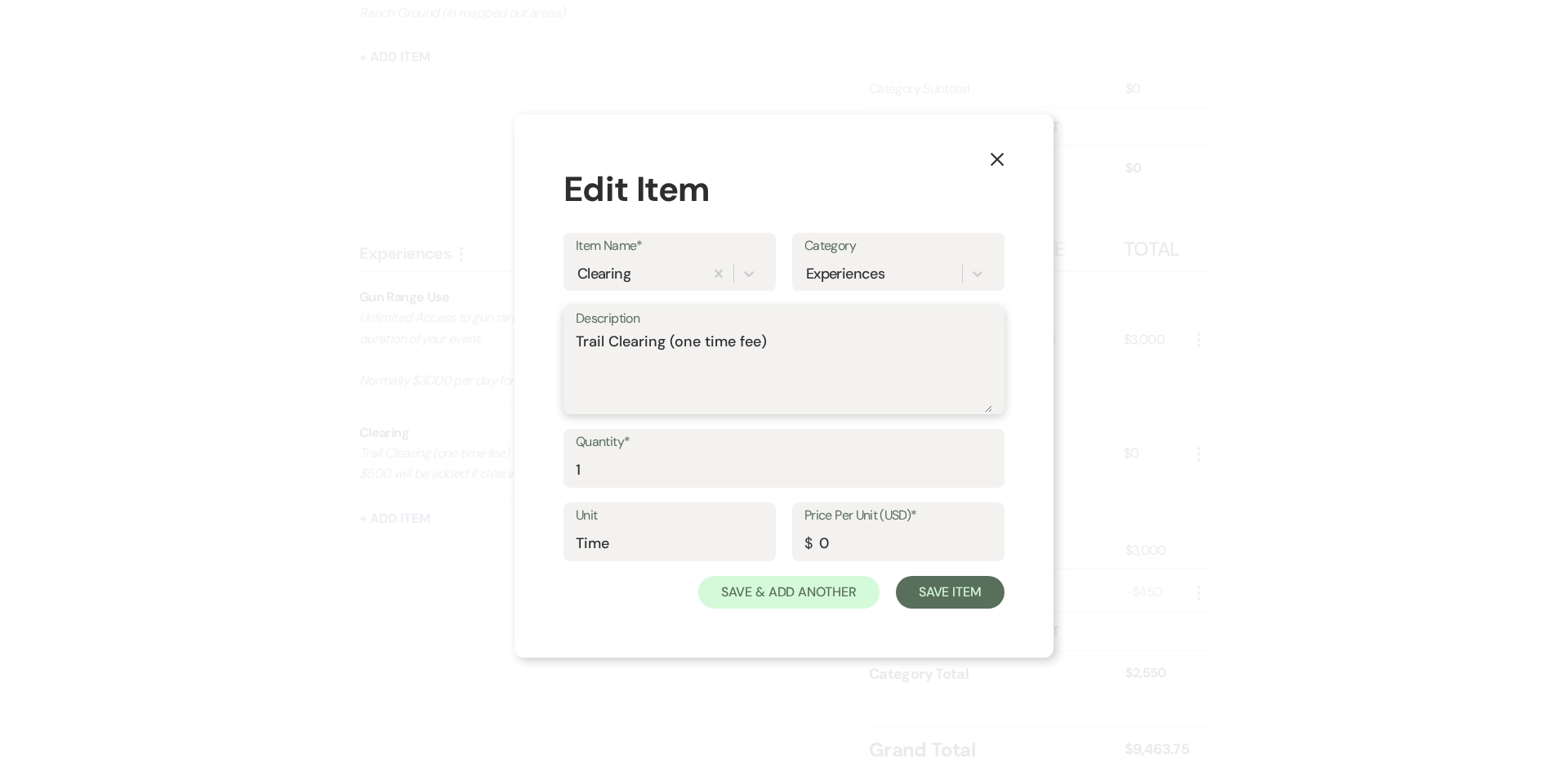type on "Trail Clearing (one time fee)" 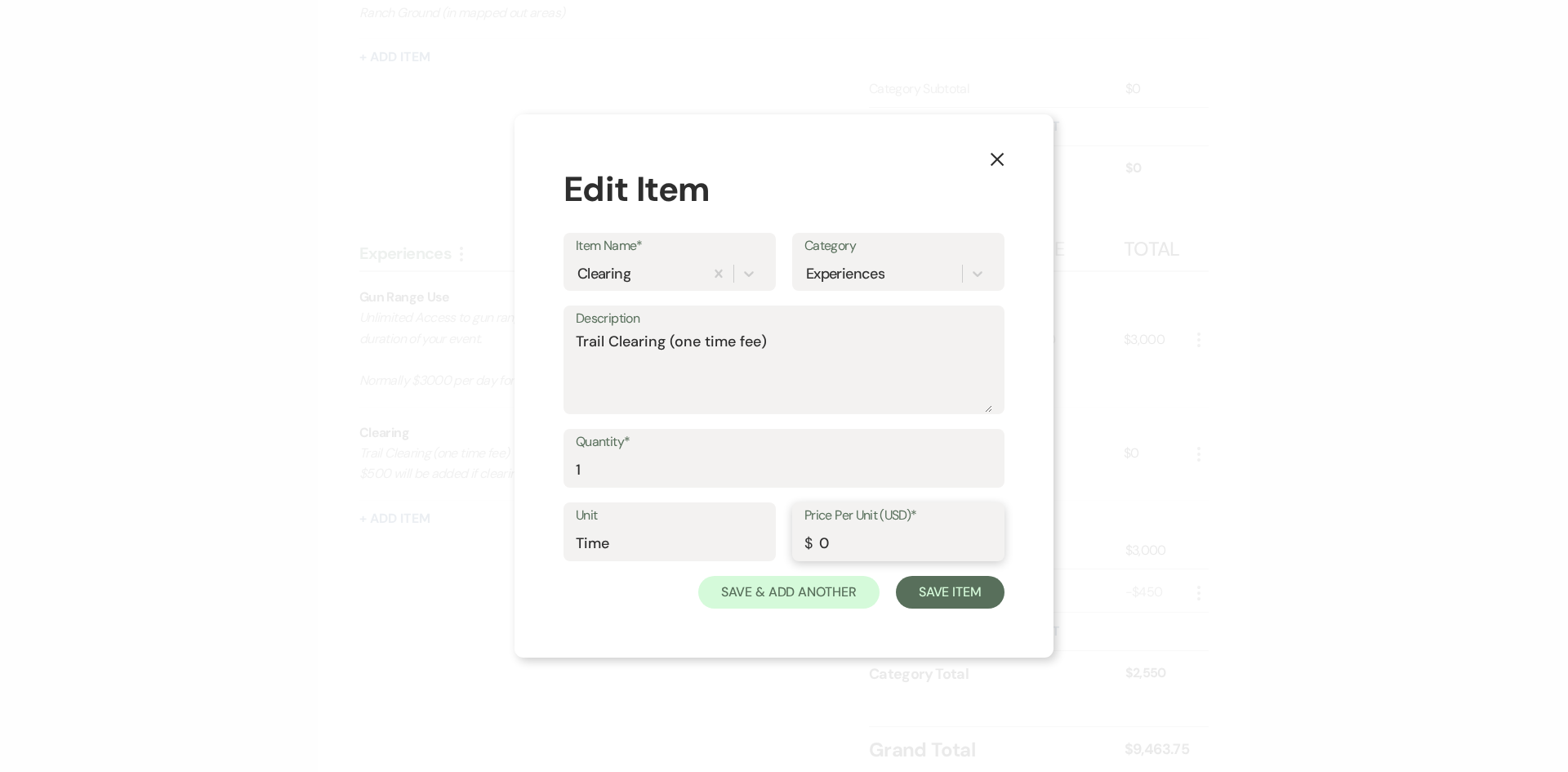 drag, startPoint x: 840, startPoint y: 542, endPoint x: 820, endPoint y: 542, distance: 20 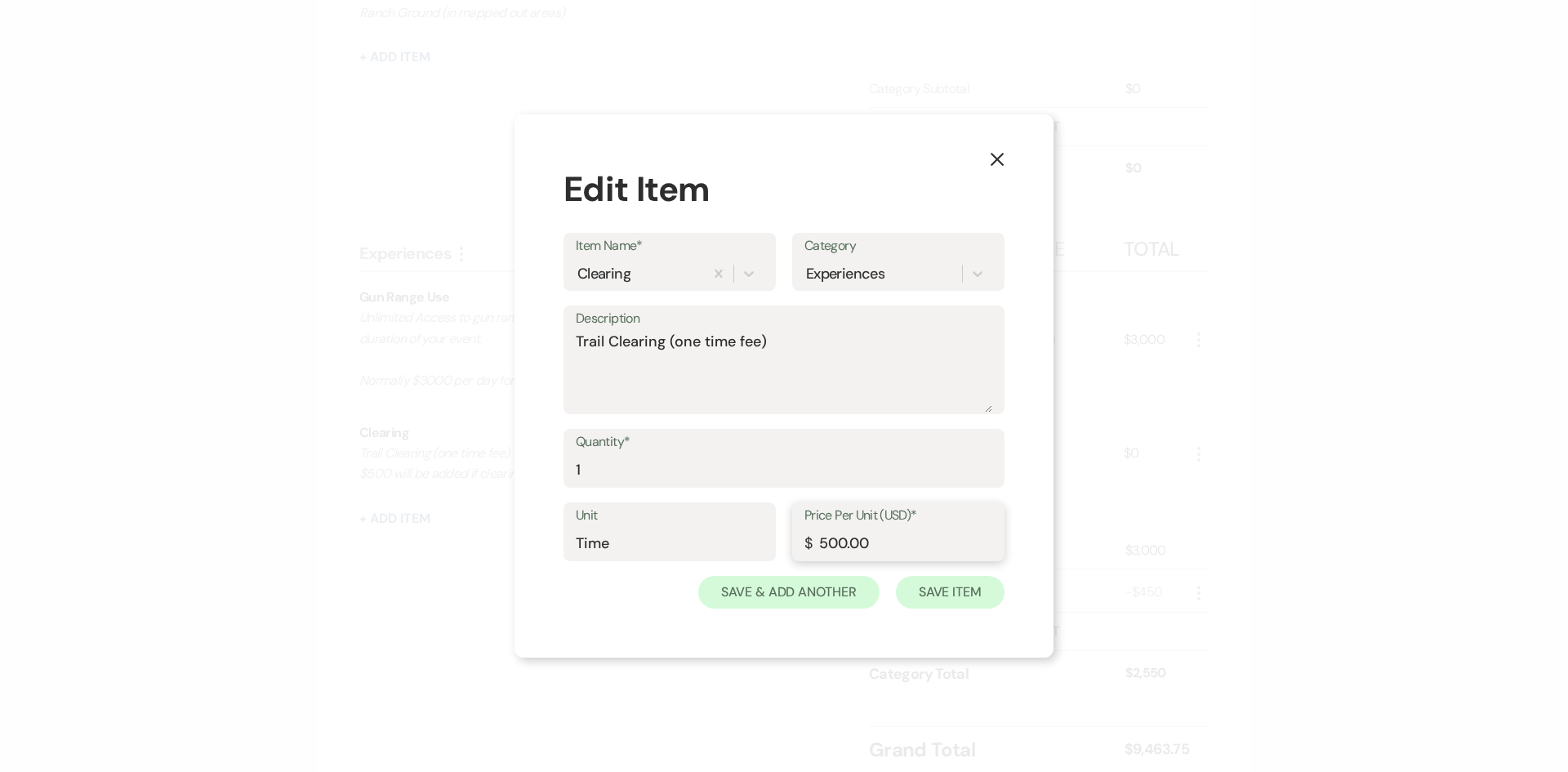 type on "500.00" 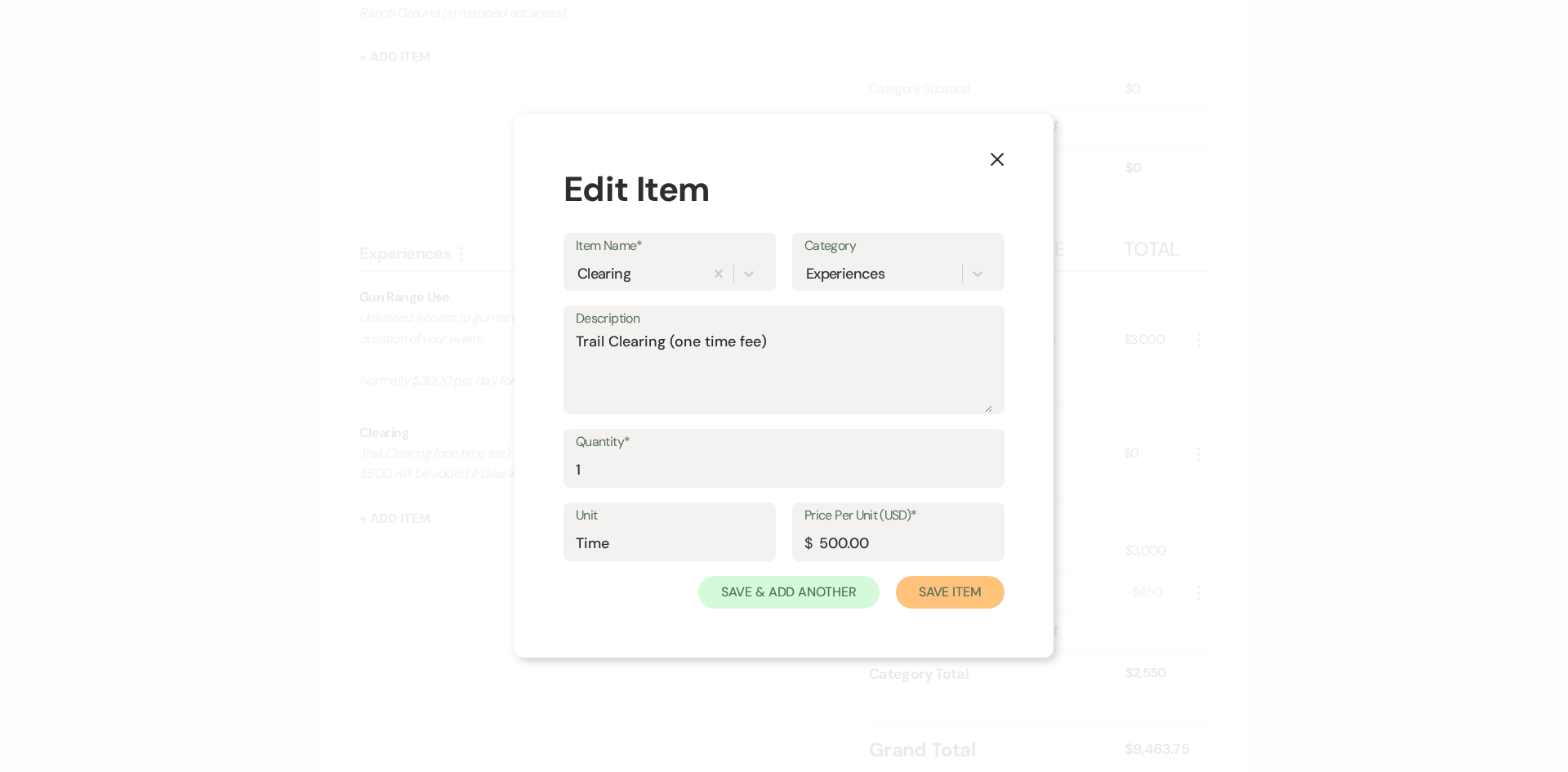 click on "Save Item" at bounding box center (950, 592) 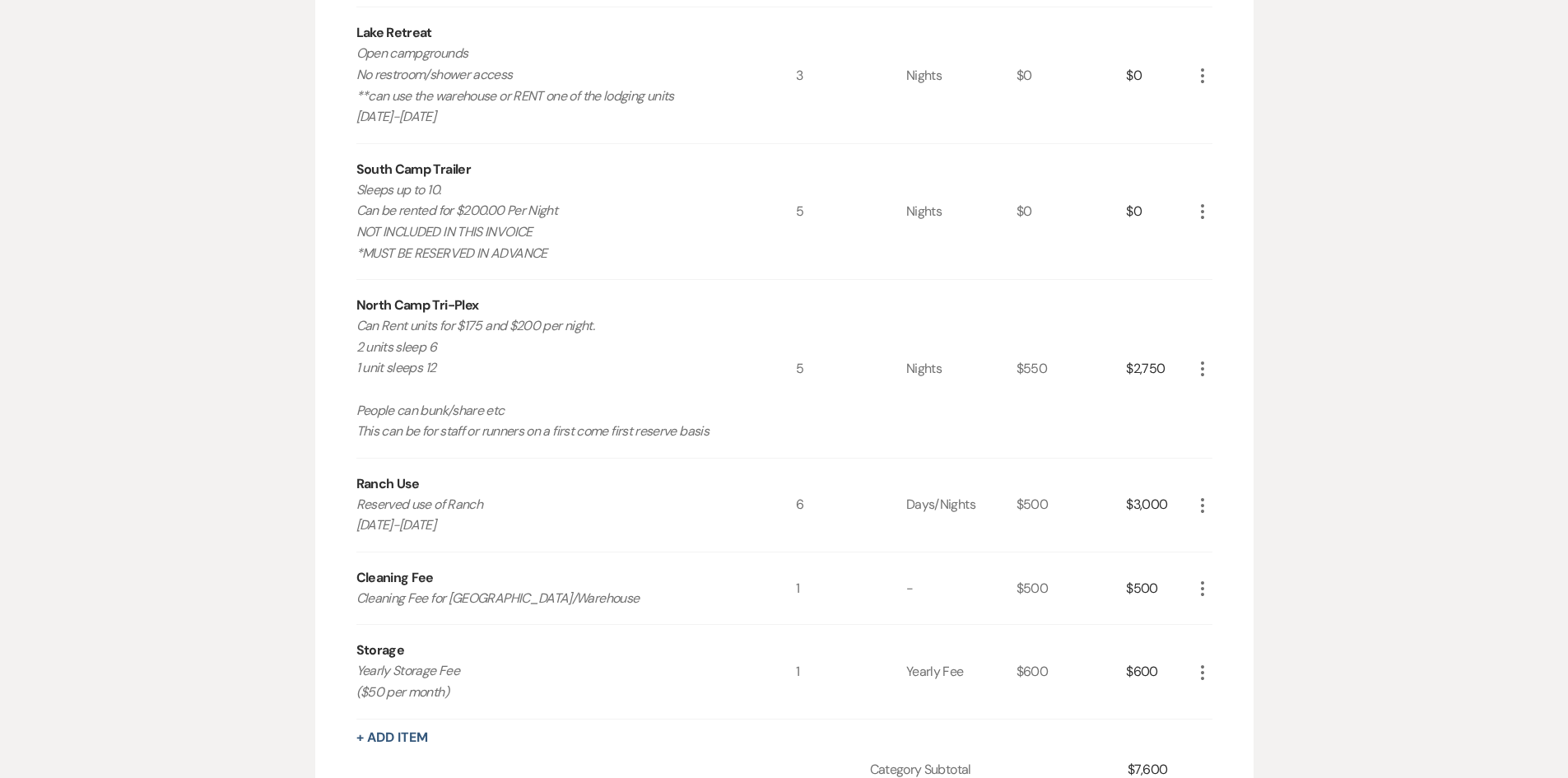 scroll, scrollTop: 321, scrollLeft: 0, axis: vertical 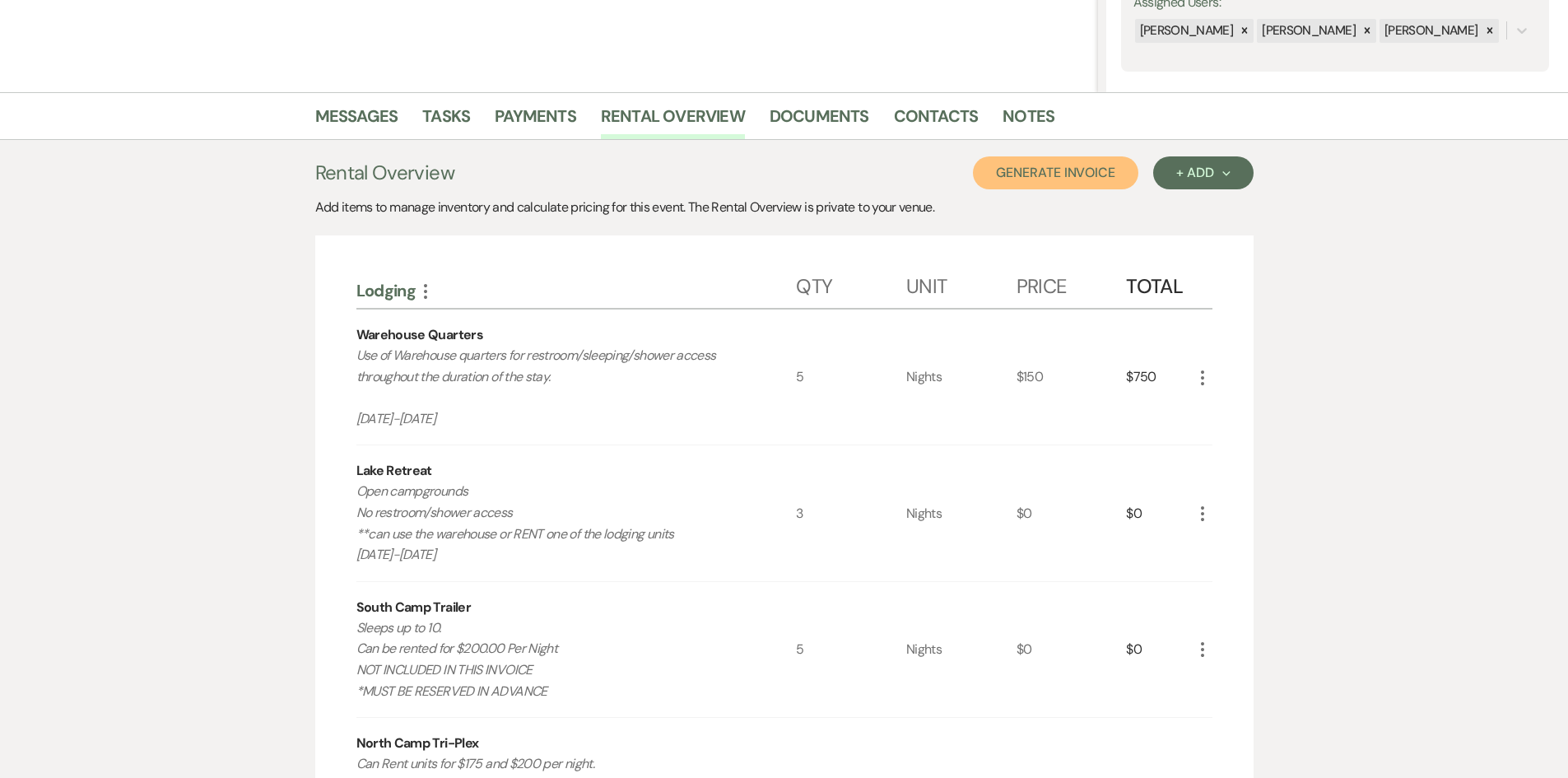 click on "Generate Invoice" at bounding box center (1055, 173) 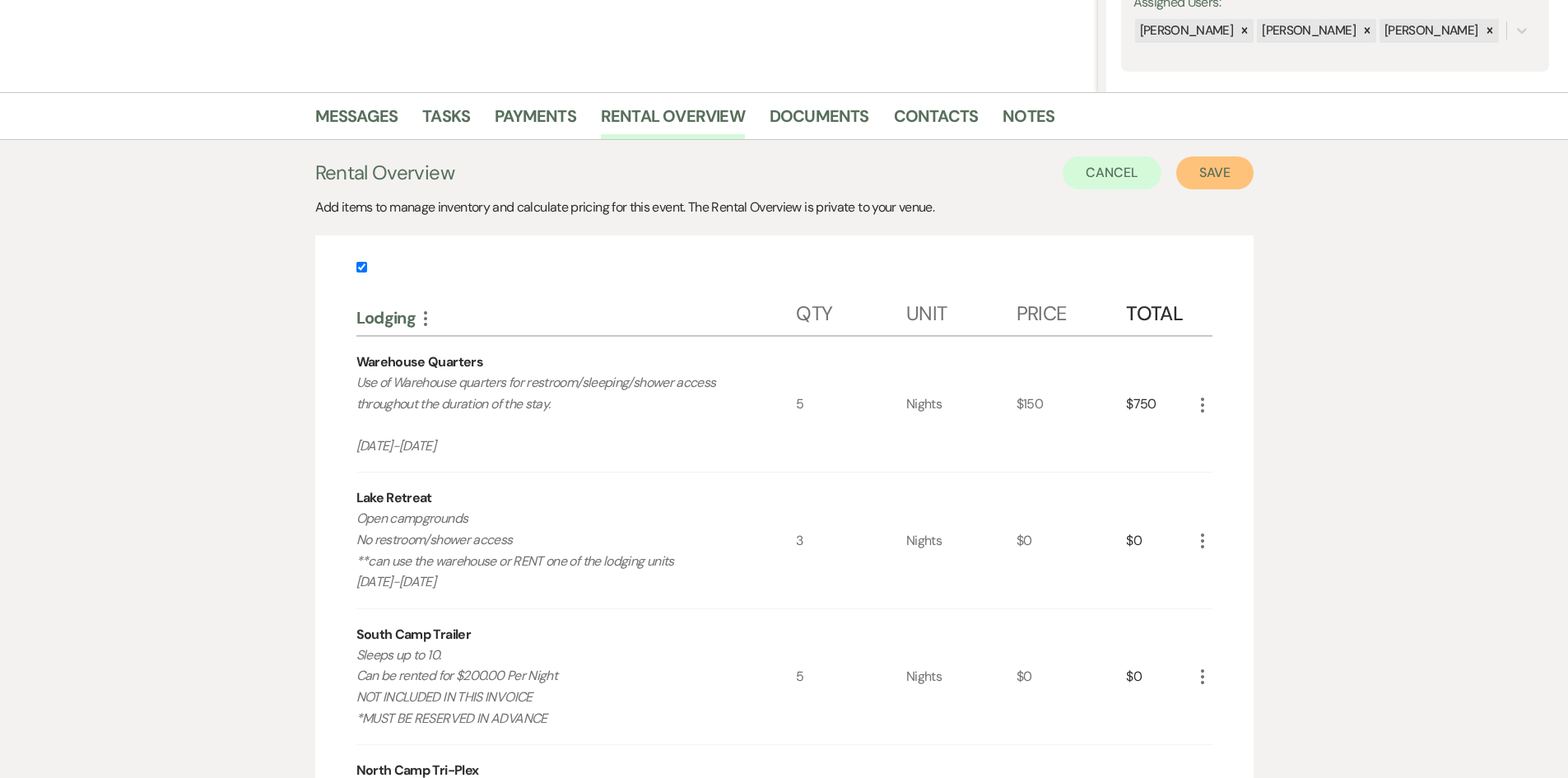click on "Save" at bounding box center [1215, 173] 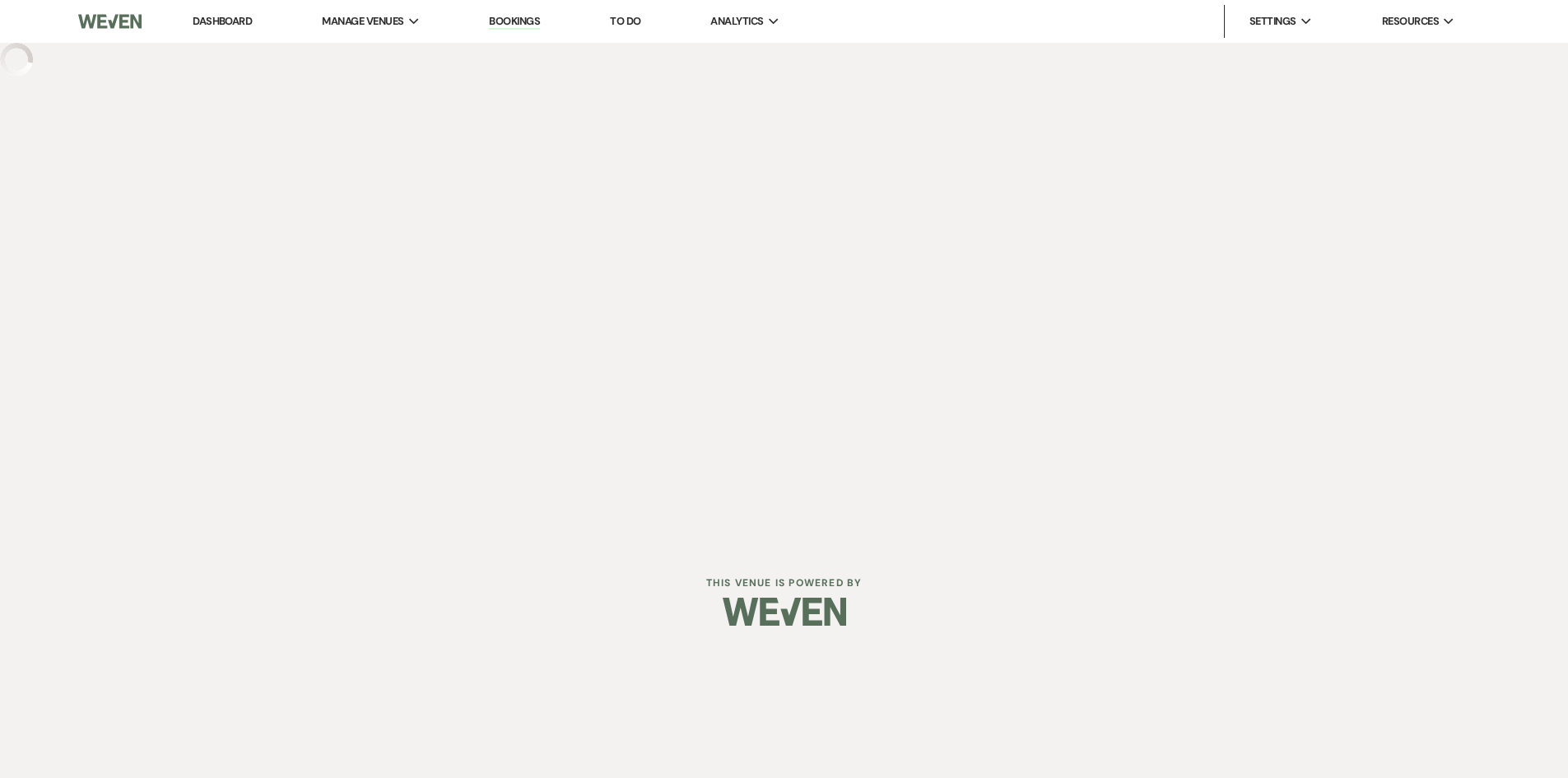 scroll, scrollTop: 0, scrollLeft: 0, axis: both 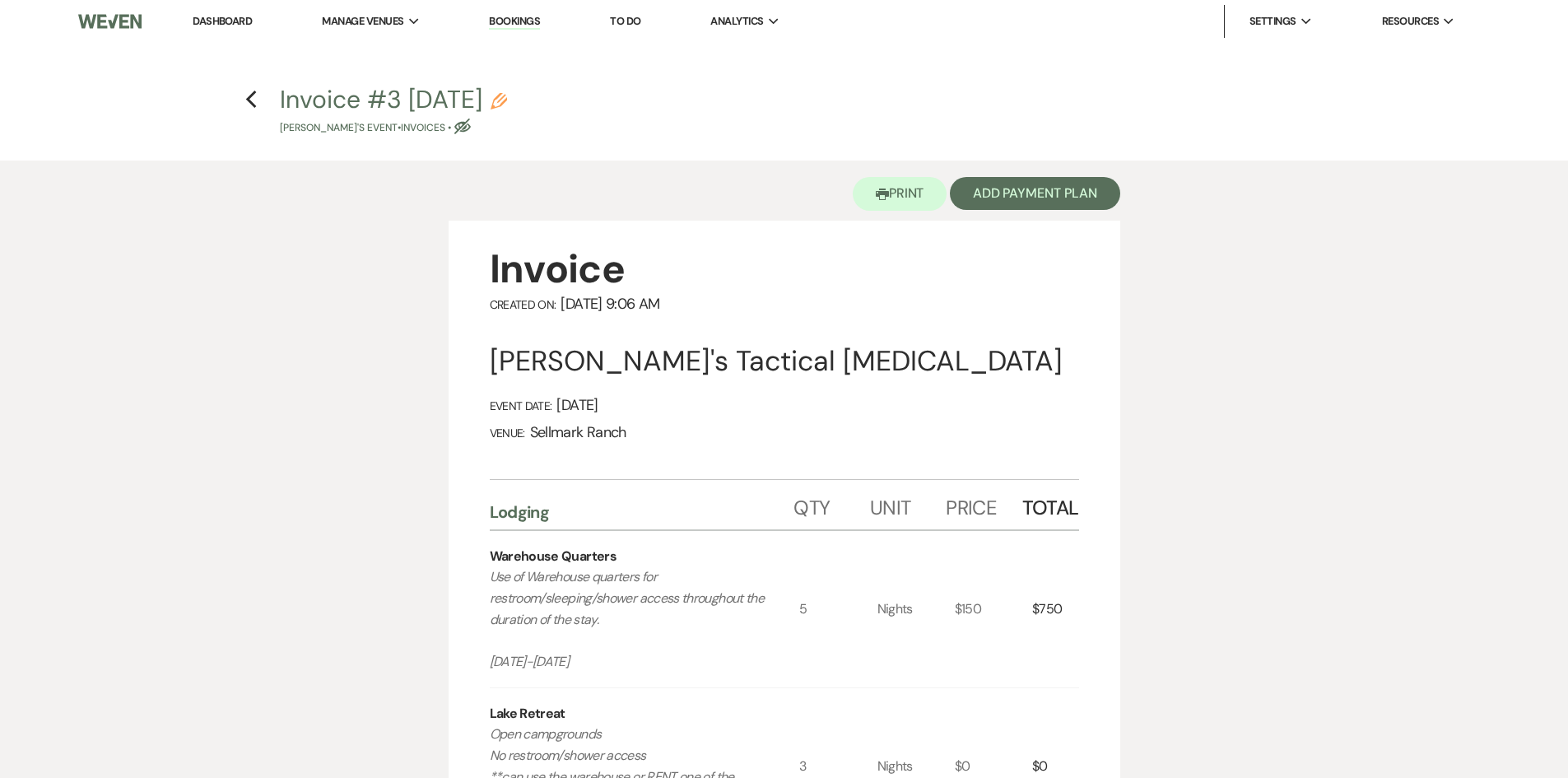 click on "Pencil" 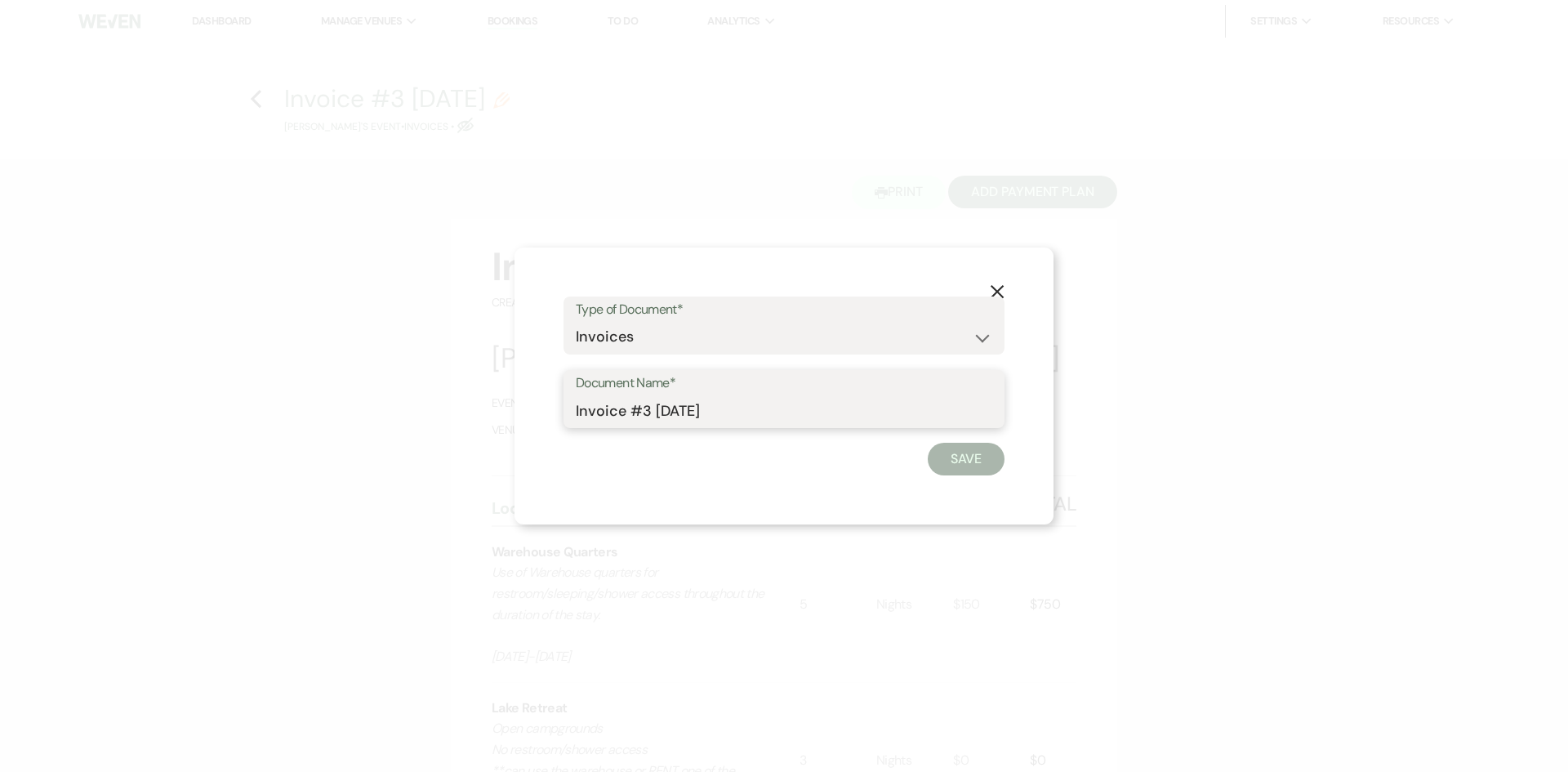 drag, startPoint x: 765, startPoint y: 410, endPoint x: 480, endPoint y: 409, distance: 285.00175 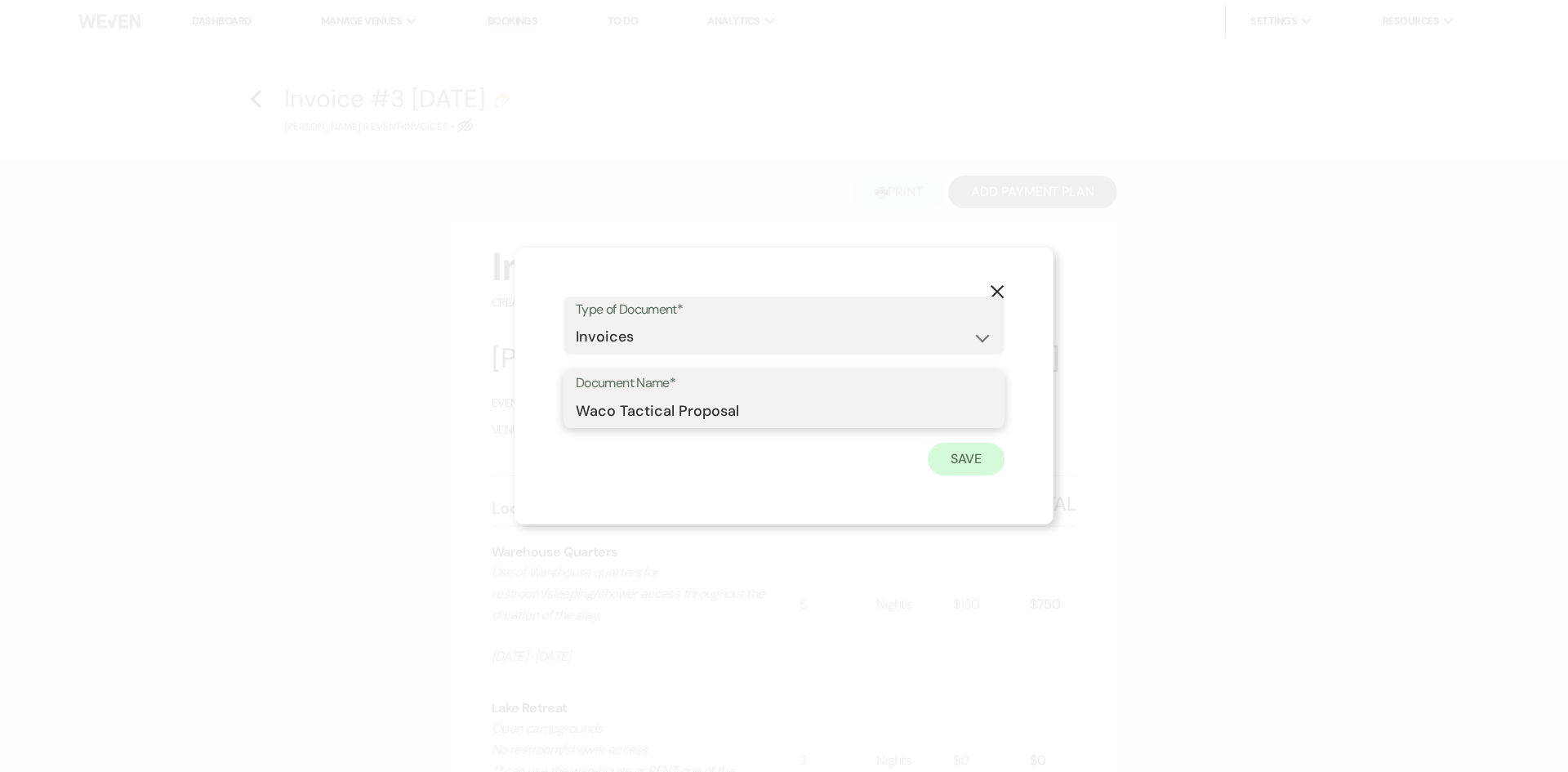 type on "Waco Tactical Proposal" 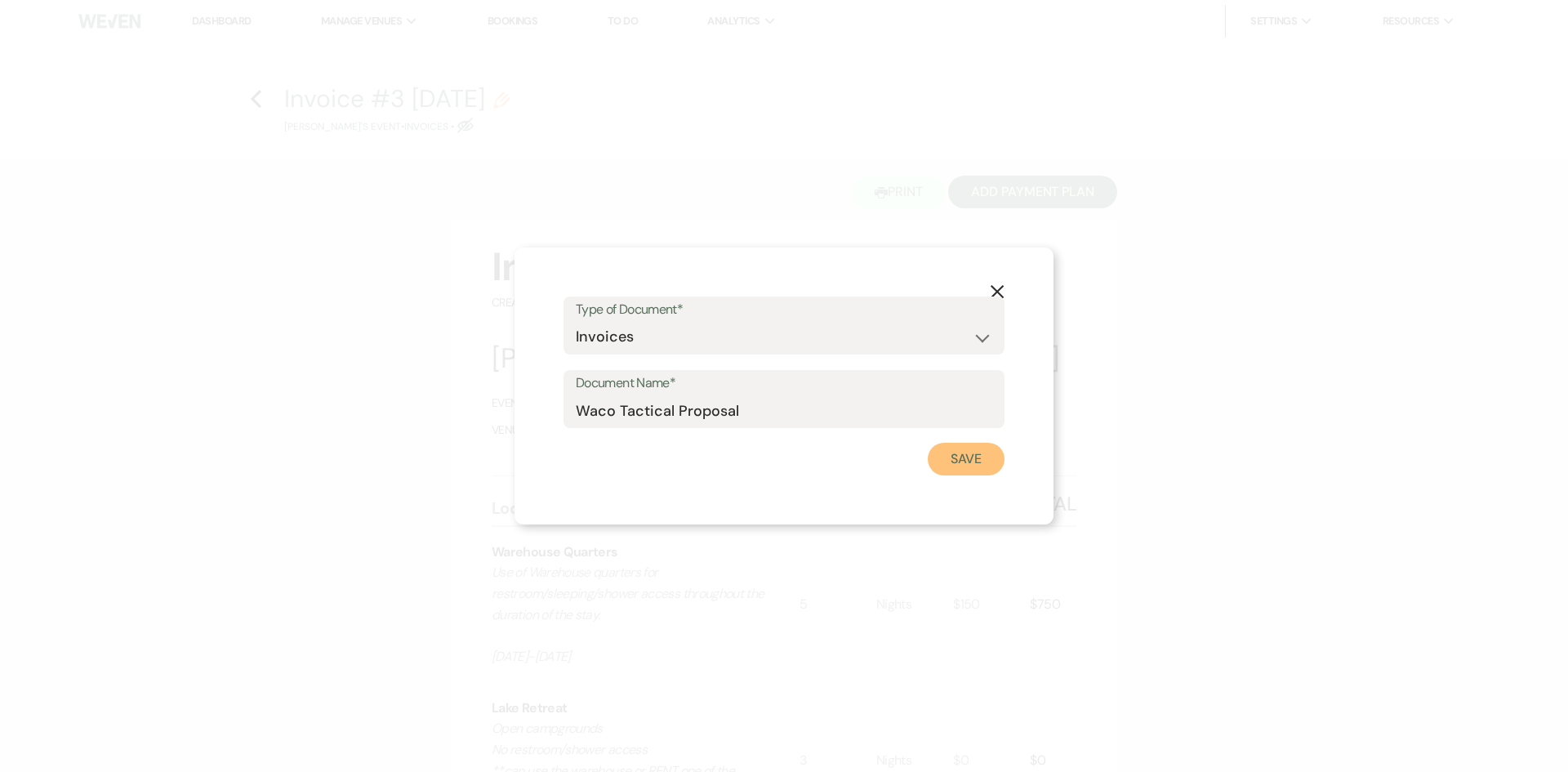click on "Save" at bounding box center [966, 459] 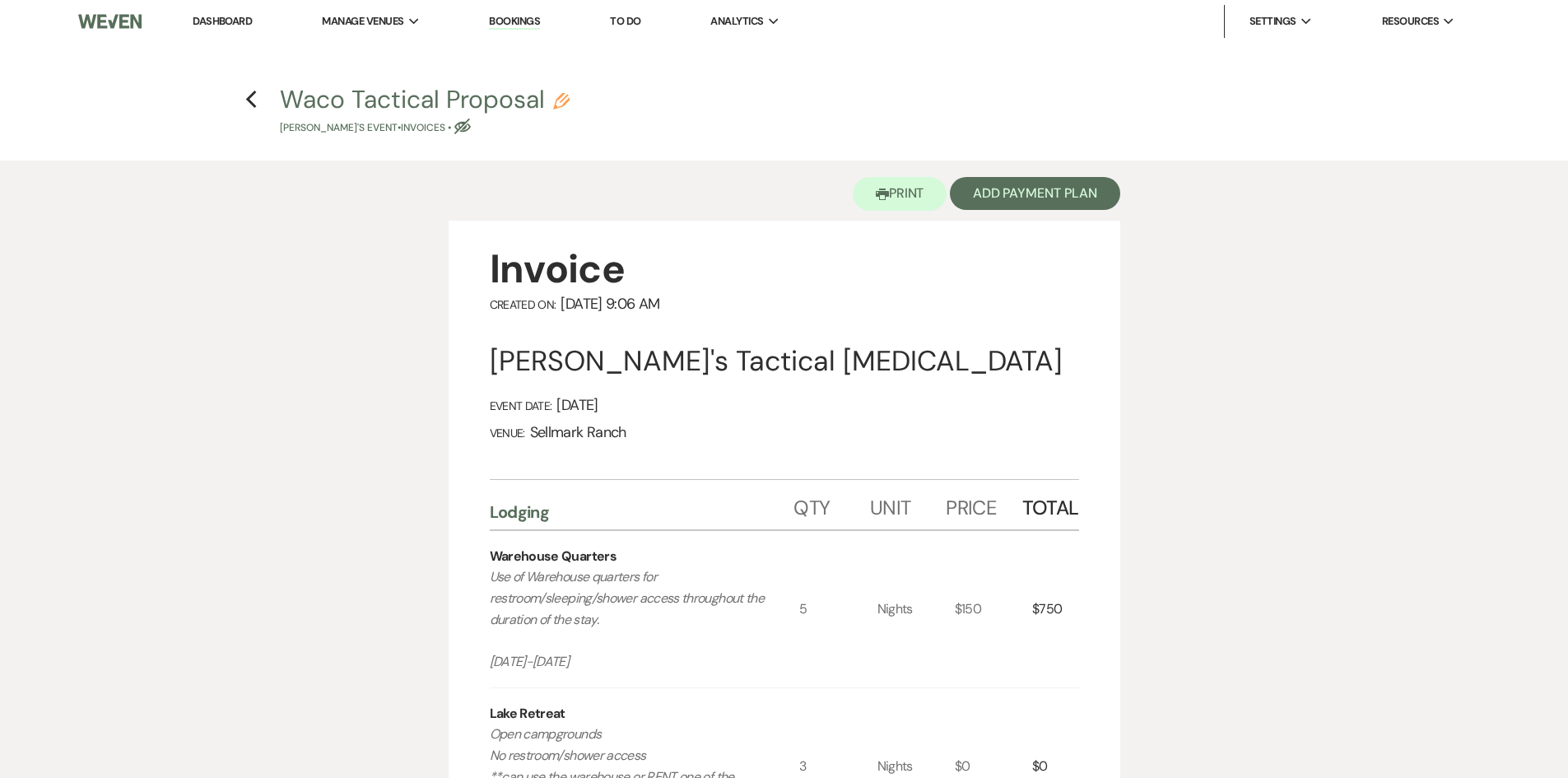 click on "Previous Waco Tactical Proposal Pencil Dan's Event  •  Invoices   •  Eye Blocked" at bounding box center (784, 109) 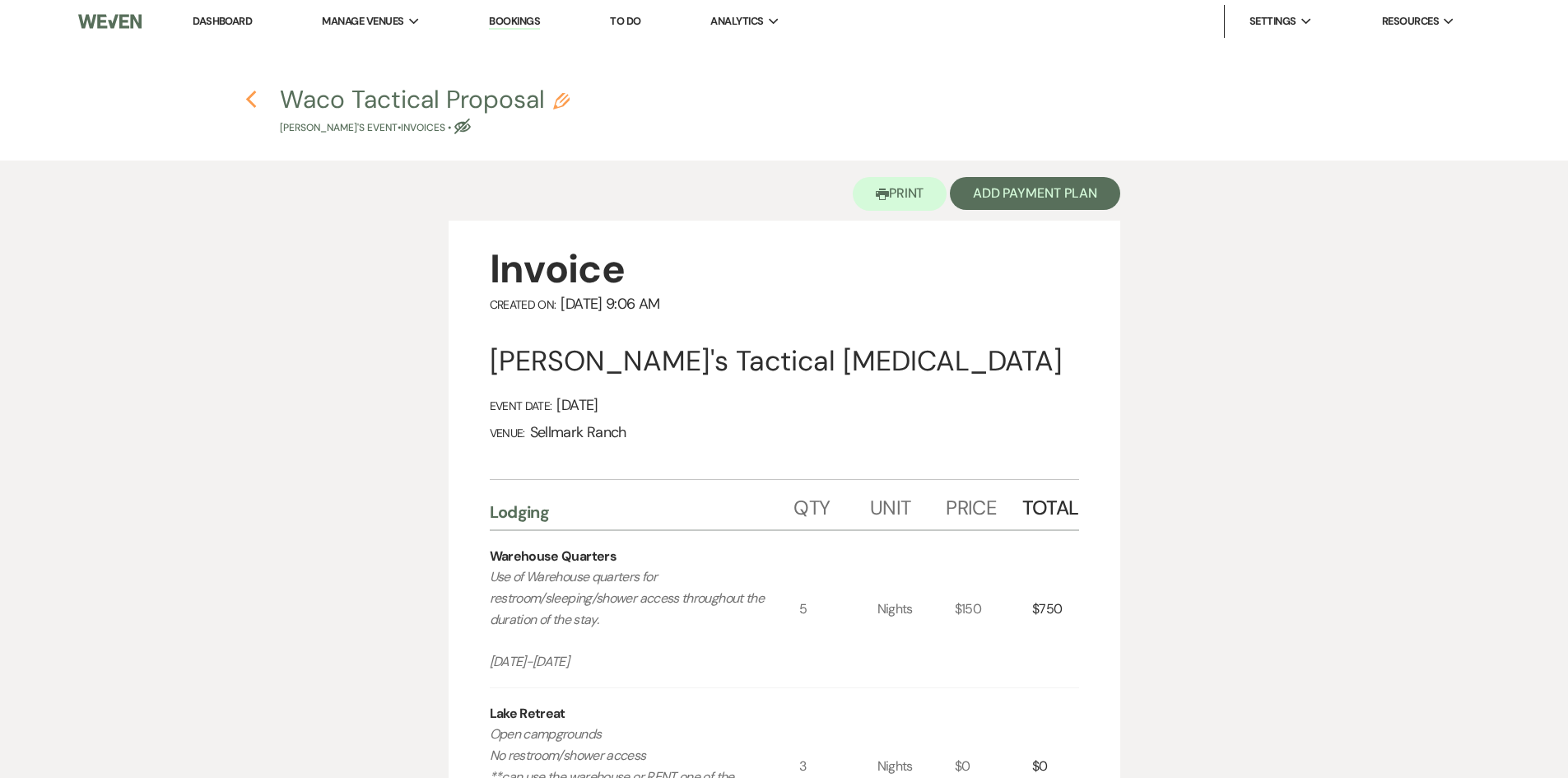 click 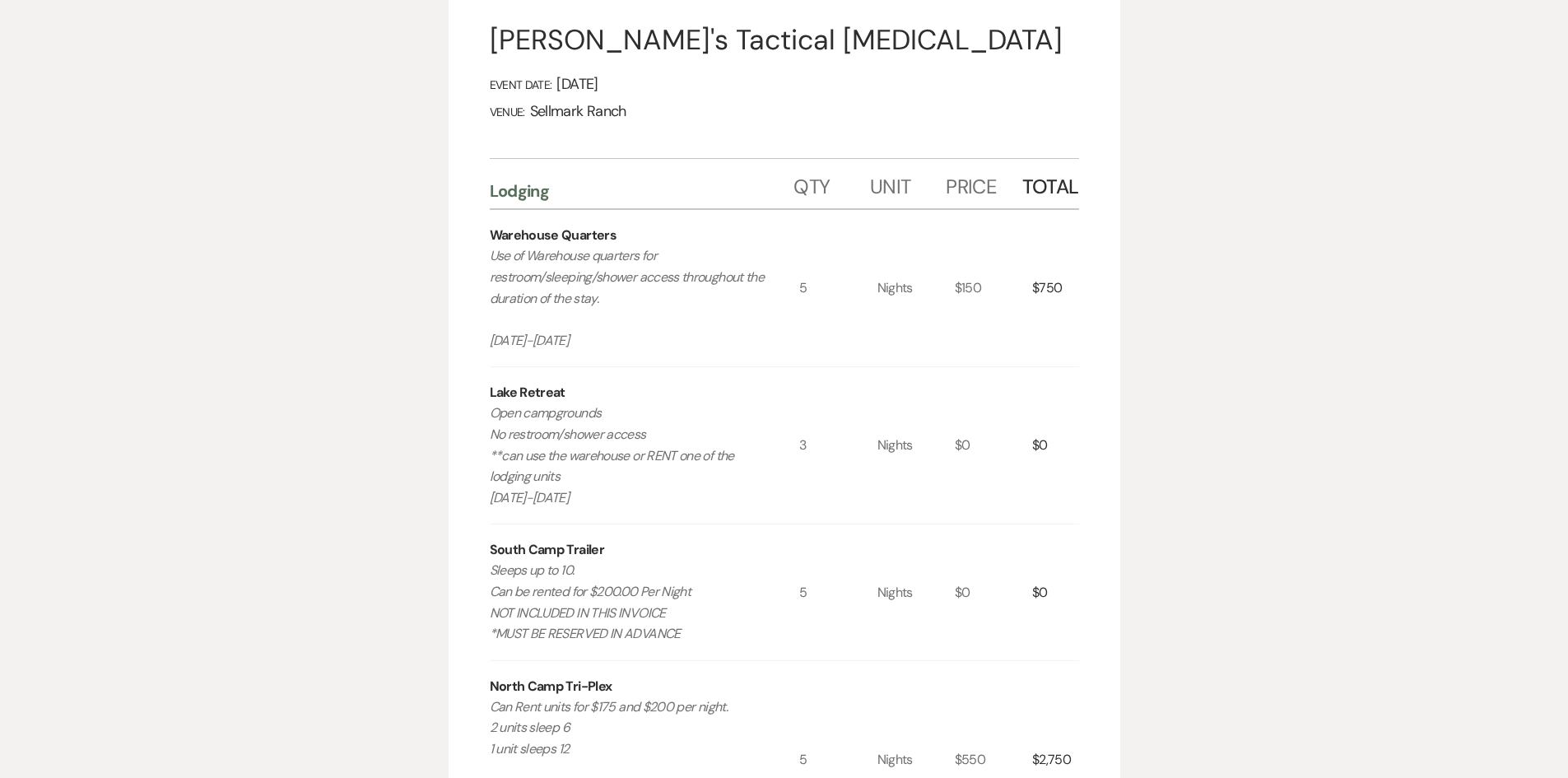 select on "6" 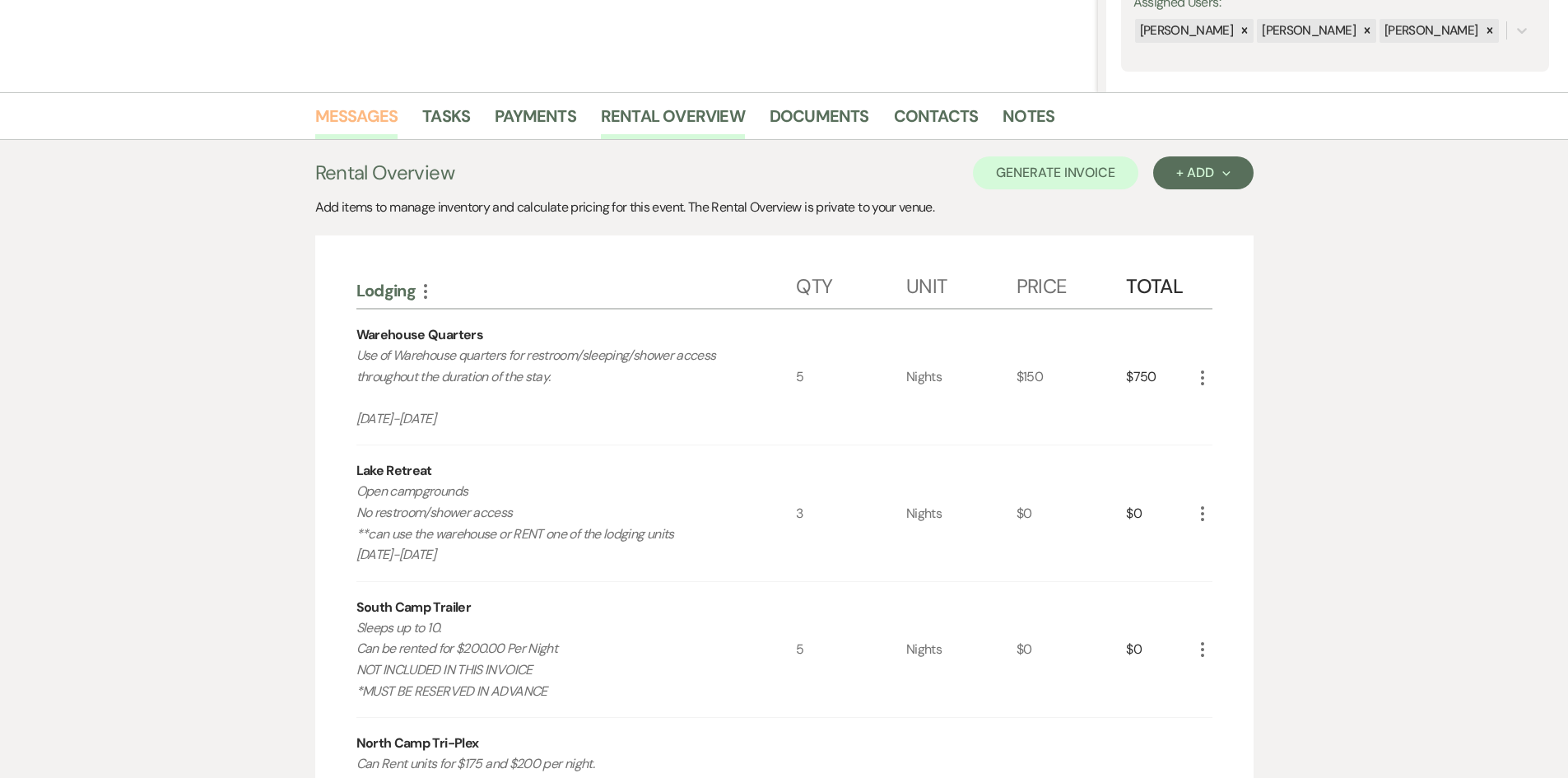 click on "Messages" at bounding box center [356, 121] 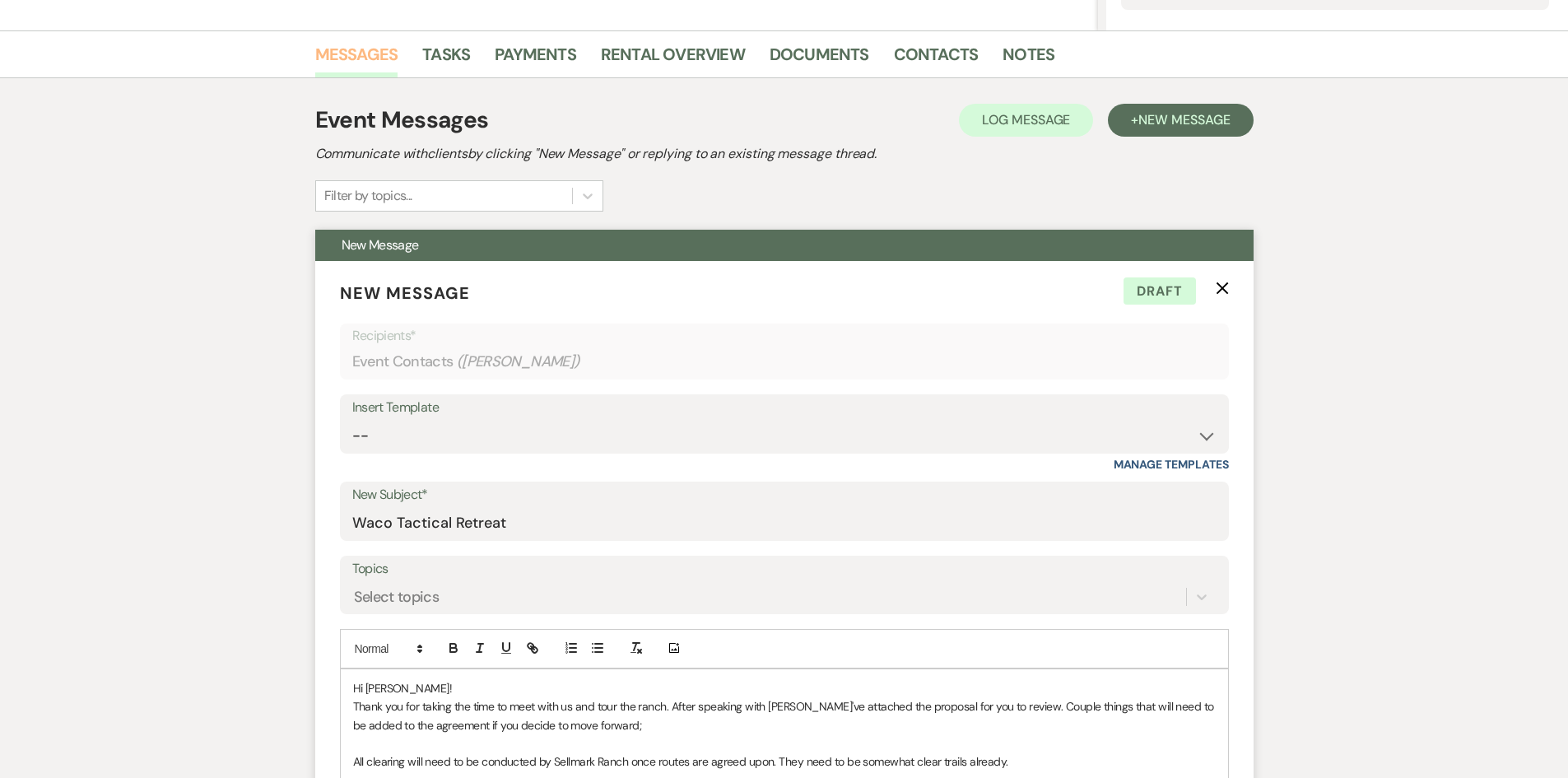 scroll, scrollTop: 486, scrollLeft: 0, axis: vertical 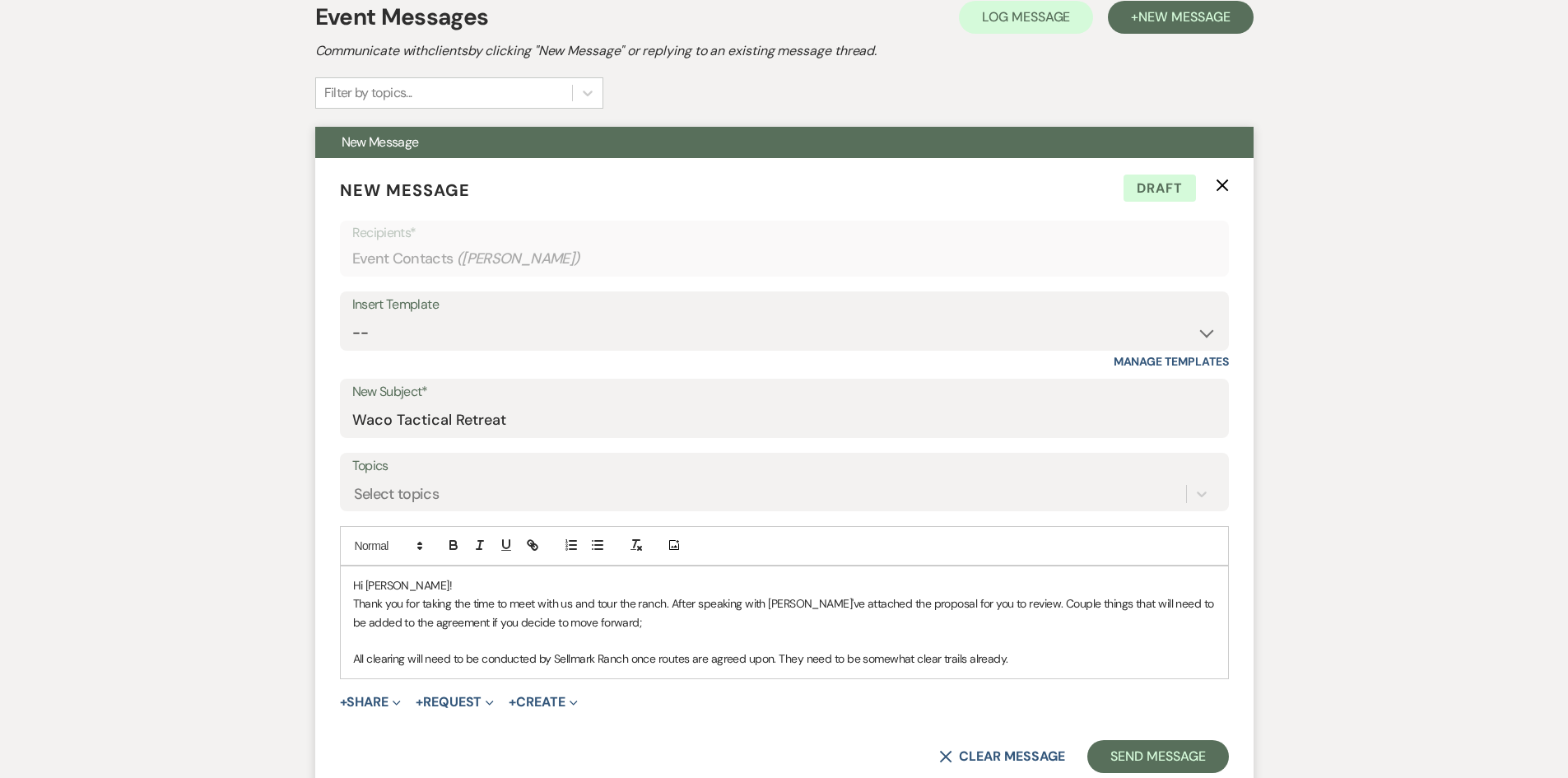 click on "All clearing will need to be conducted by Sellmark Ranch once routes are agreed upon. They need to be somewhat clear trails already." at bounding box center (784, 659) 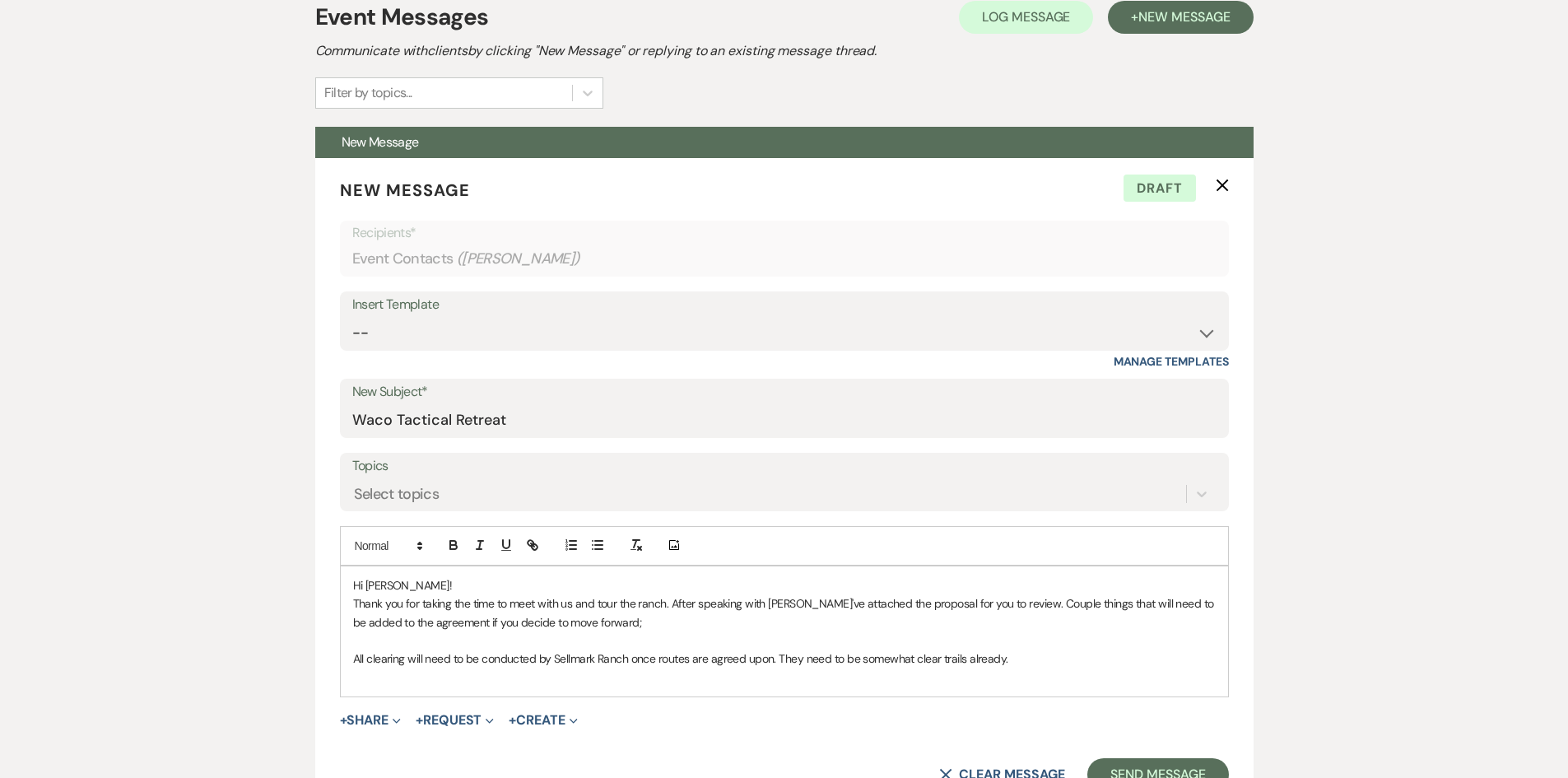type 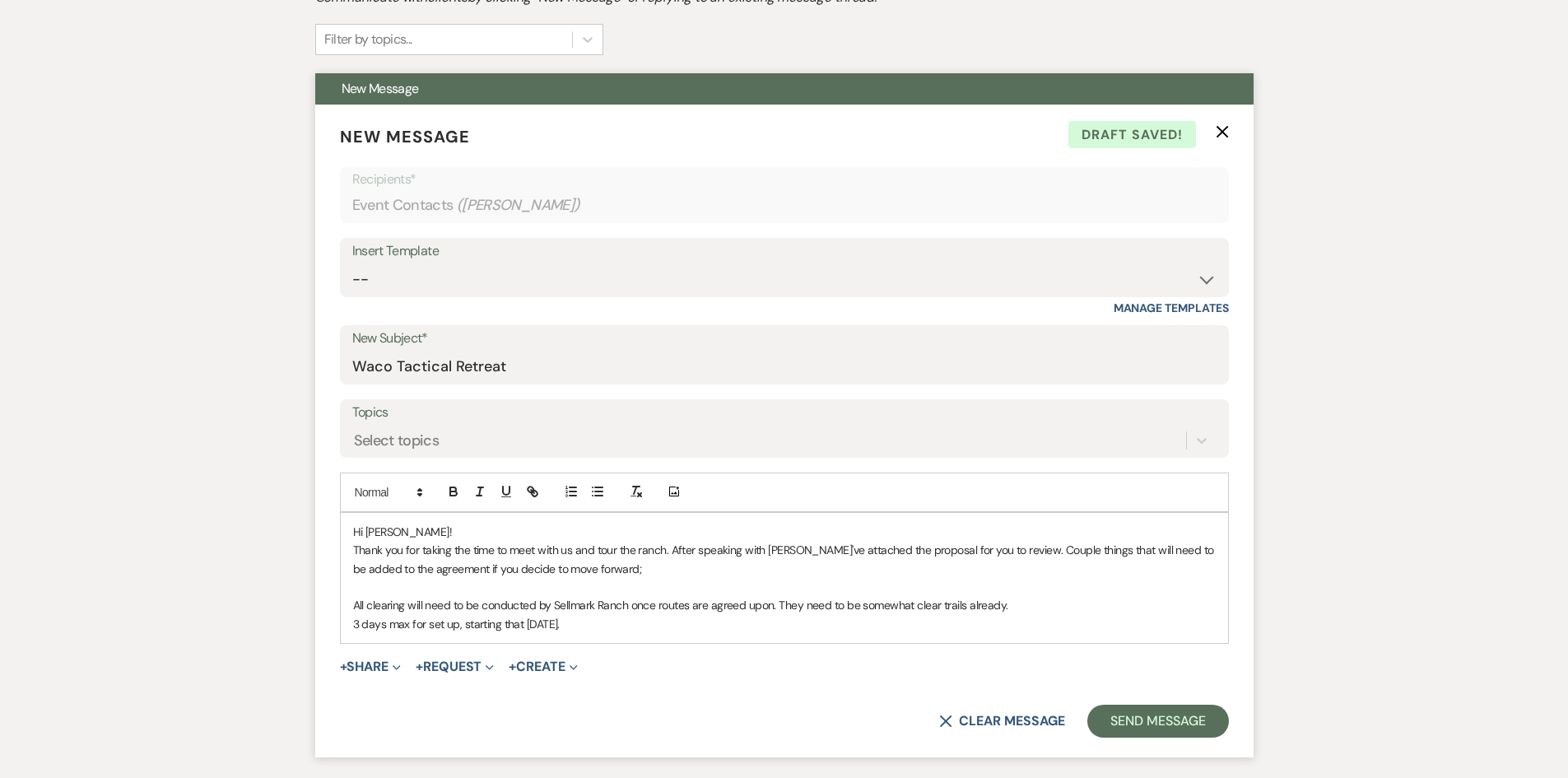 scroll, scrollTop: 568, scrollLeft: 0, axis: vertical 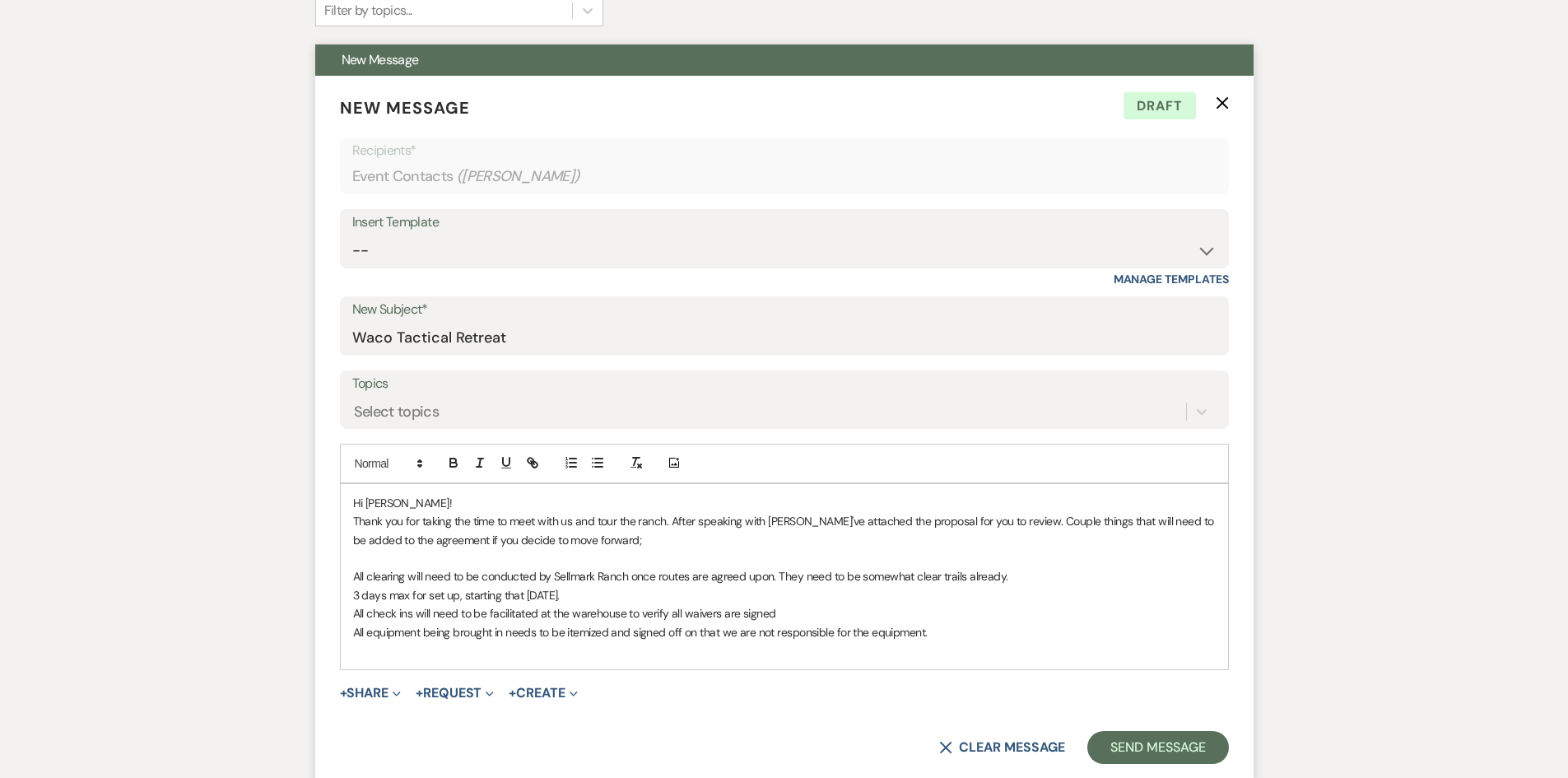 click on "All equipment being brought in needs to be itemized and signed off on that we are not responsible for the equipment." at bounding box center [784, 632] 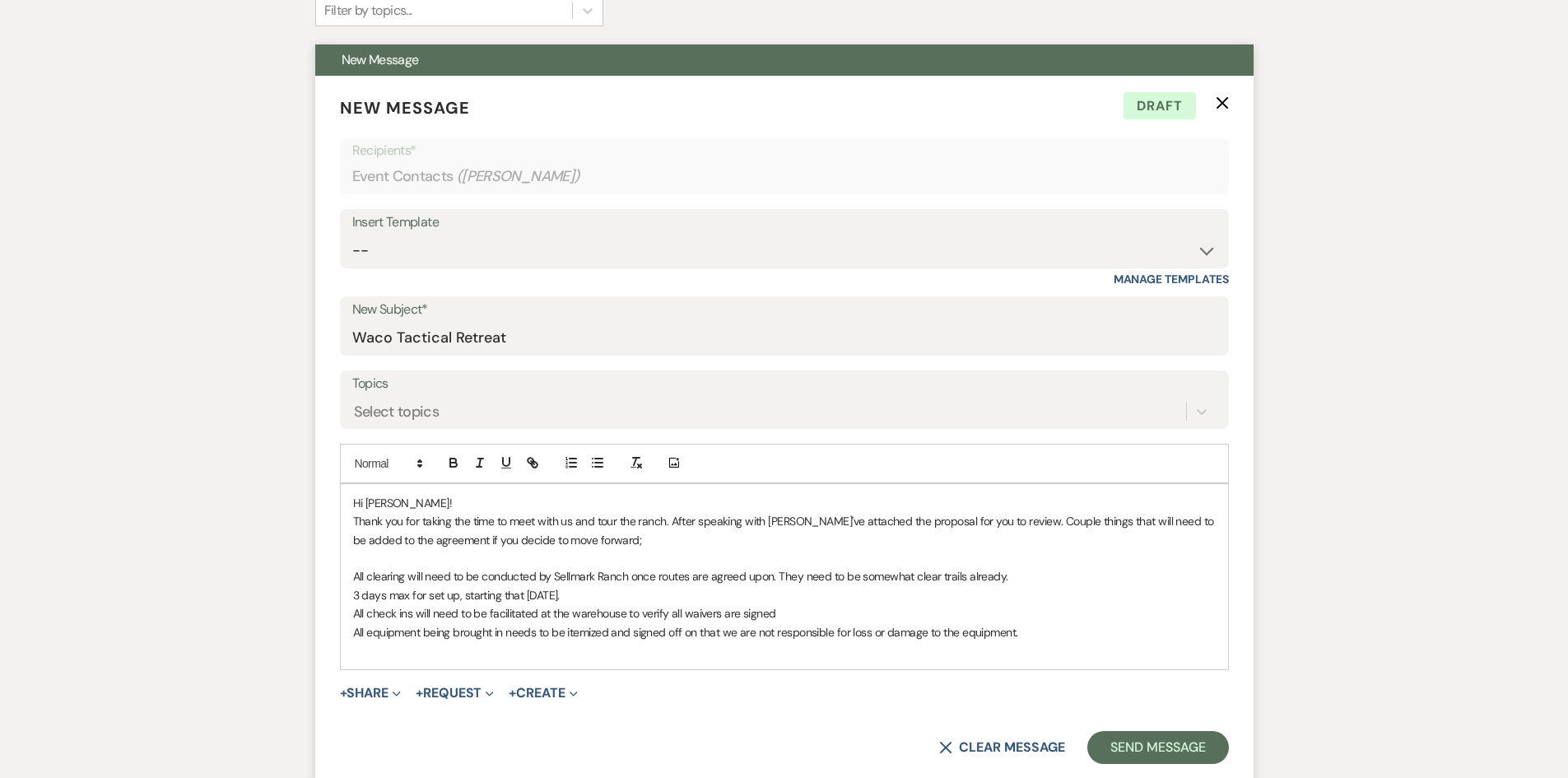 click on "All equipment being brought in needs to be itemized and signed off on that we are not responsible for loss or damage to the equipment." at bounding box center [784, 632] 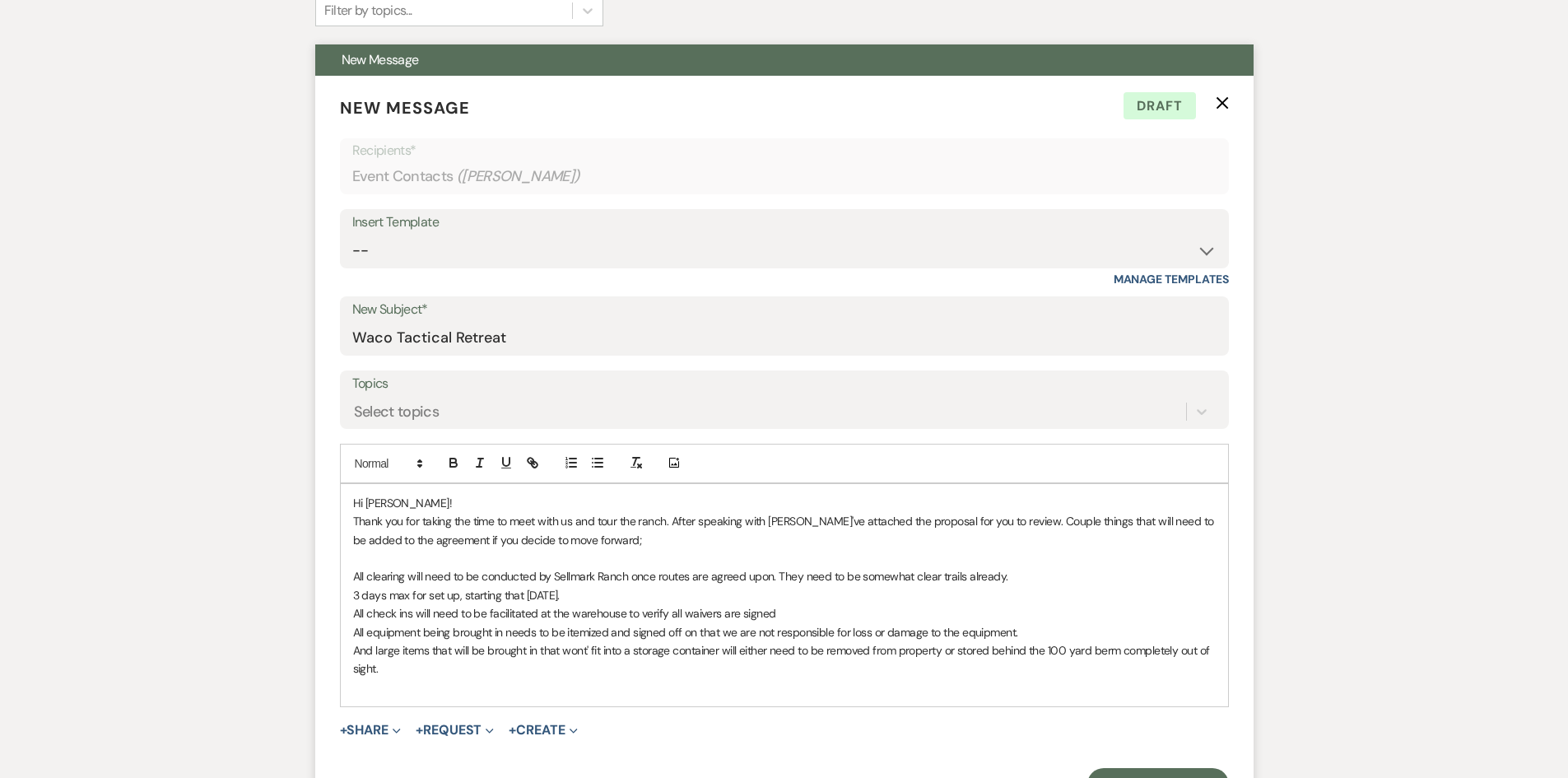 click on "All clearing will need to be conducted by Sellmark Ranch once routes are agreed upon. They need to be somewhat clear trails already." at bounding box center (784, 576) 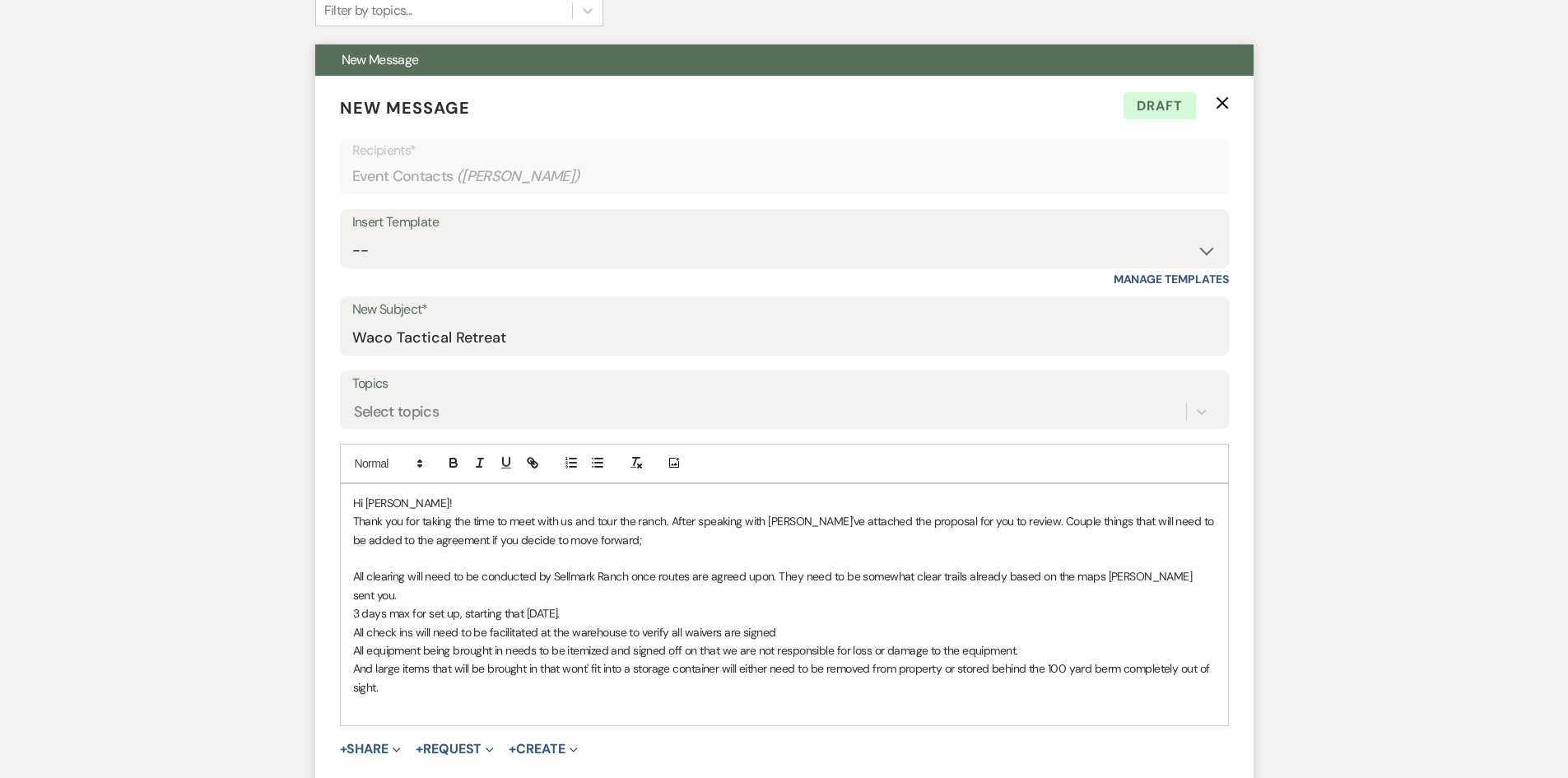 click on "And large items that will be brought in that wont' fit into a storage container will either need to be removed from property or stored behind the 100 yard berm completely out of sight." at bounding box center [784, 678] 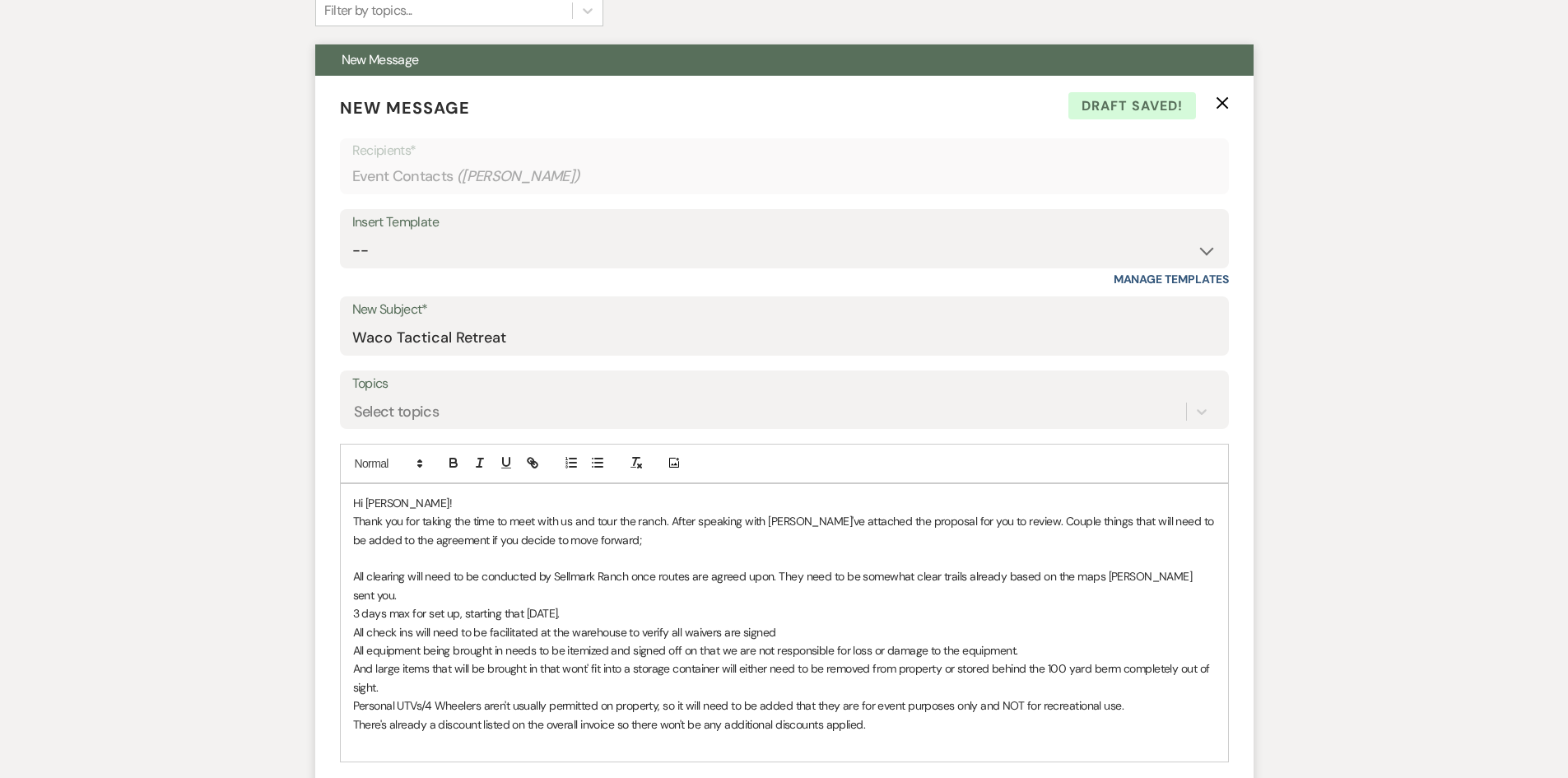 drag, startPoint x: 872, startPoint y: 710, endPoint x: 354, endPoint y: 498, distance: 559.7035 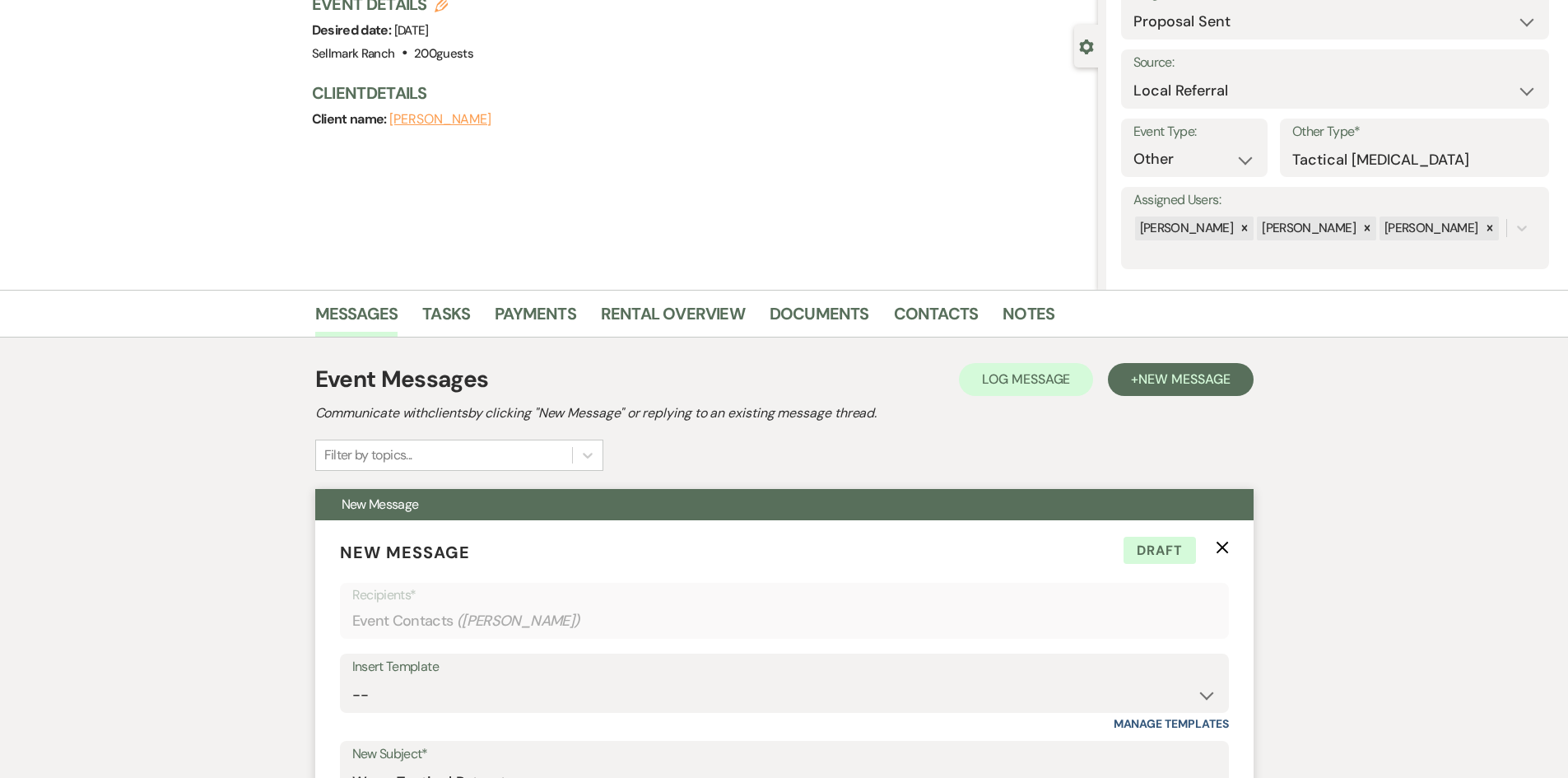 scroll, scrollTop: 74, scrollLeft: 0, axis: vertical 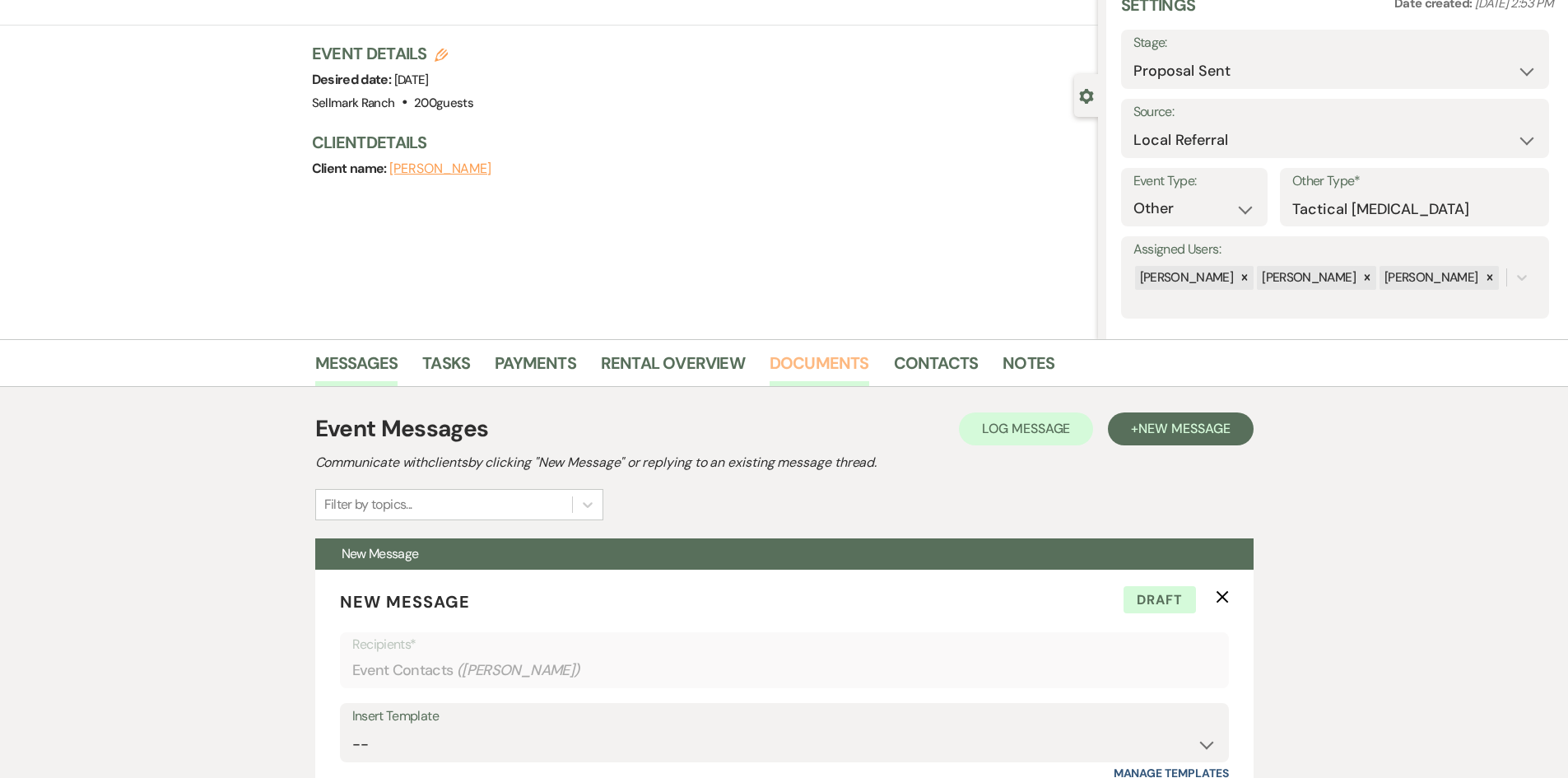 click on "Documents" at bounding box center (819, 368) 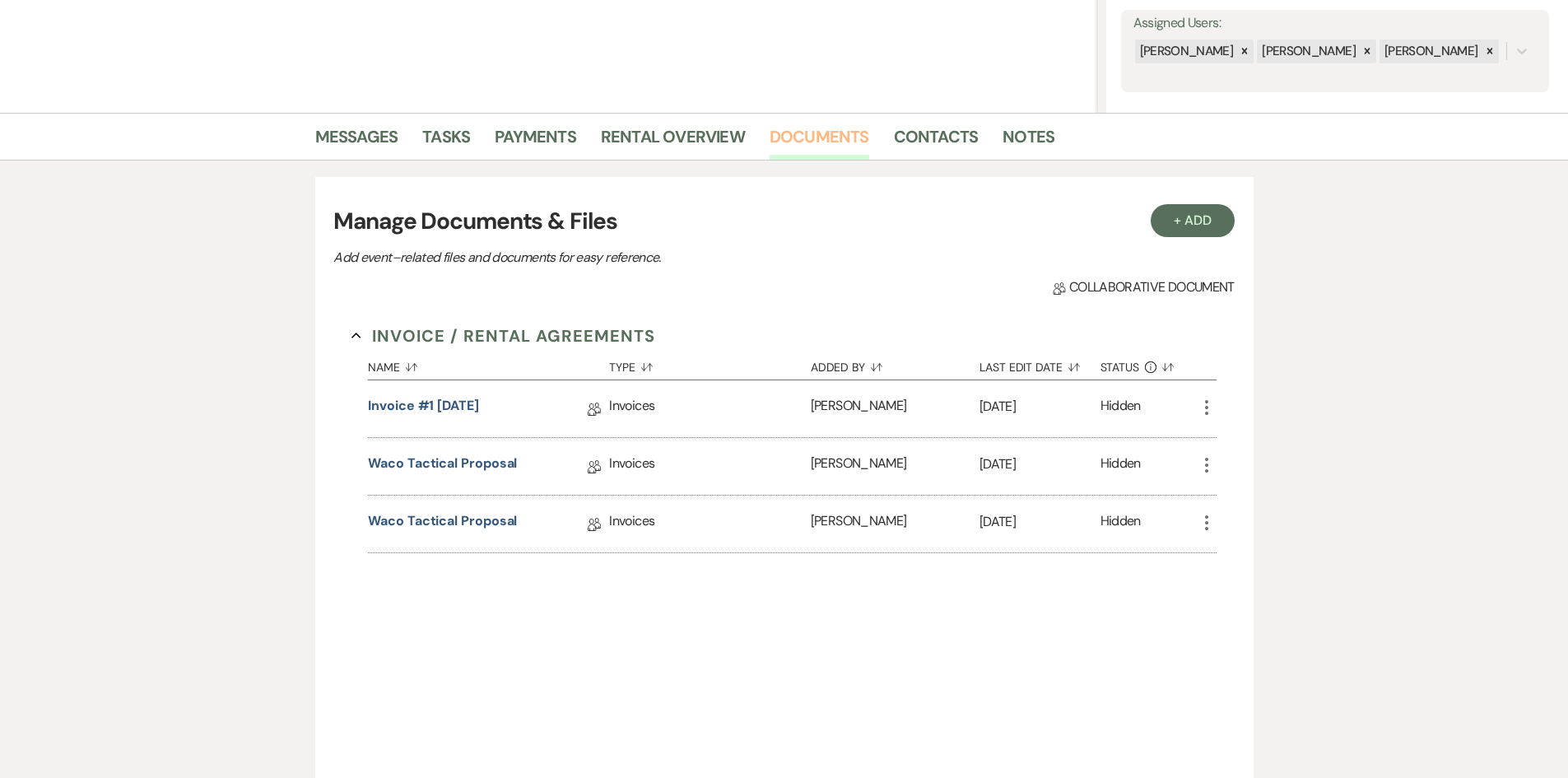 scroll, scrollTop: 321, scrollLeft: 0, axis: vertical 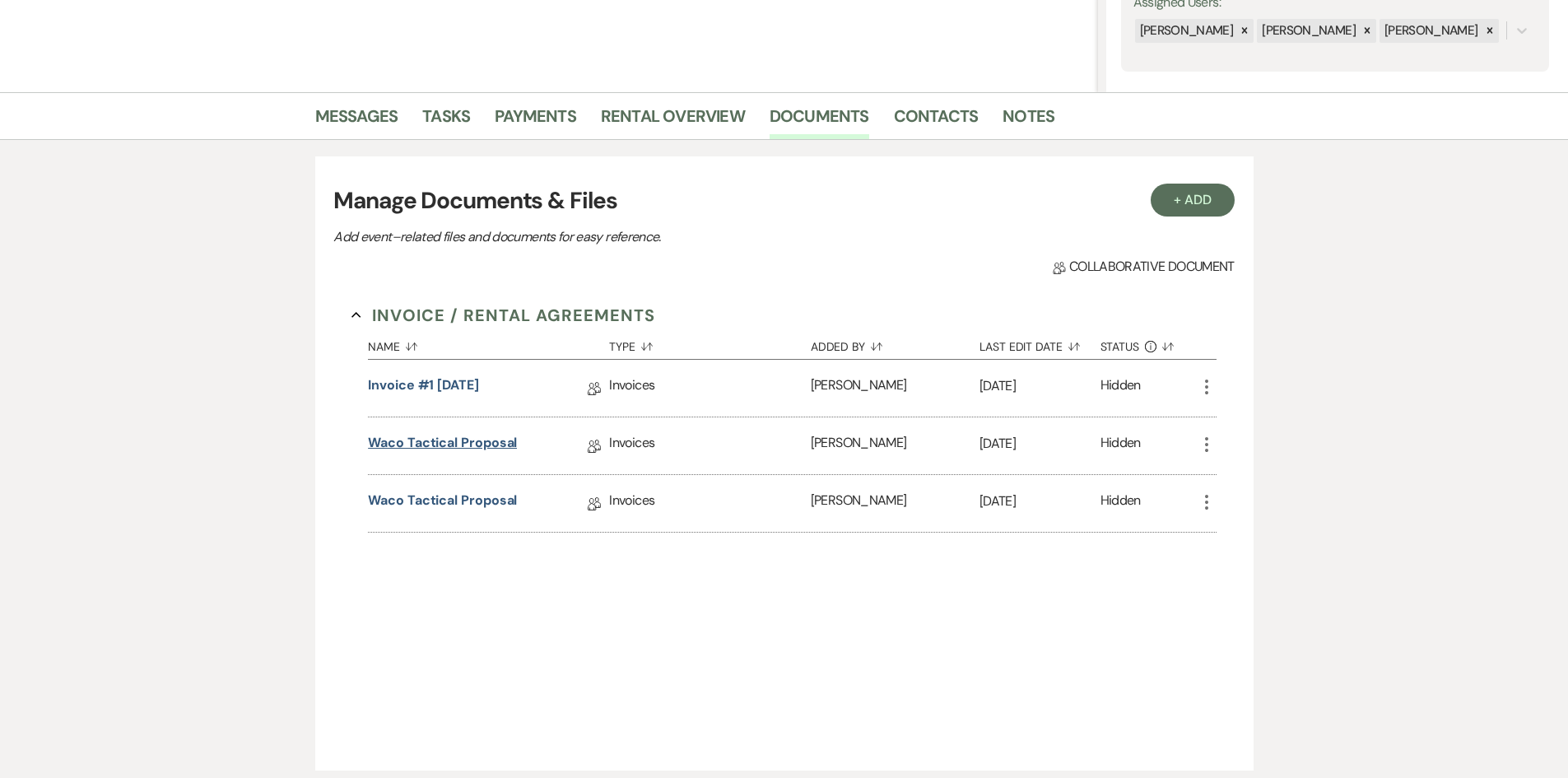 click on "Waco Tactical Proposal" at bounding box center (442, 445) 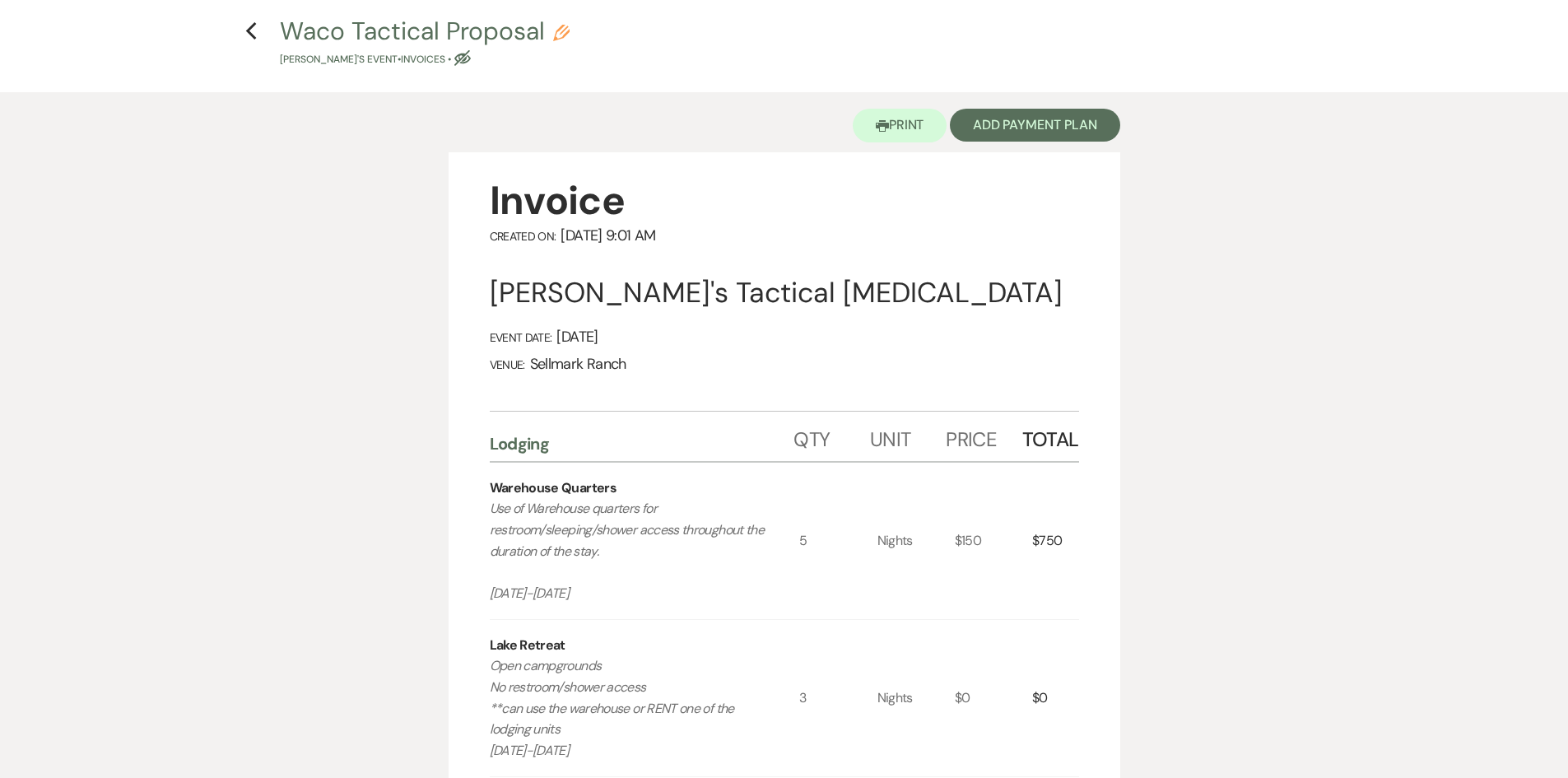 scroll, scrollTop: 0, scrollLeft: 0, axis: both 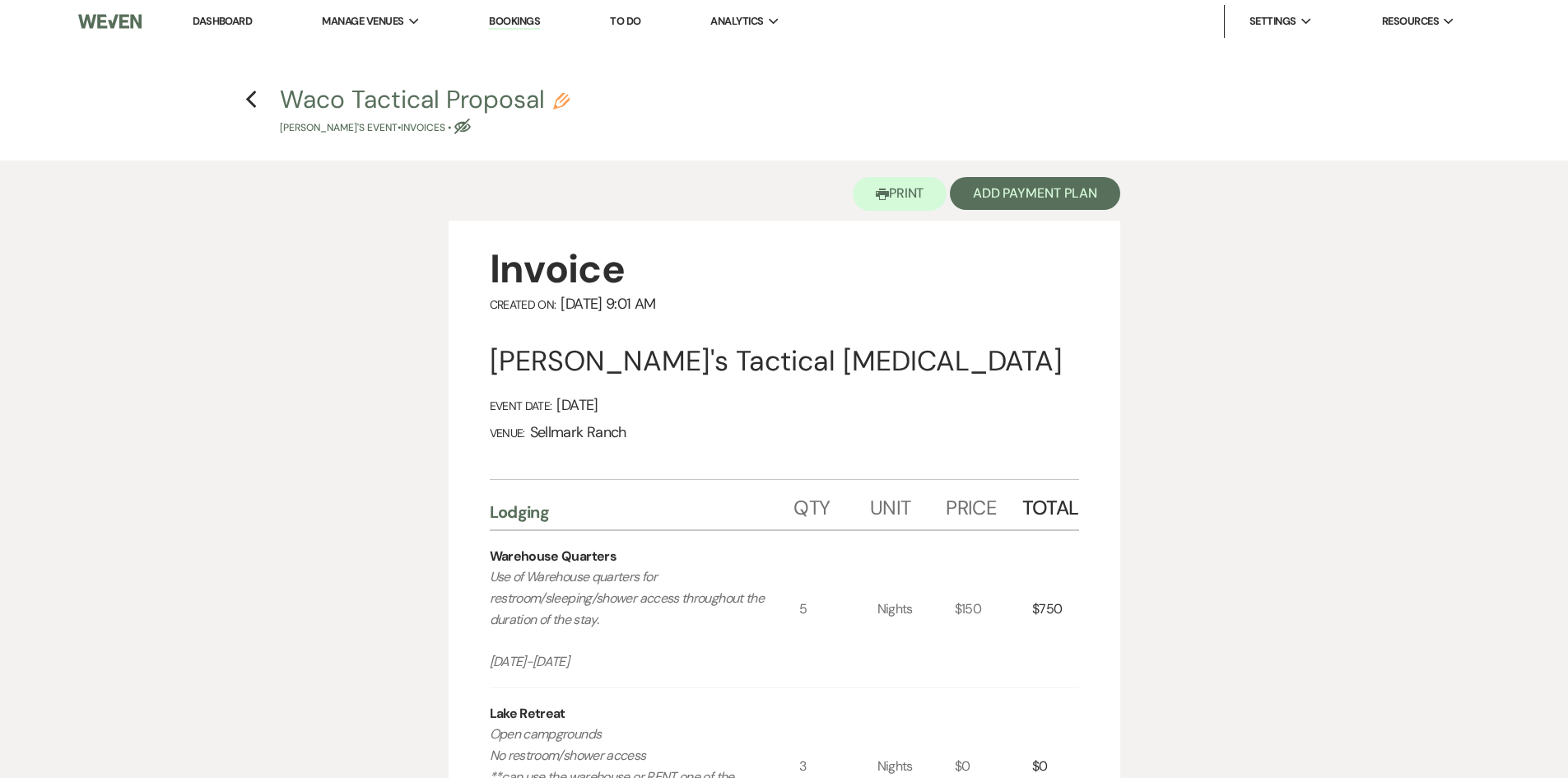 click on "Pencil" 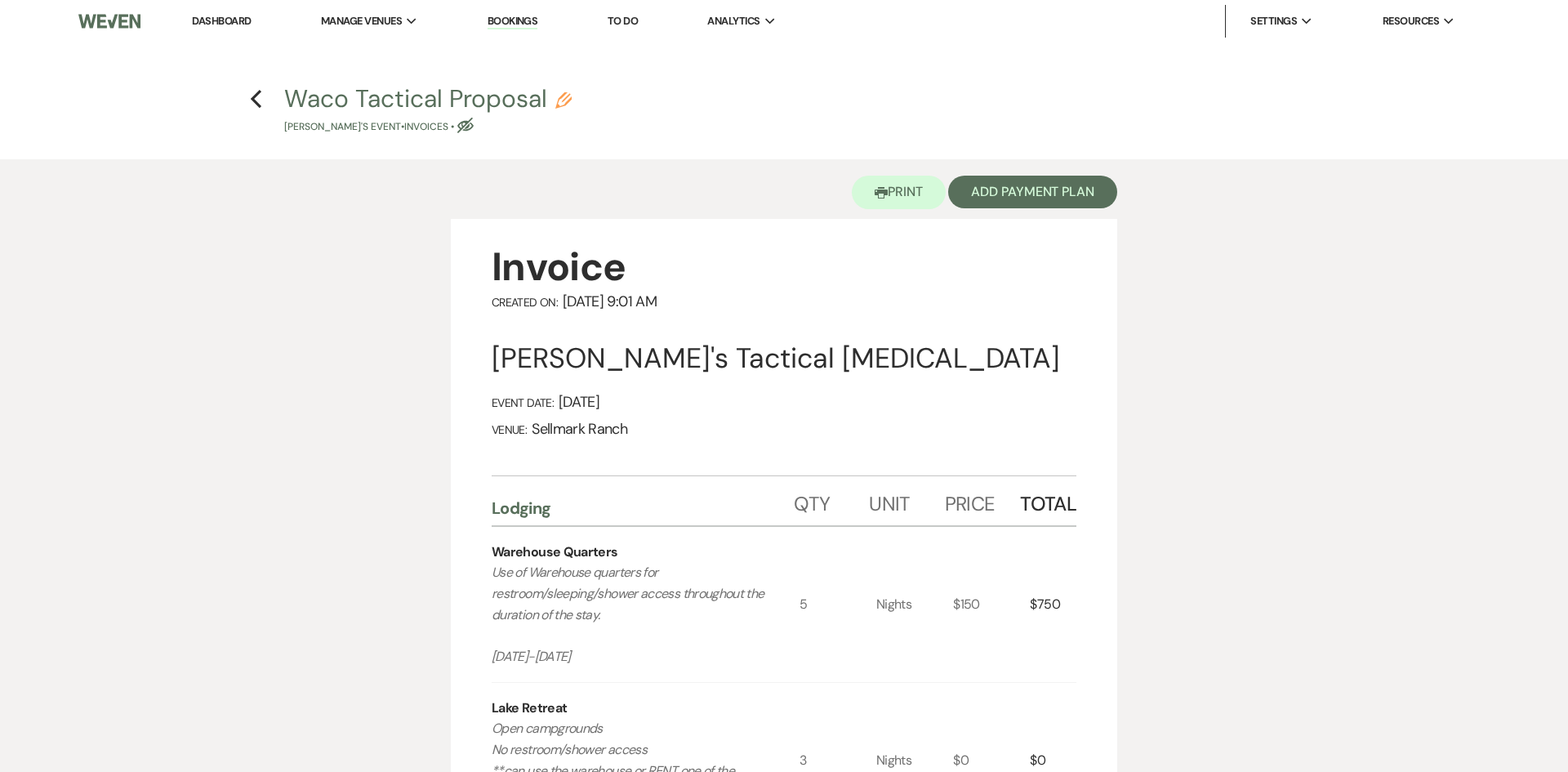 select on "22" 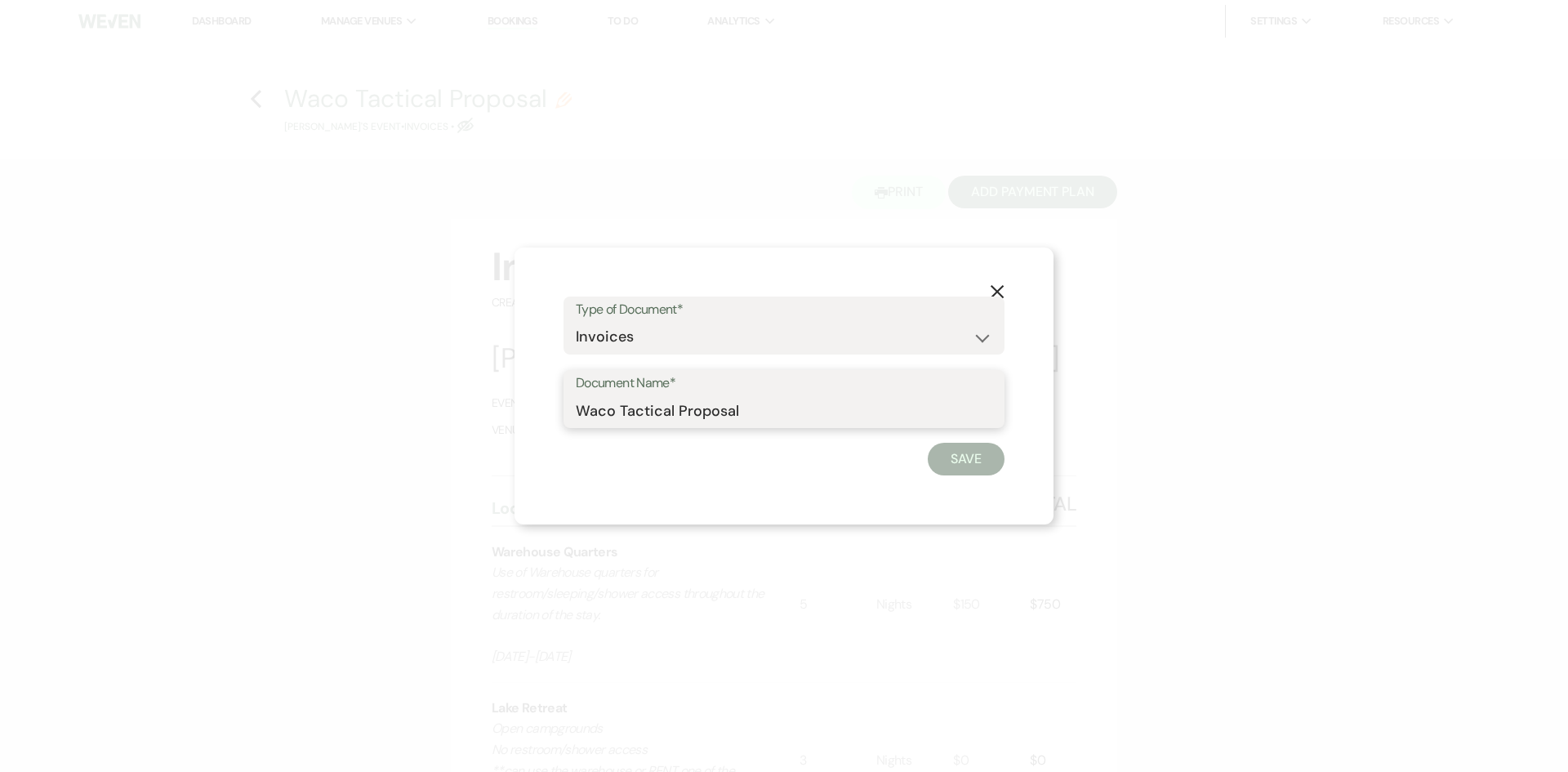 click on "Waco Tactical Proposal" at bounding box center (784, 410) 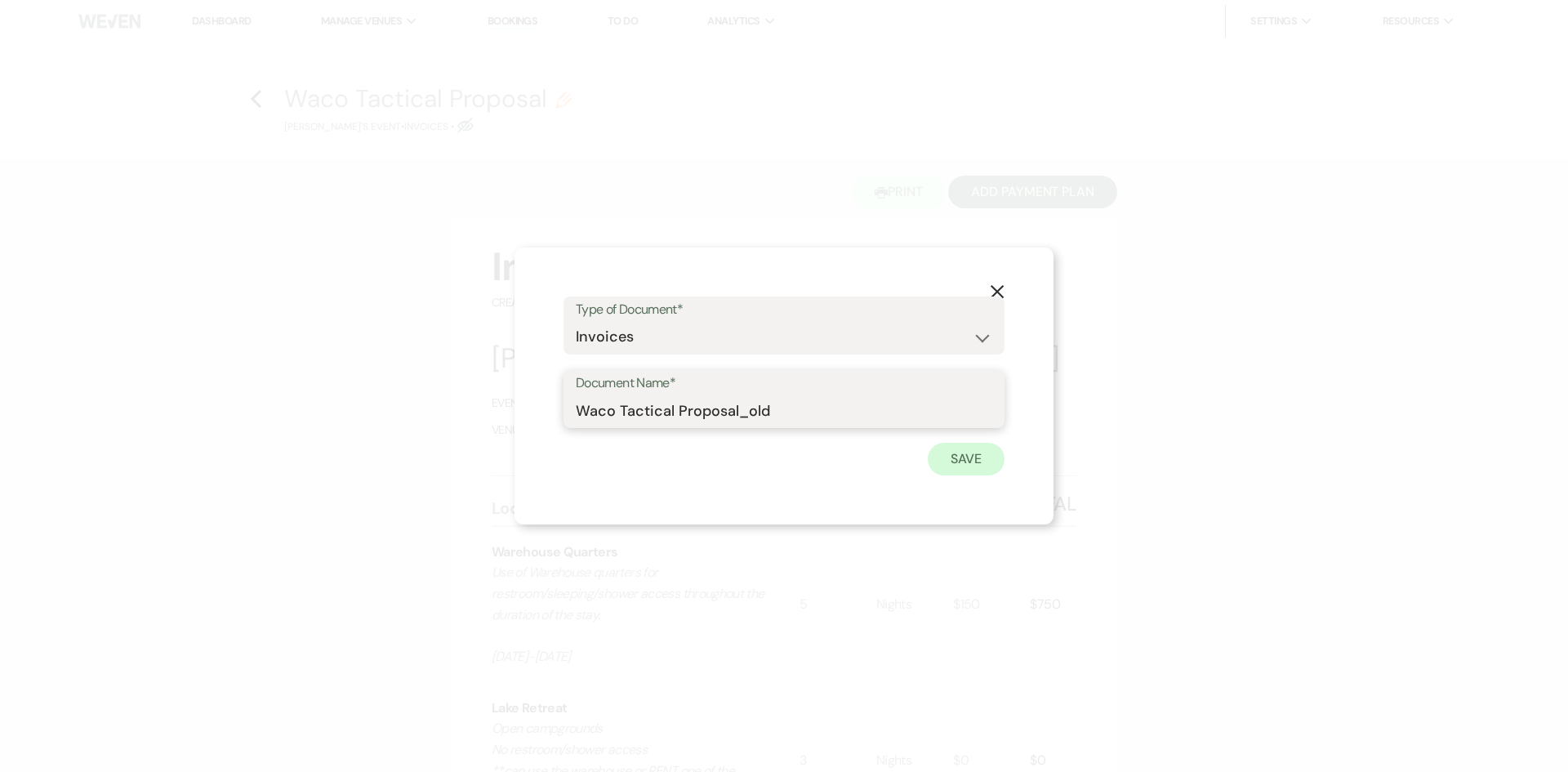 type on "Waco Tactical Proposal_old" 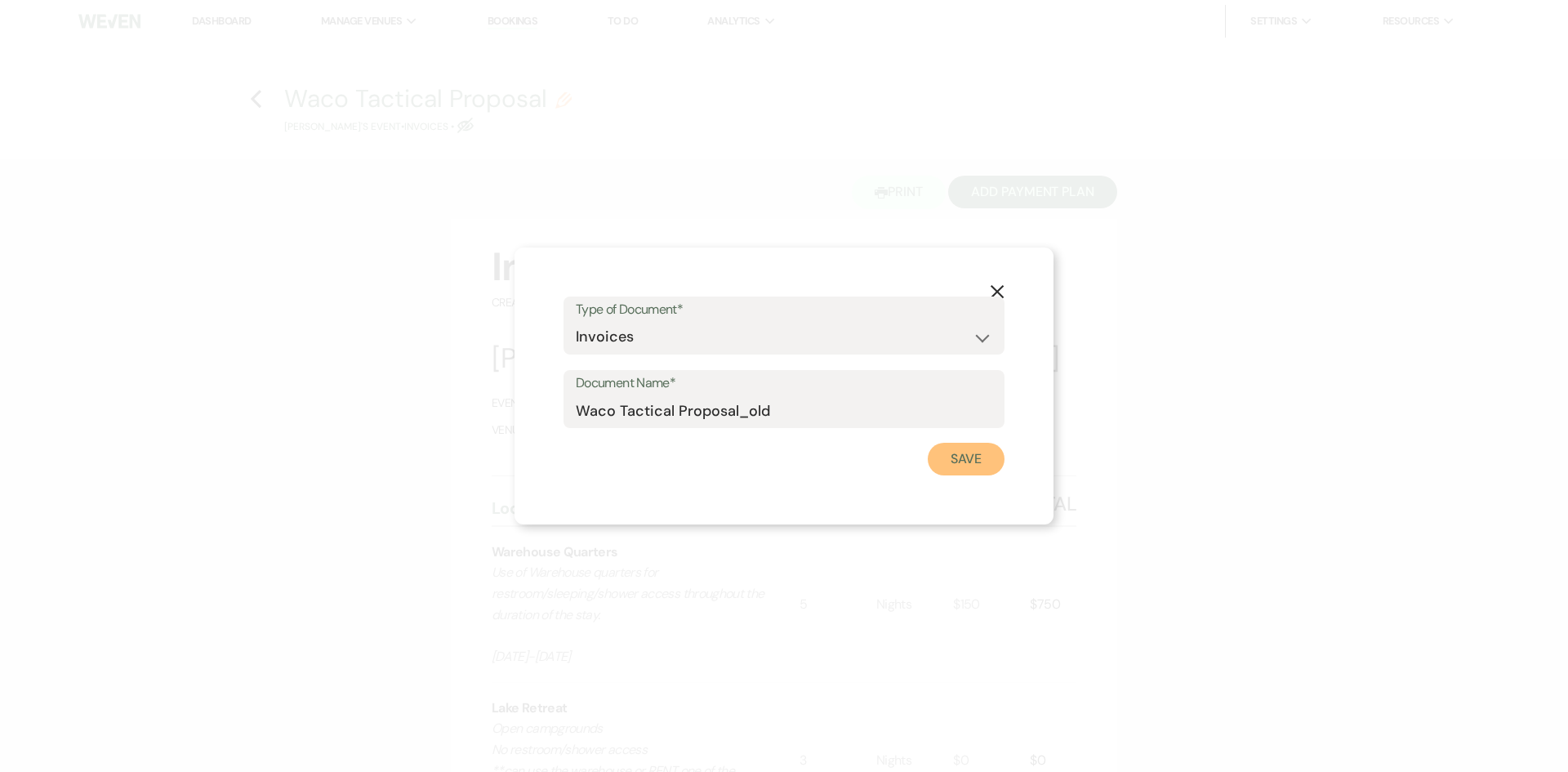 click on "Save" at bounding box center [966, 459] 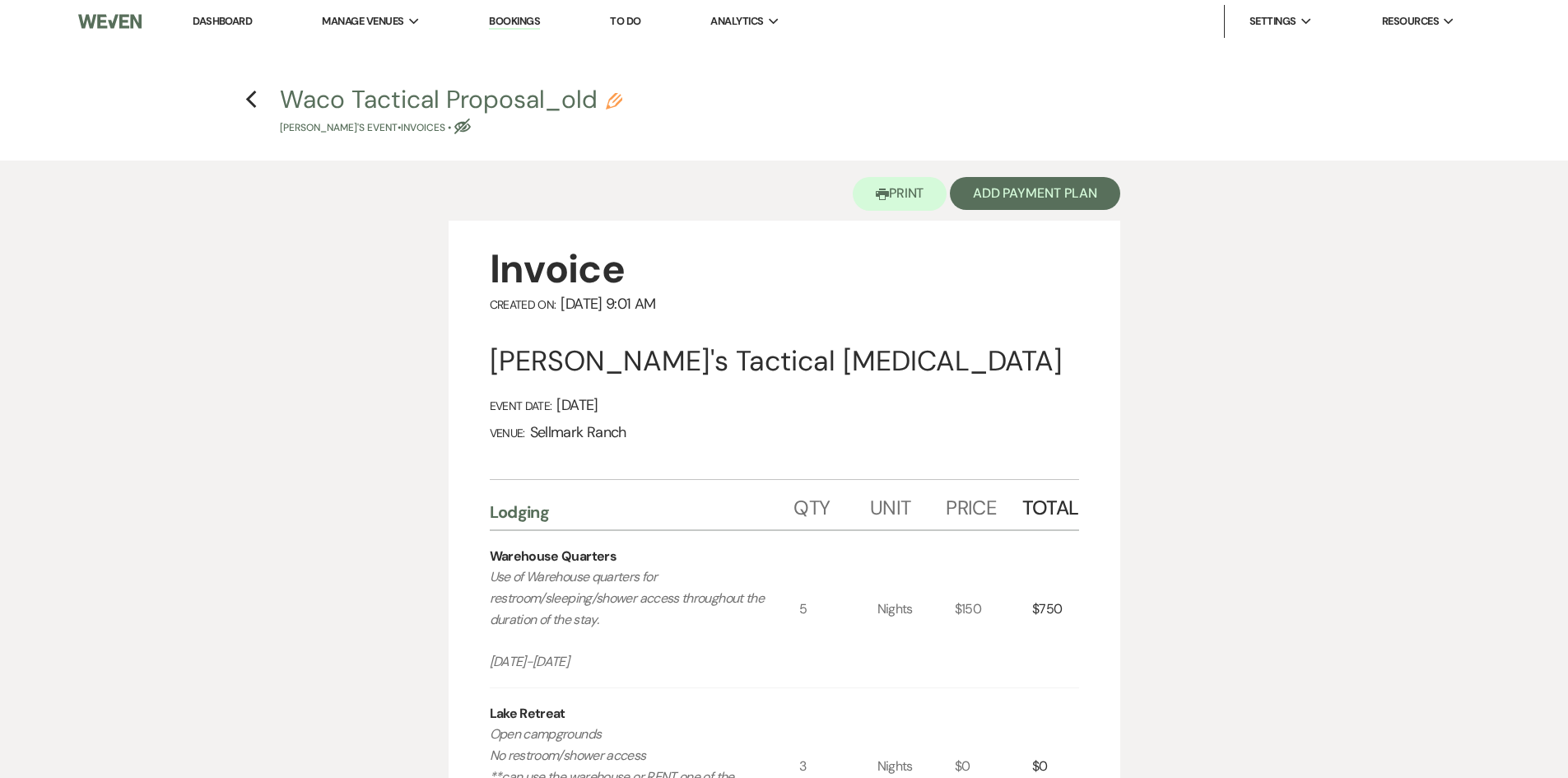 click on "Previous Waco Tactical Proposal_old Pencil Dan's Event  •  Invoices   •  Eye Blocked" at bounding box center (784, 109) 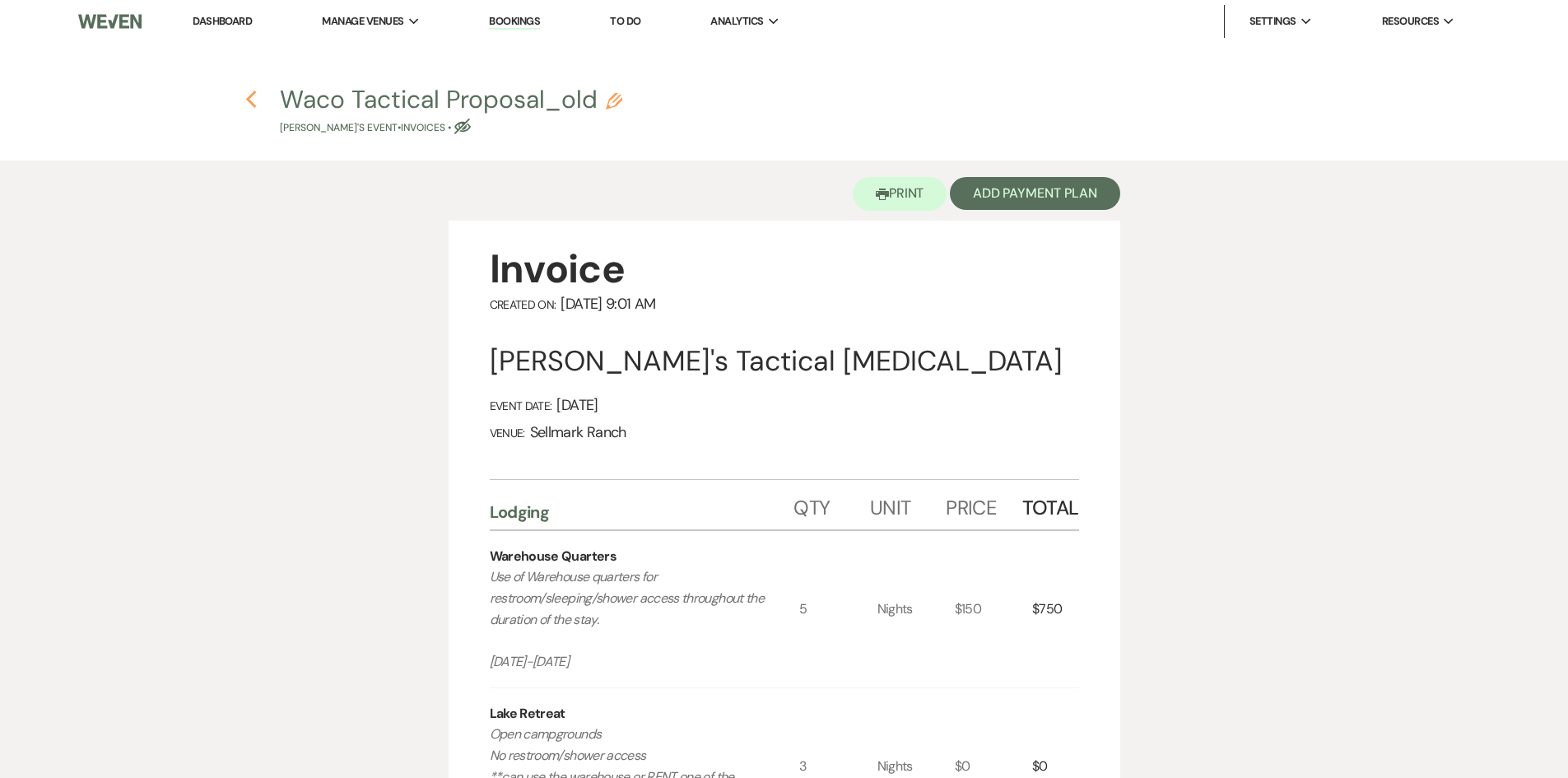 click 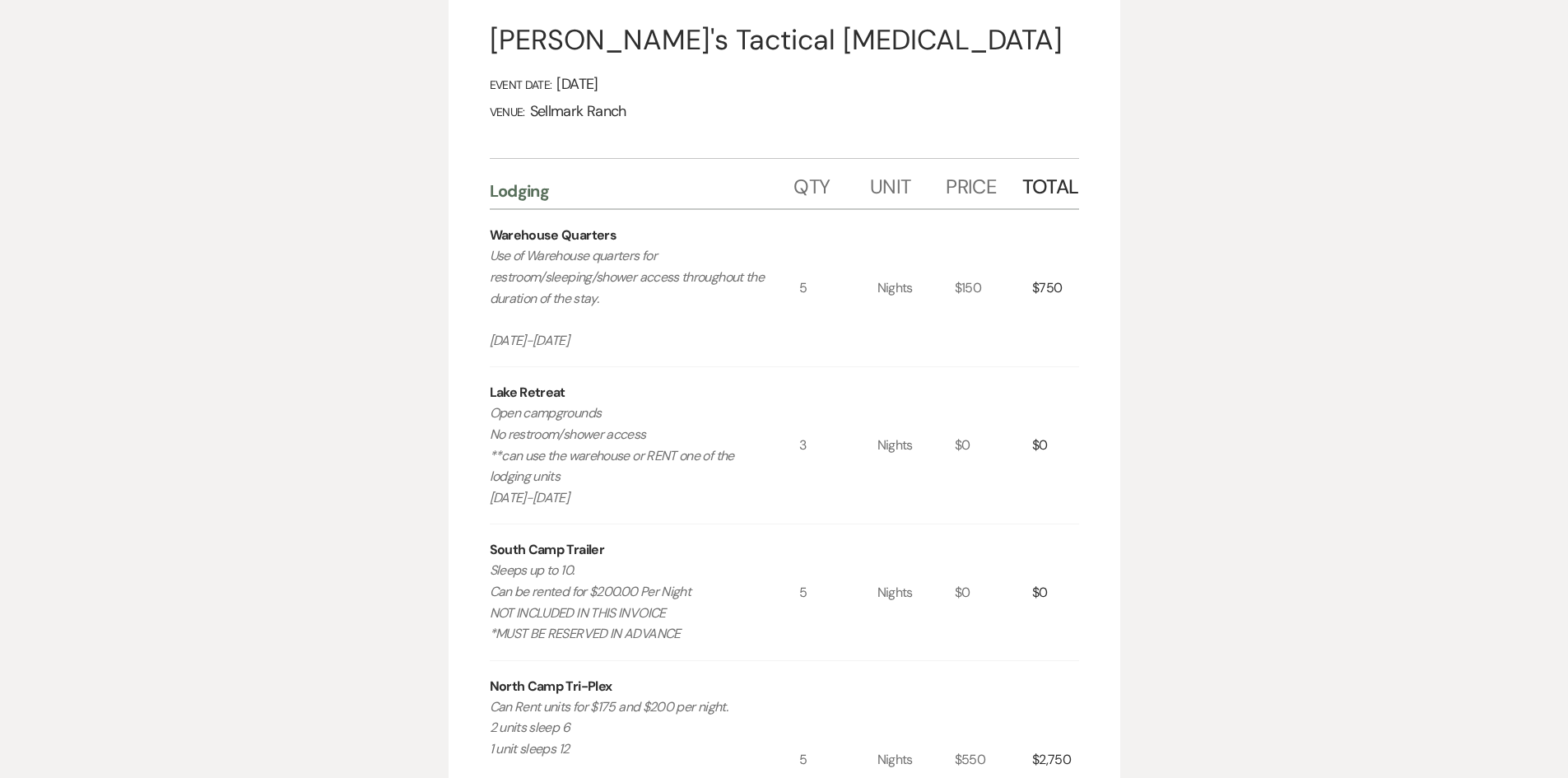 select on "6" 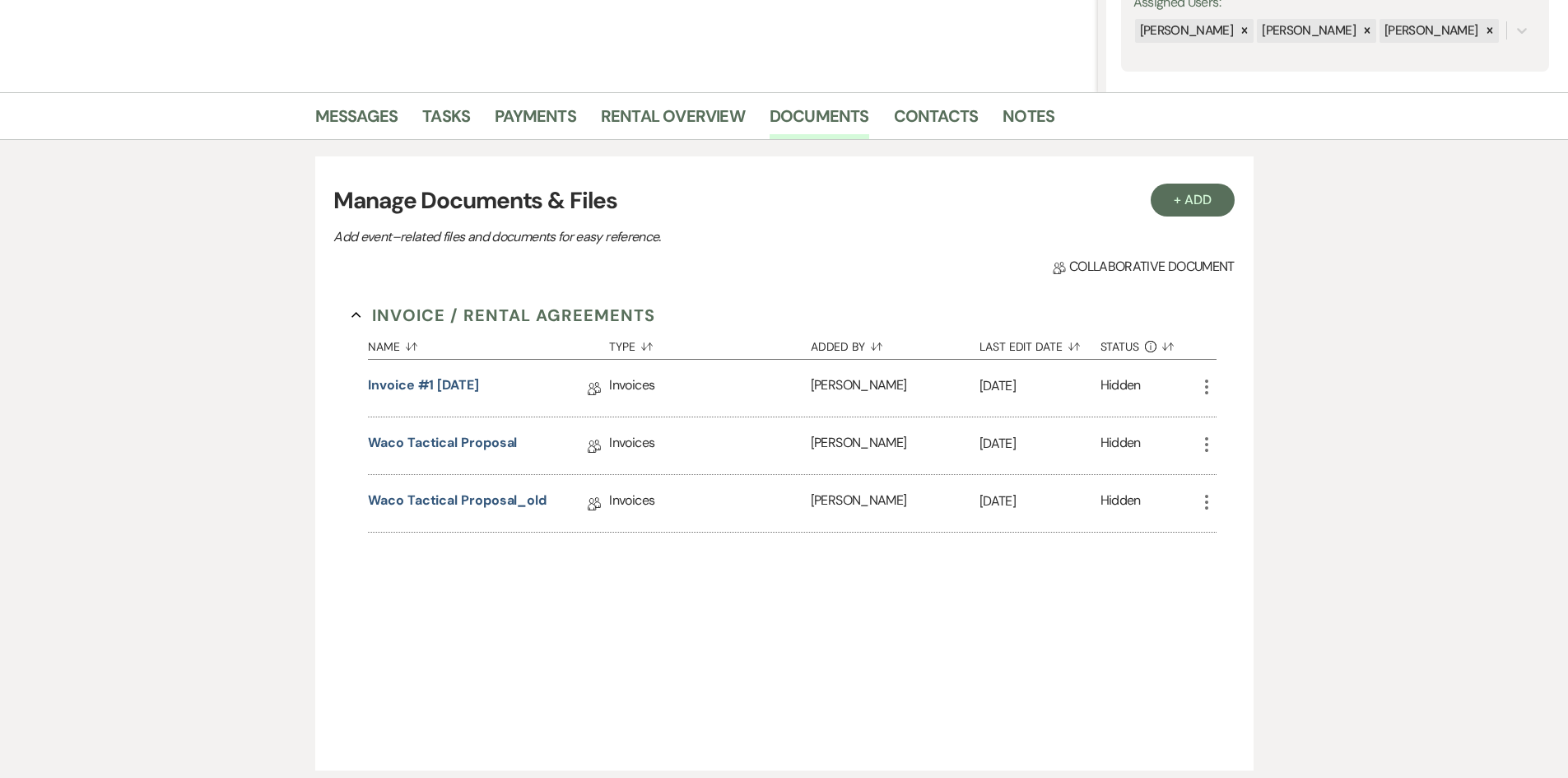 click on "More" 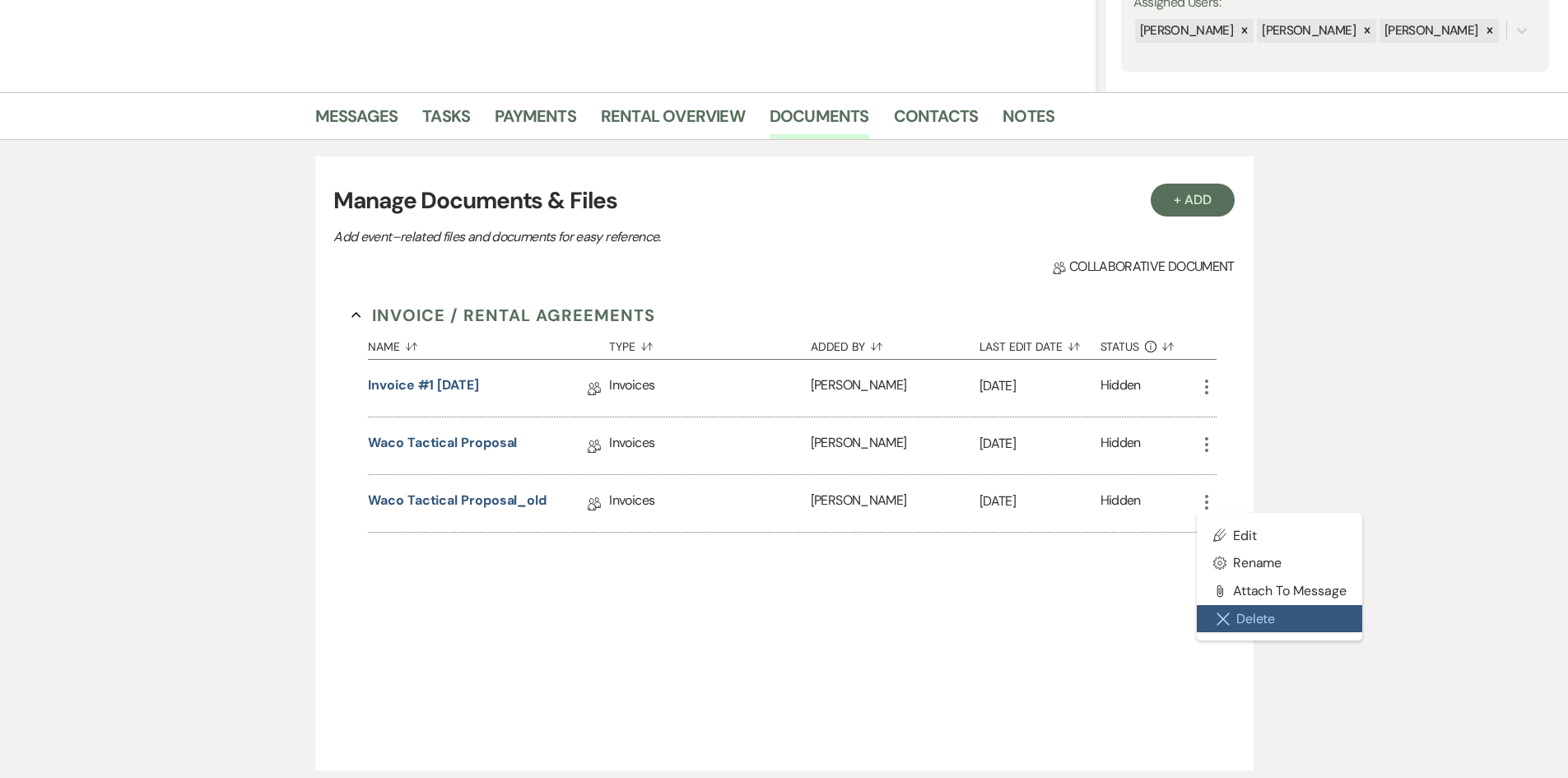 click on "Close Delete X Delete" at bounding box center (1280, 619) 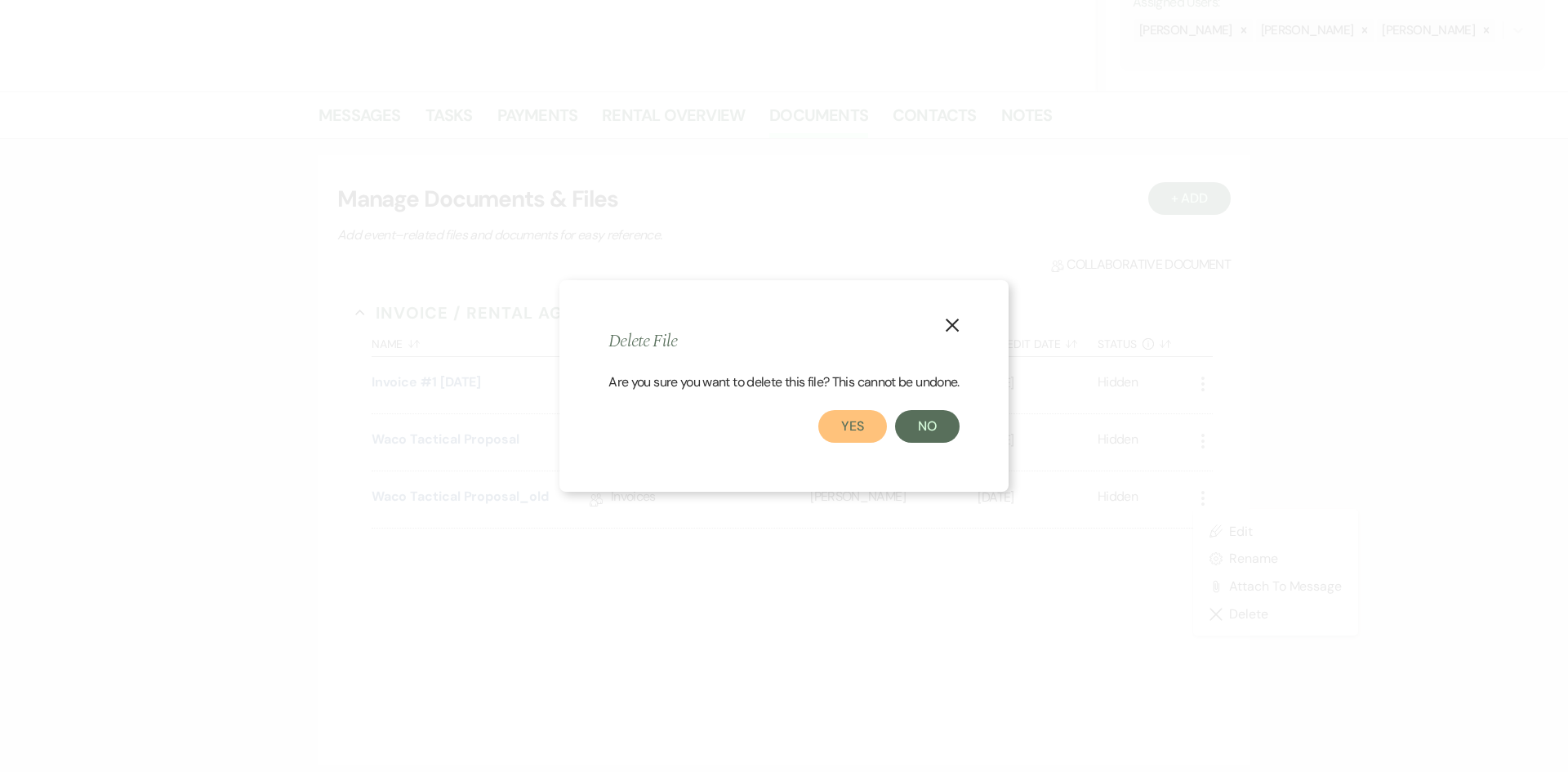 click on "Yes" at bounding box center (853, 426) 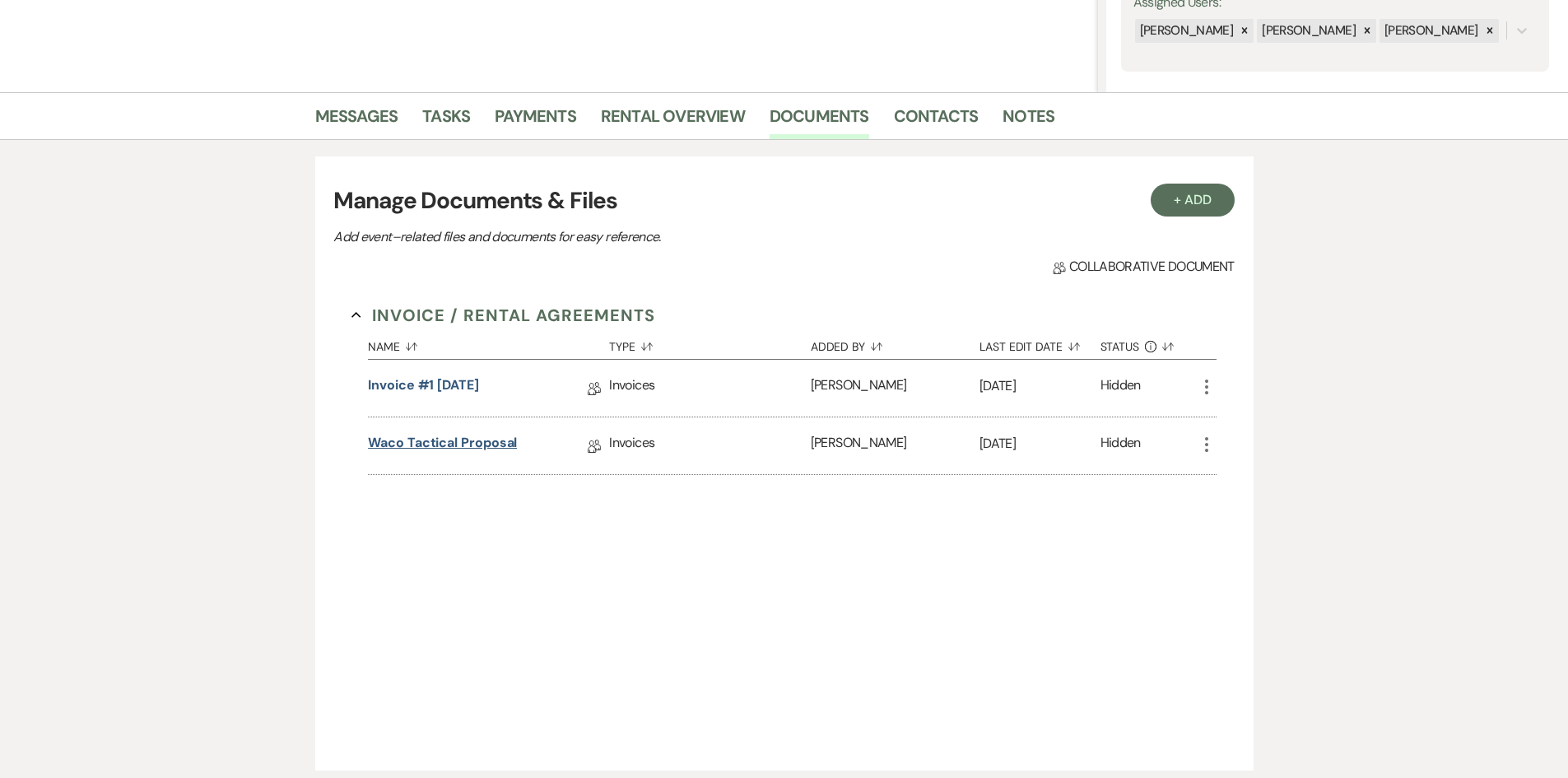 click on "Waco Tactical Proposal" at bounding box center [442, 445] 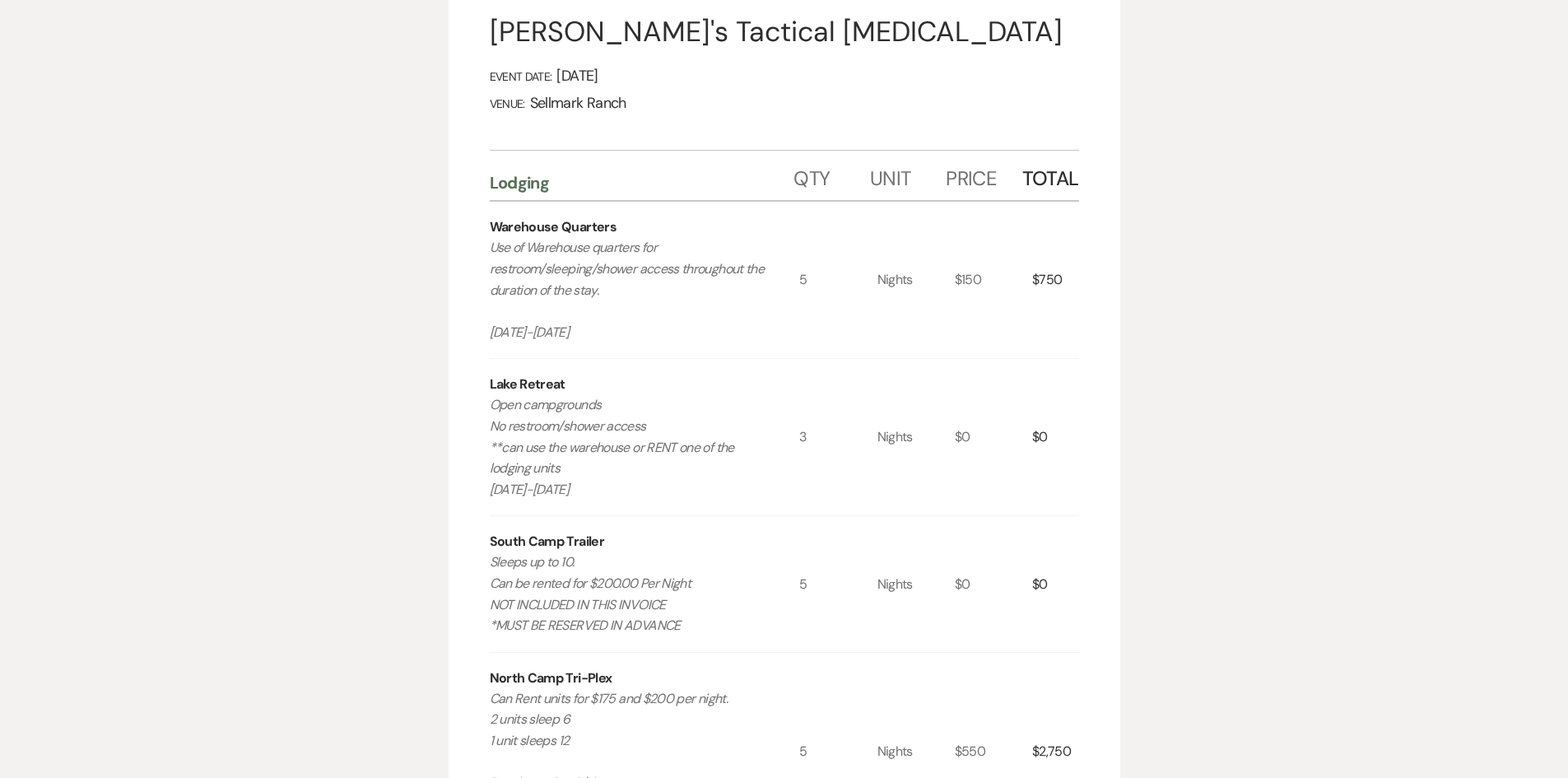 scroll, scrollTop: 0, scrollLeft: 0, axis: both 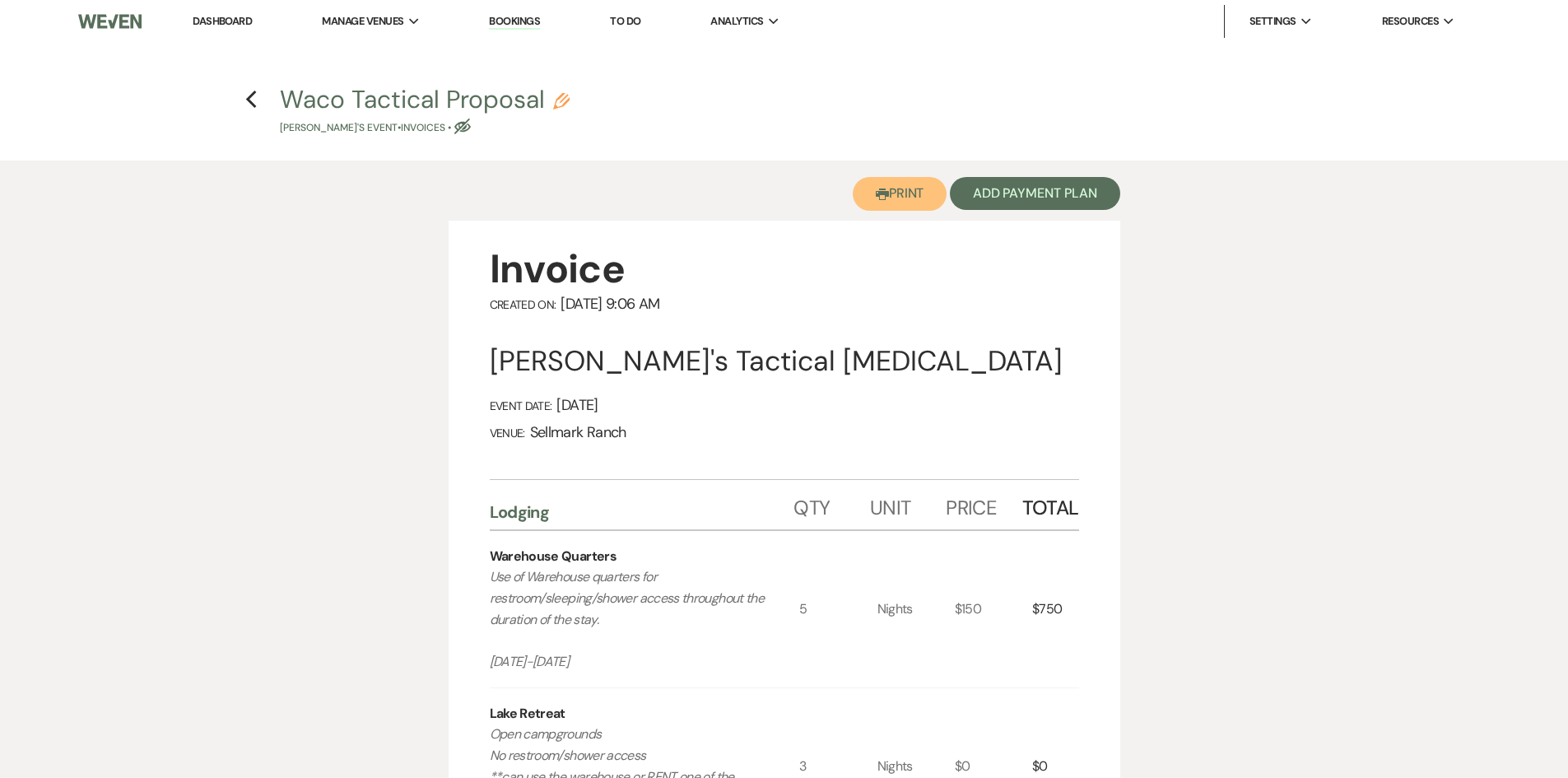 click on "Printer  Print" at bounding box center (900, 193) 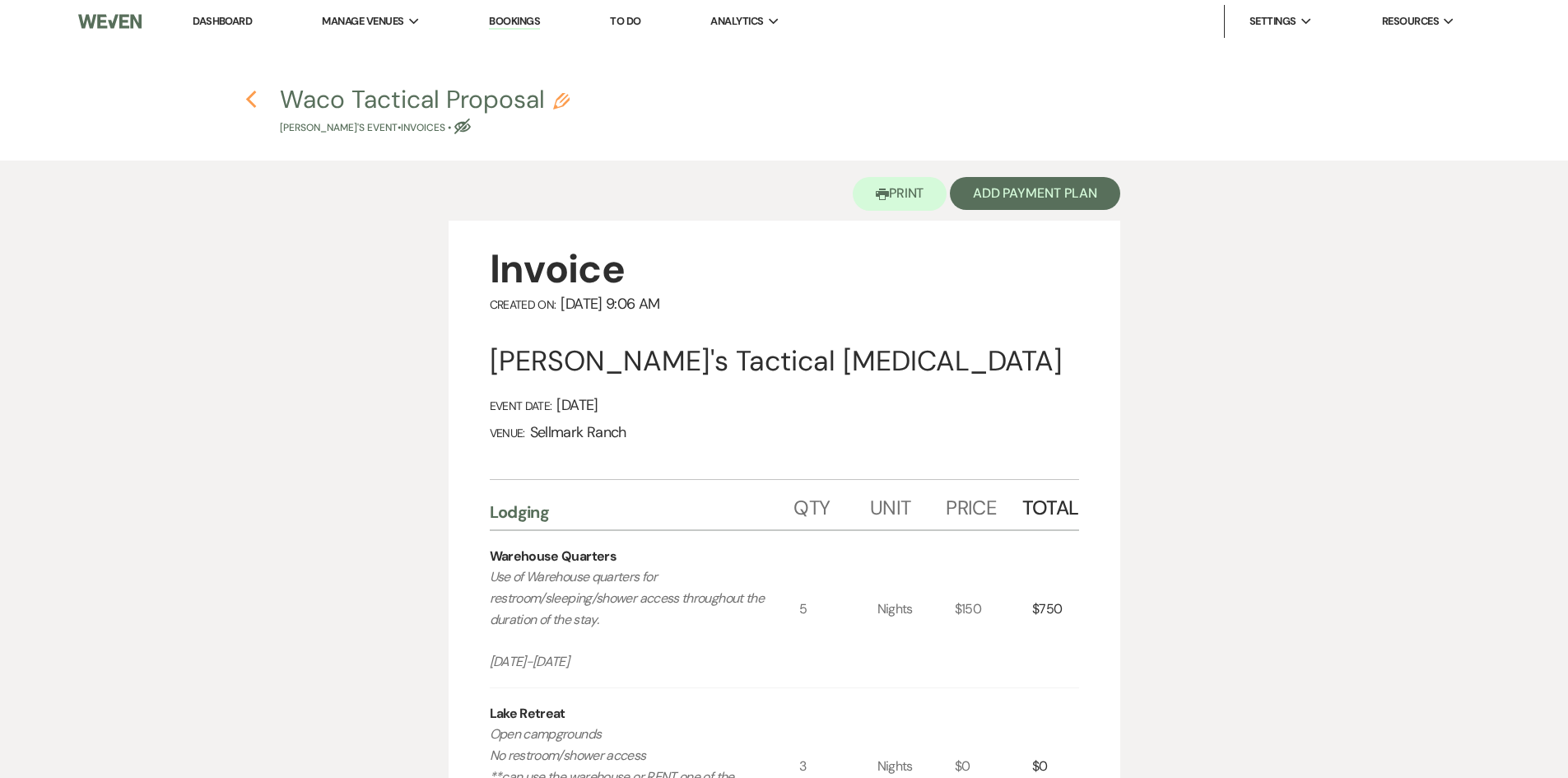click 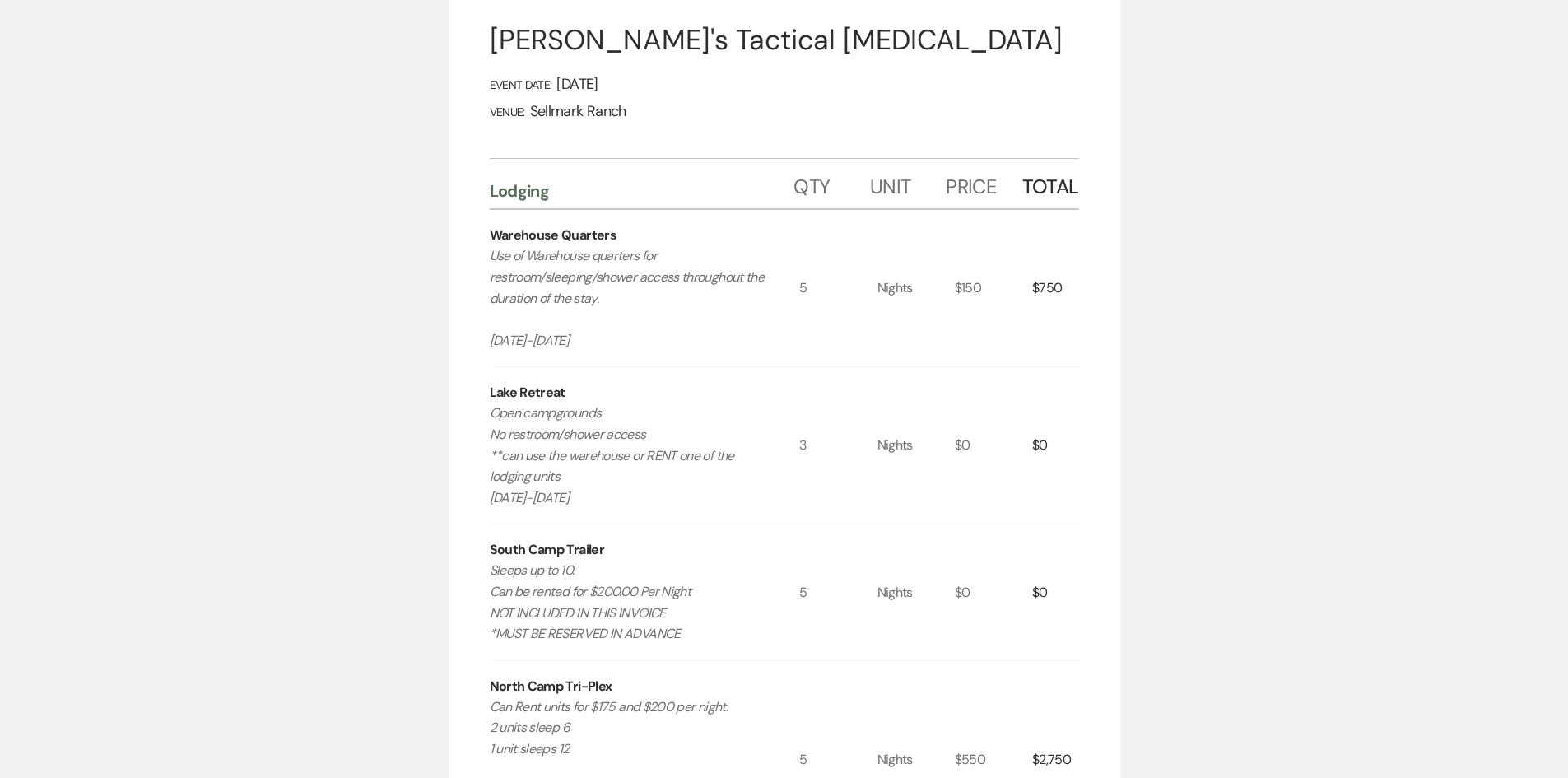 select on "6" 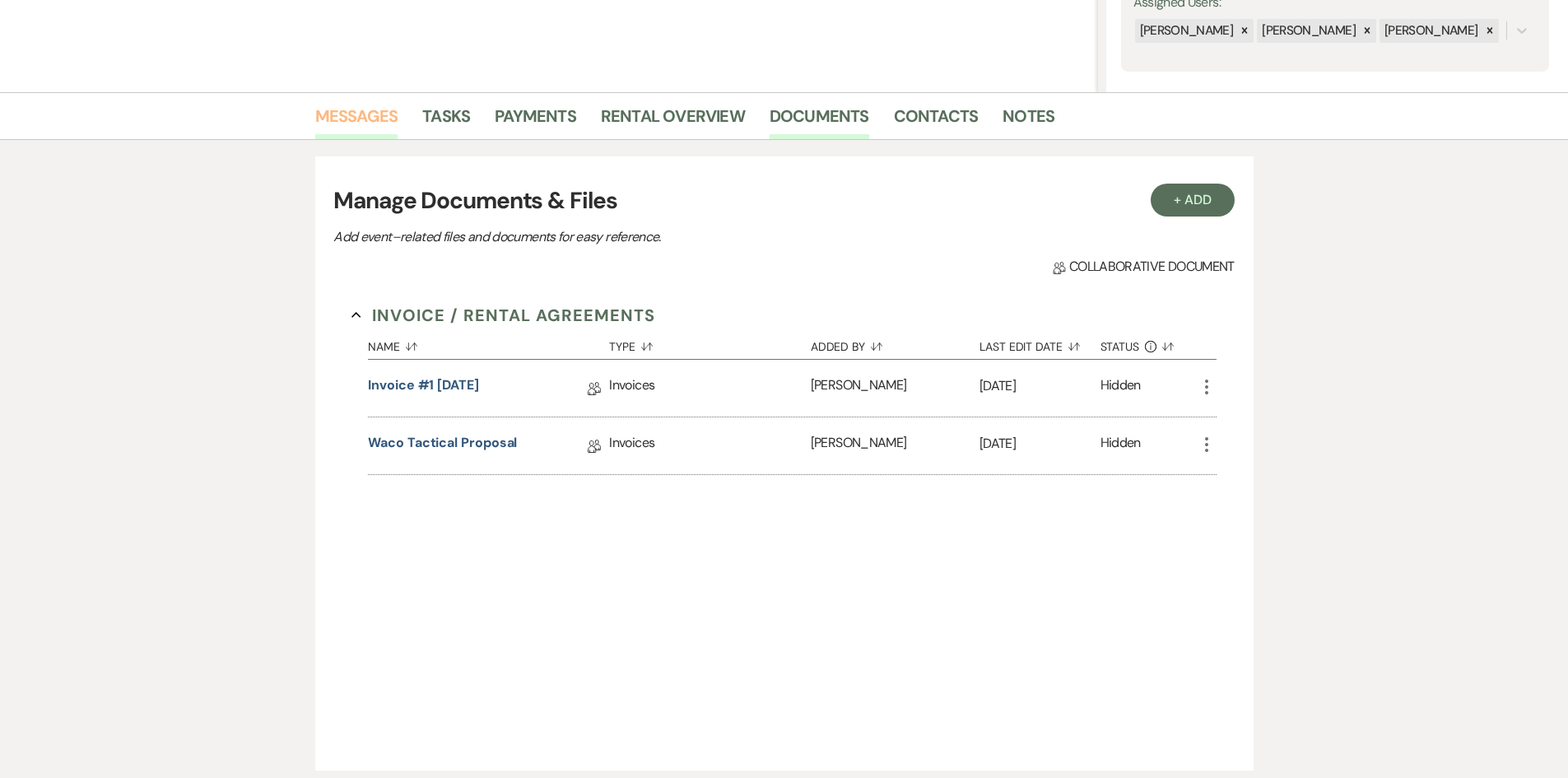 click on "Messages" at bounding box center [356, 121] 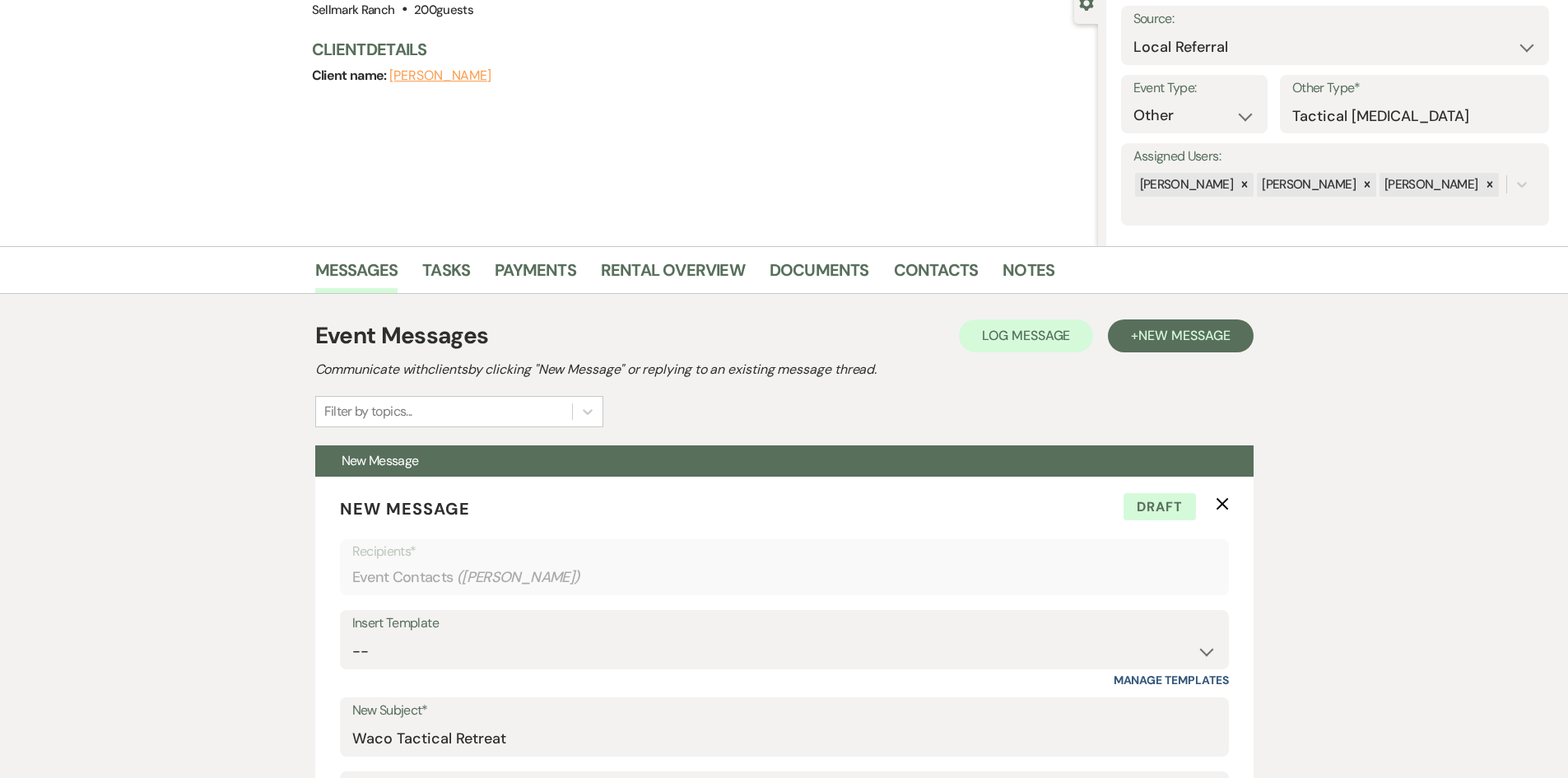 scroll, scrollTop: 0, scrollLeft: 0, axis: both 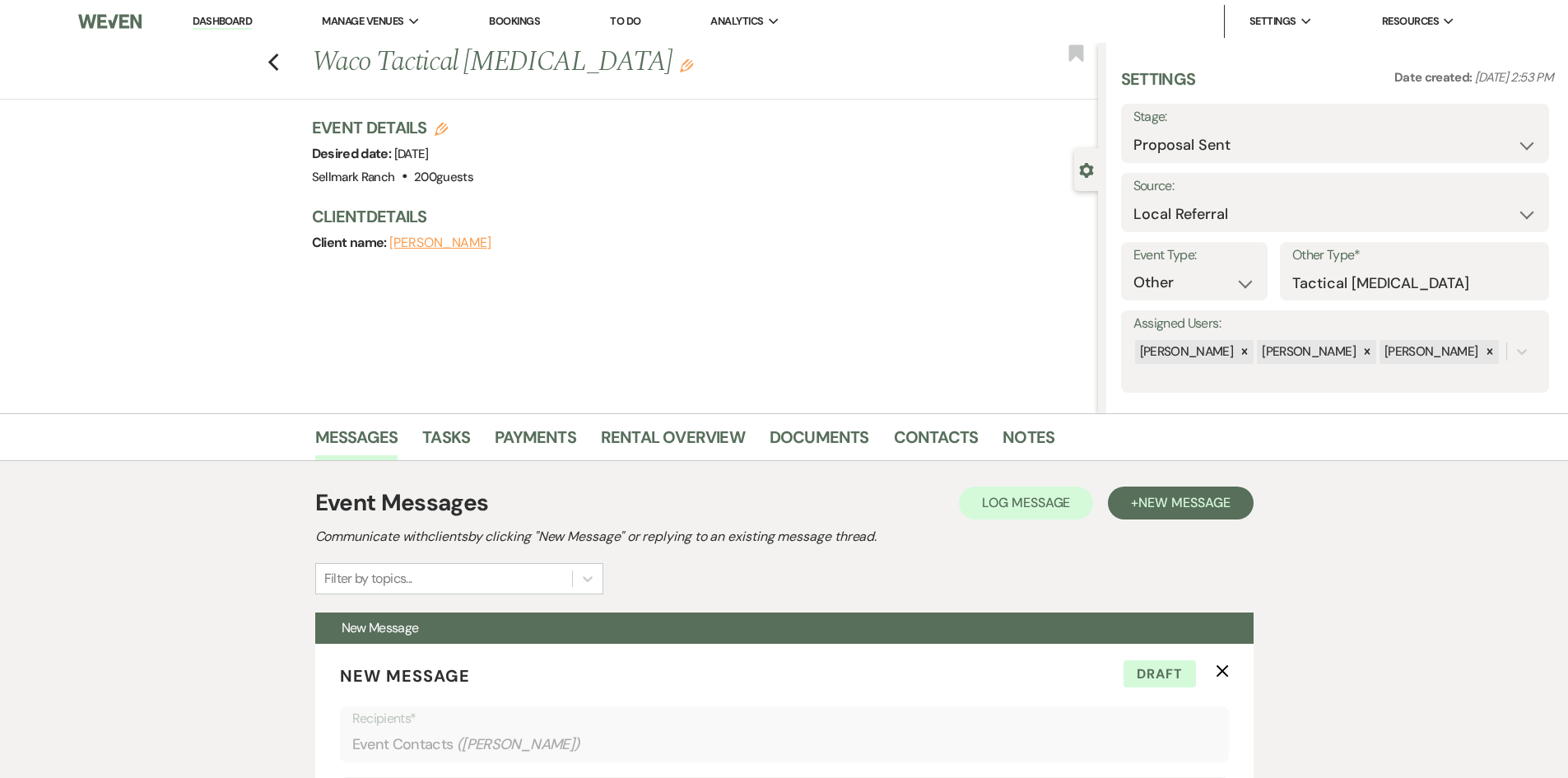 click on "Dashboard" at bounding box center [222, 21] 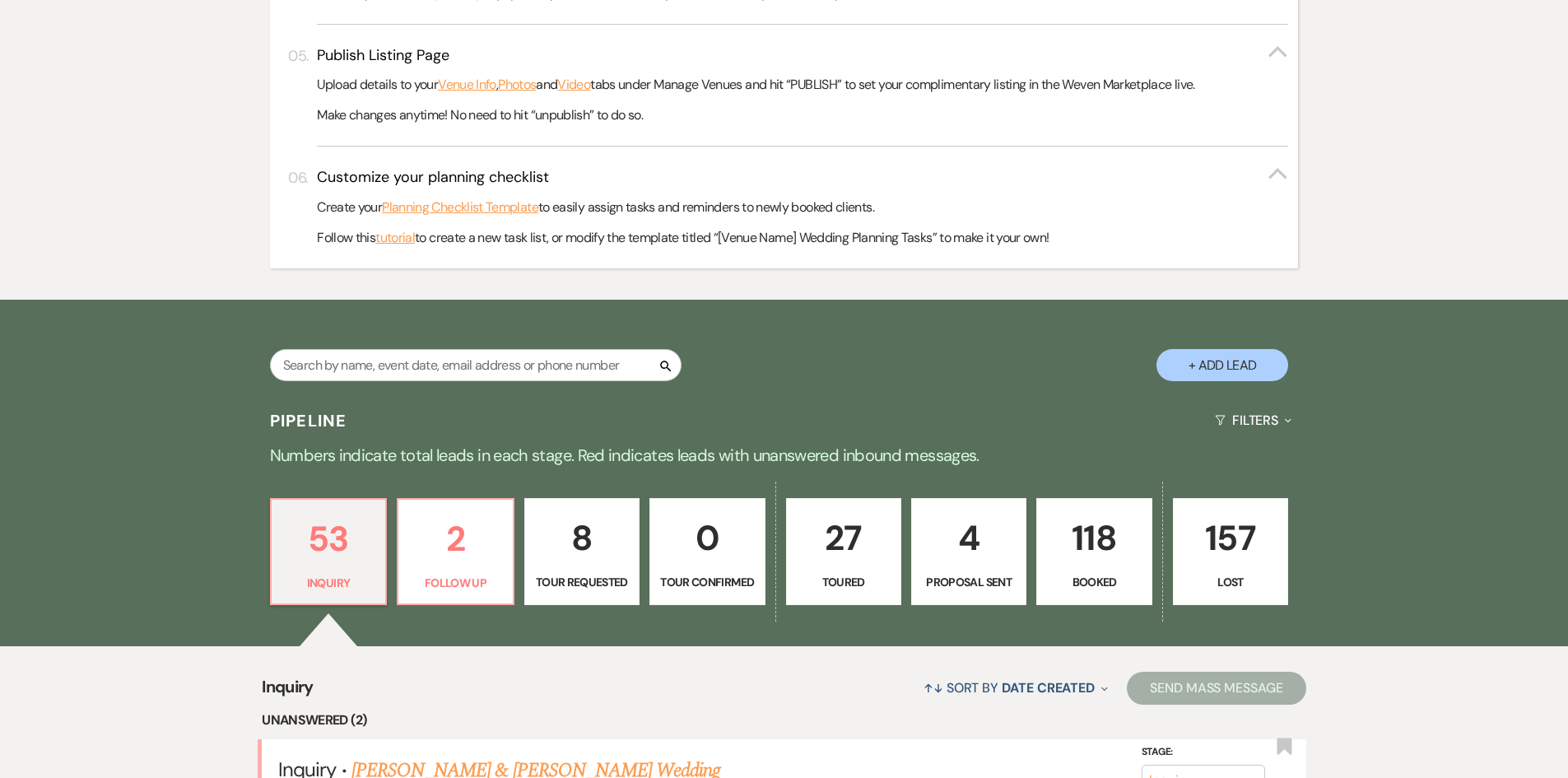 scroll, scrollTop: 741, scrollLeft: 0, axis: vertical 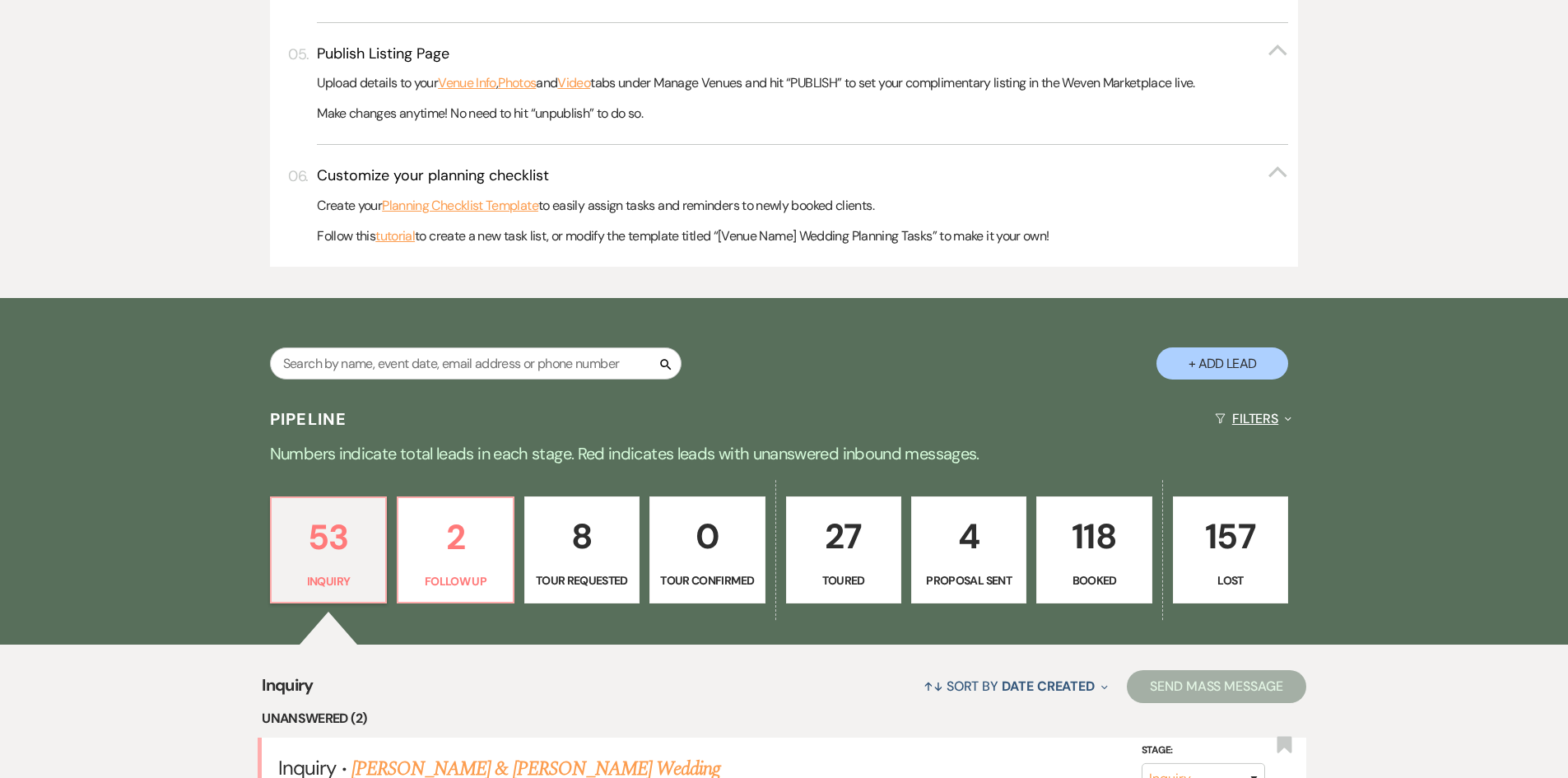 click on "Filters Expand" at bounding box center (1253, 418) 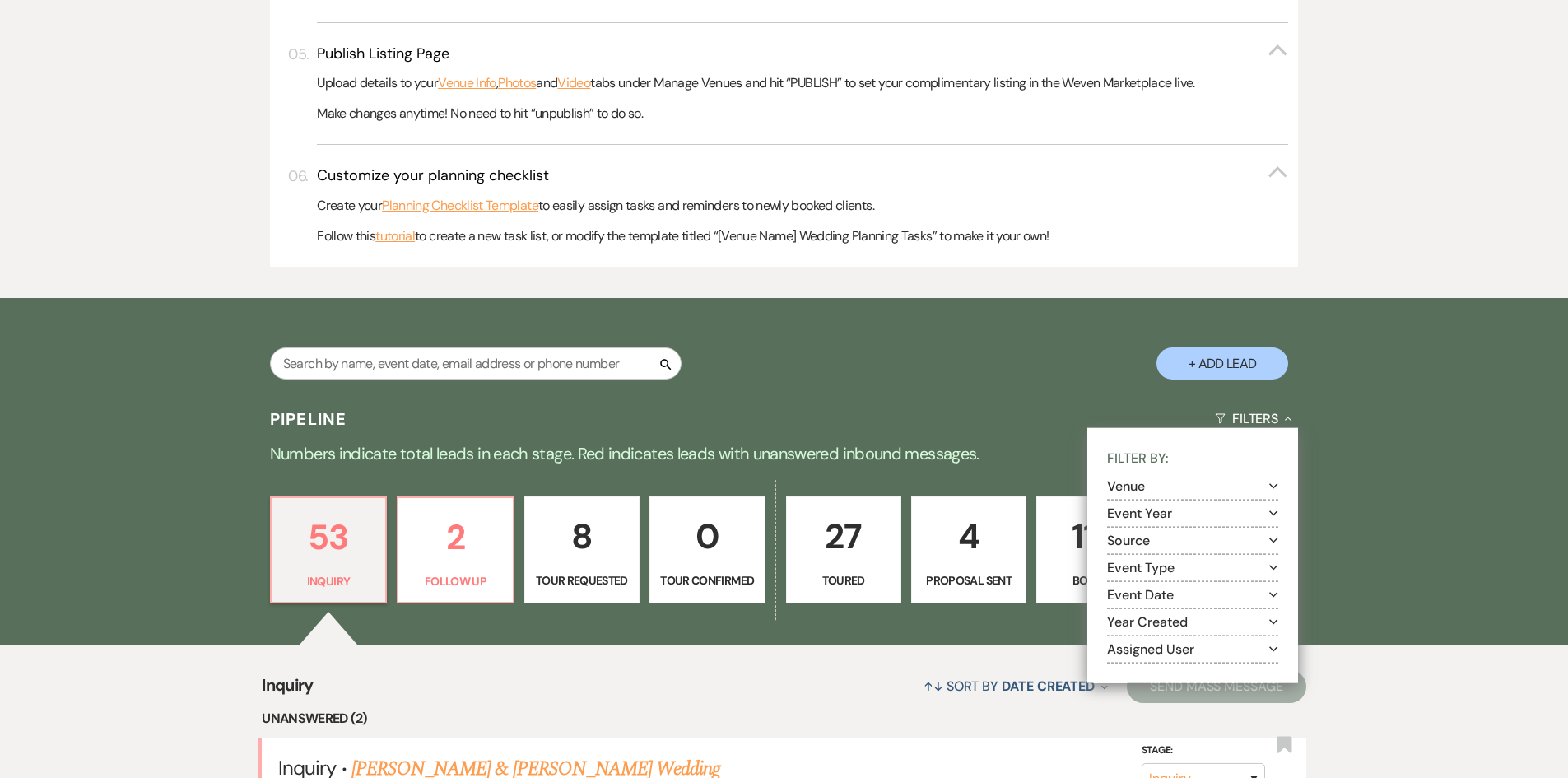 click on "Venue Expand" at bounding box center [1193, 487] 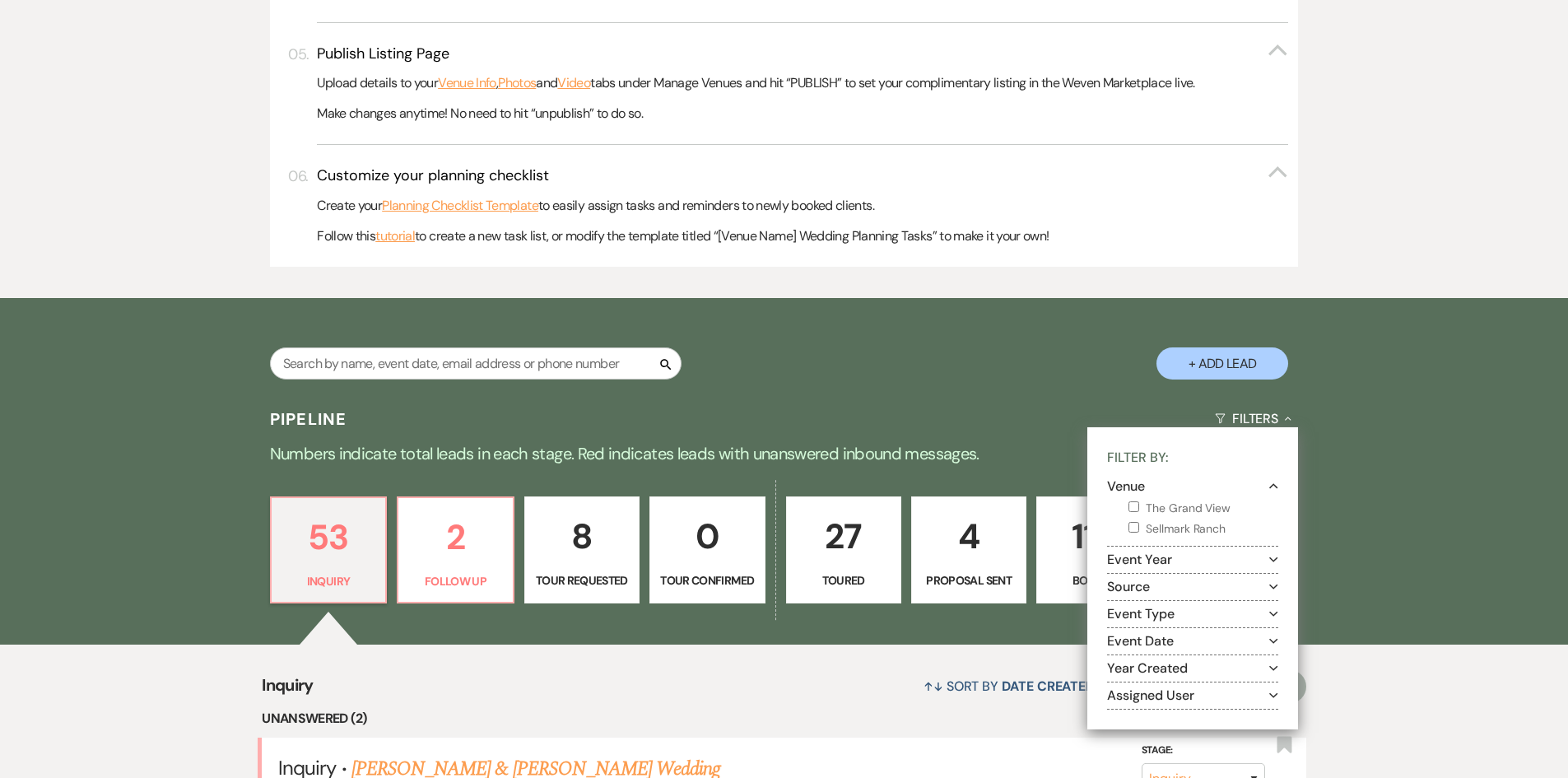 click on "Sellmark Ranch" at bounding box center (1133, 527) 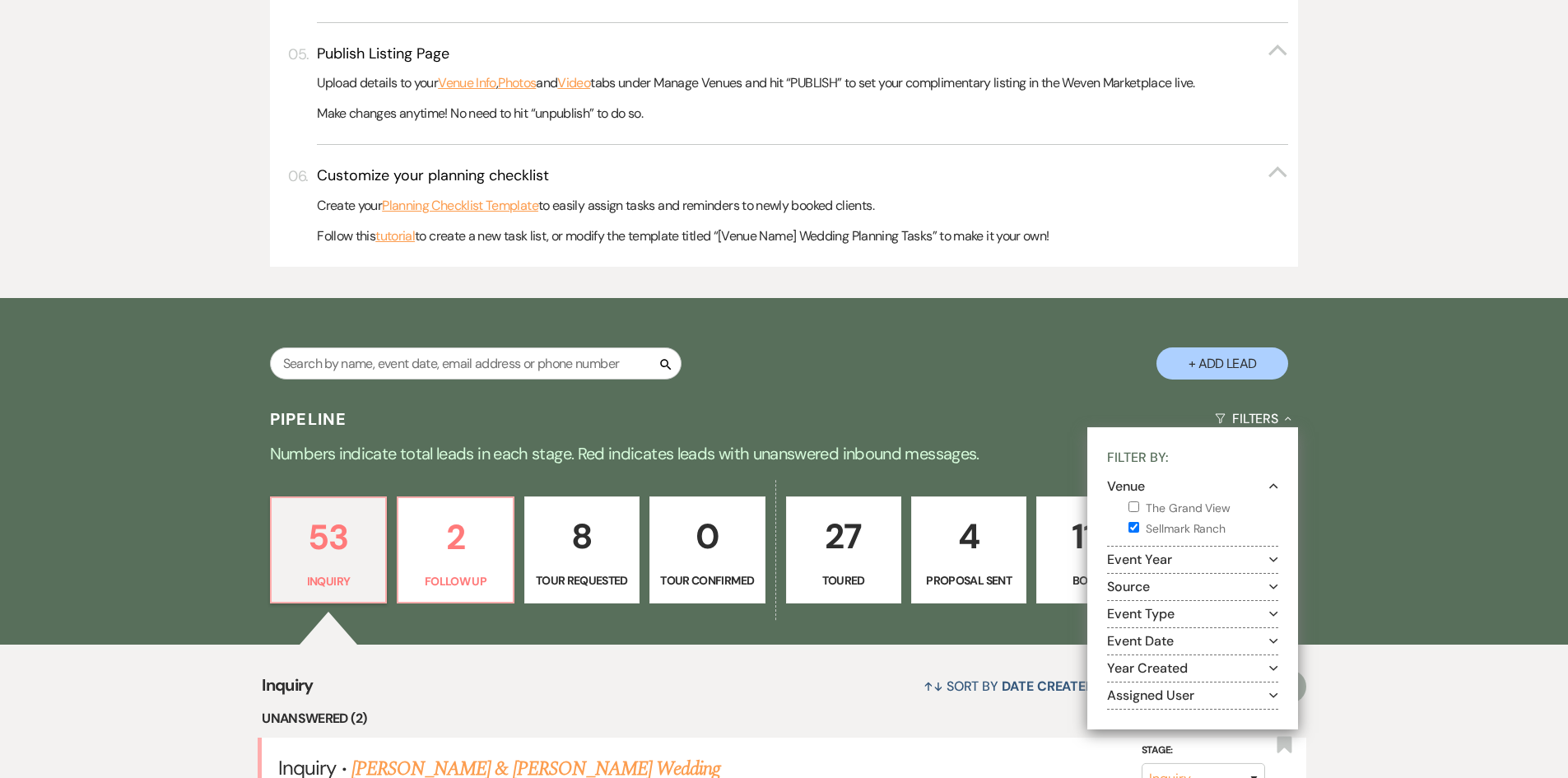 checkbox on "true" 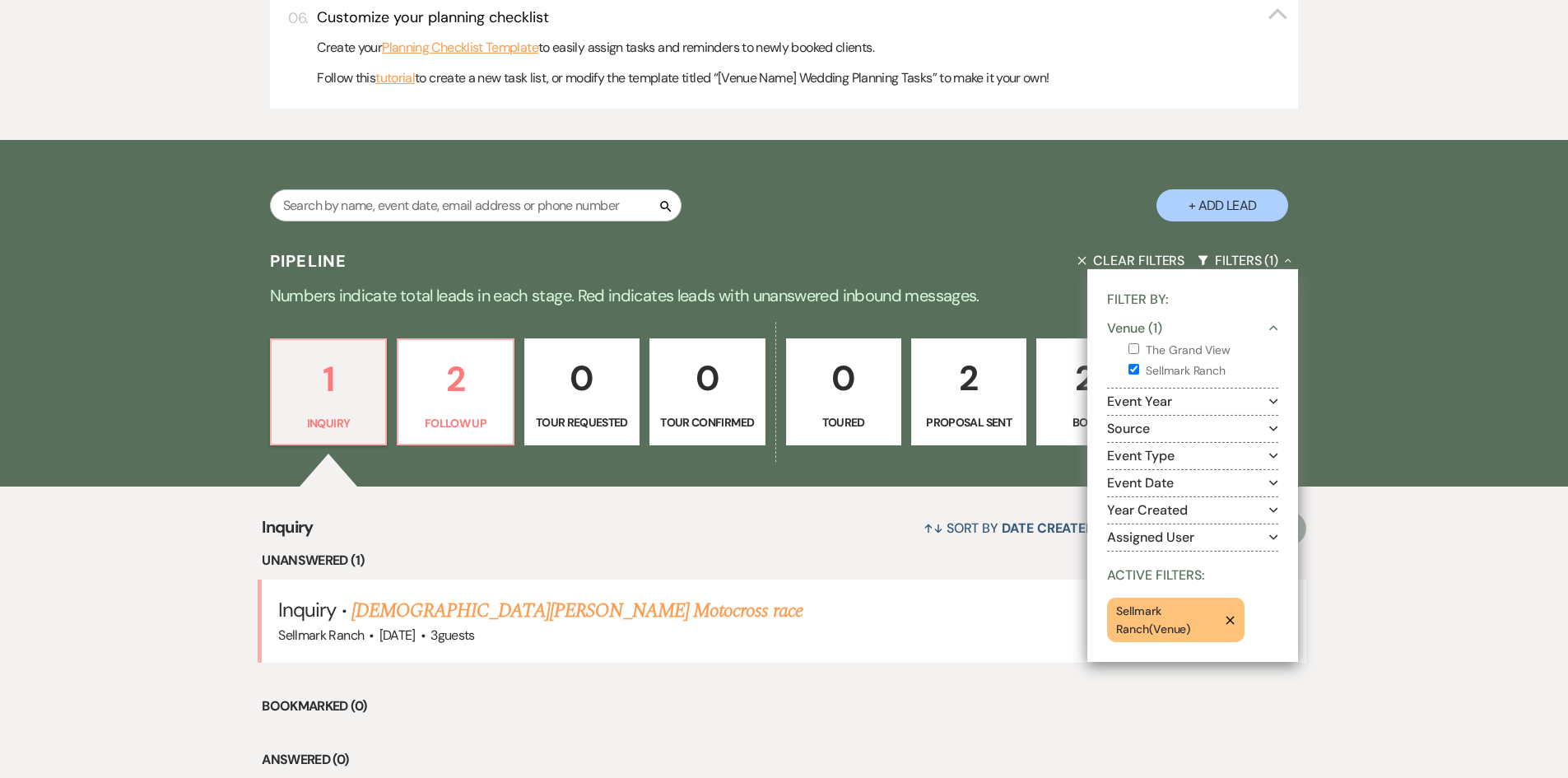 scroll, scrollTop: 906, scrollLeft: 0, axis: vertical 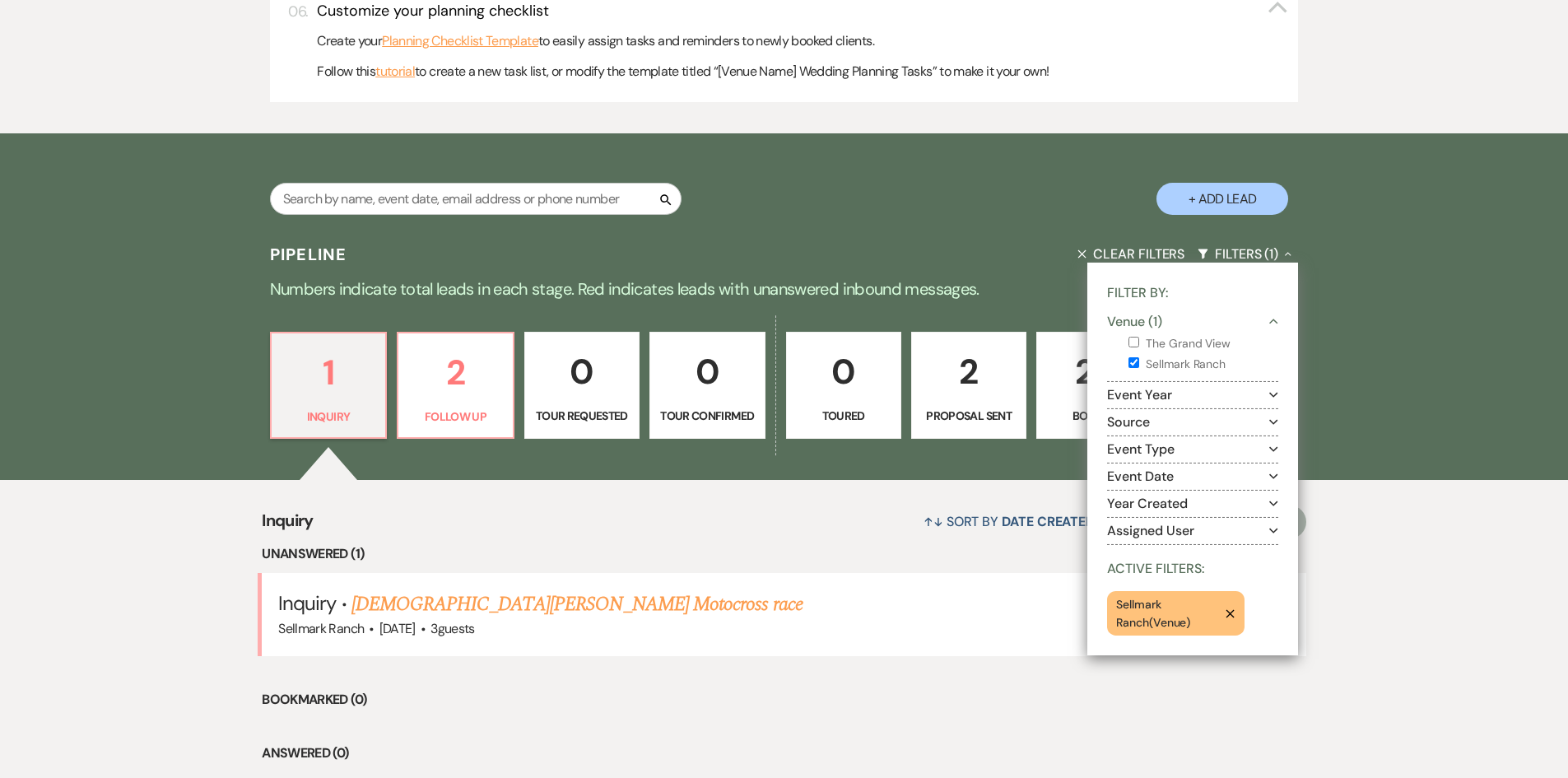 click on "Inquiry ↑↓ Sort By   Date Created Expand Send Mass Message Unanswered (1) Inquiry · [PERSON_NAME] Motocross race [GEOGRAPHIC_DATA] · [DATE] · 3  guests Stage: Inquiry Follow Up Tour Requested Tour Confirmed Toured Proposal Sent Booked Lost Created:  [DATE] 5:08 PM Bookmark Bookmarked (0) Answered (0)" at bounding box center (784, 631) 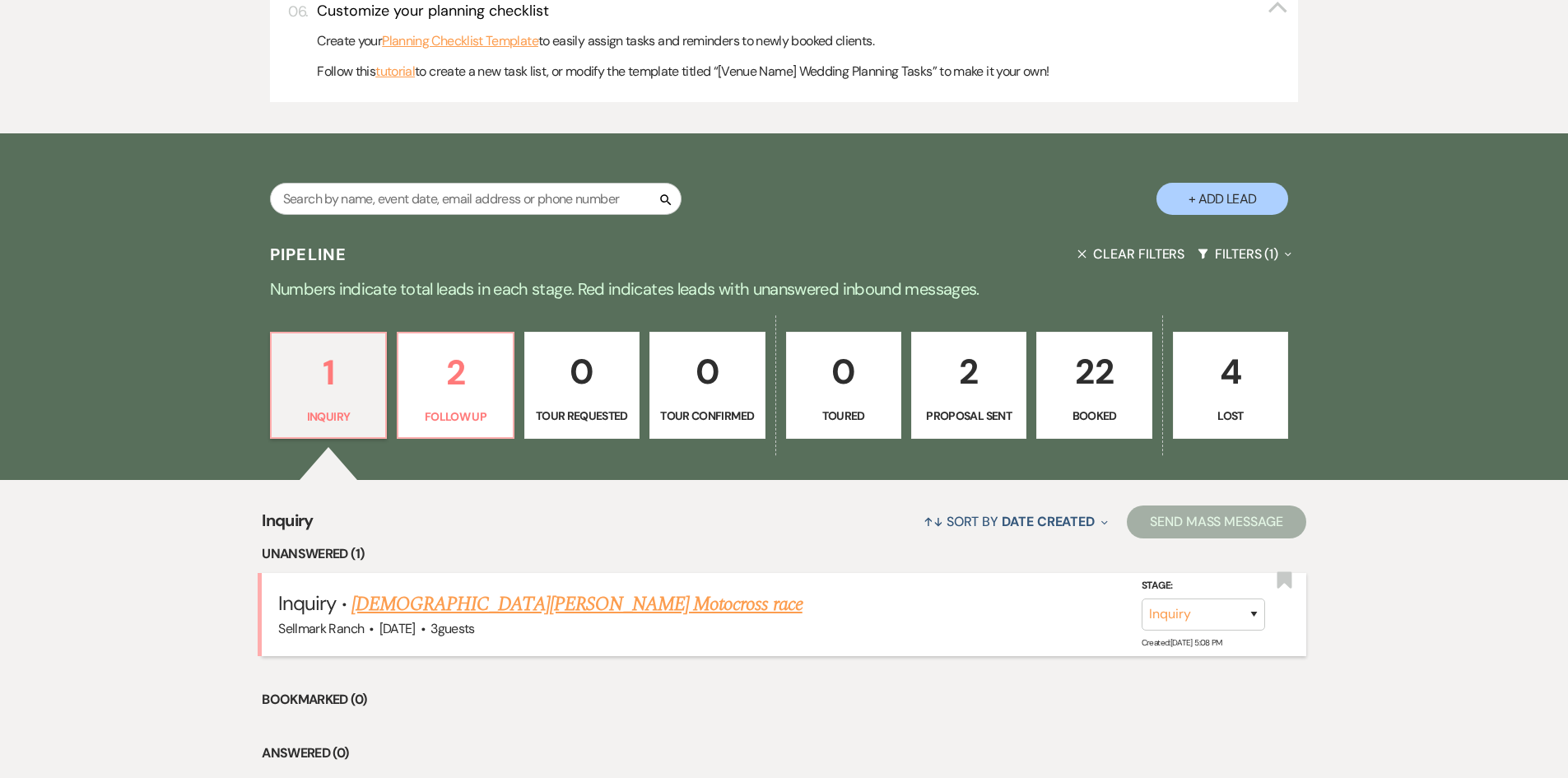 click on "[DEMOGRAPHIC_DATA][PERSON_NAME] Motocross race" at bounding box center [577, 604] 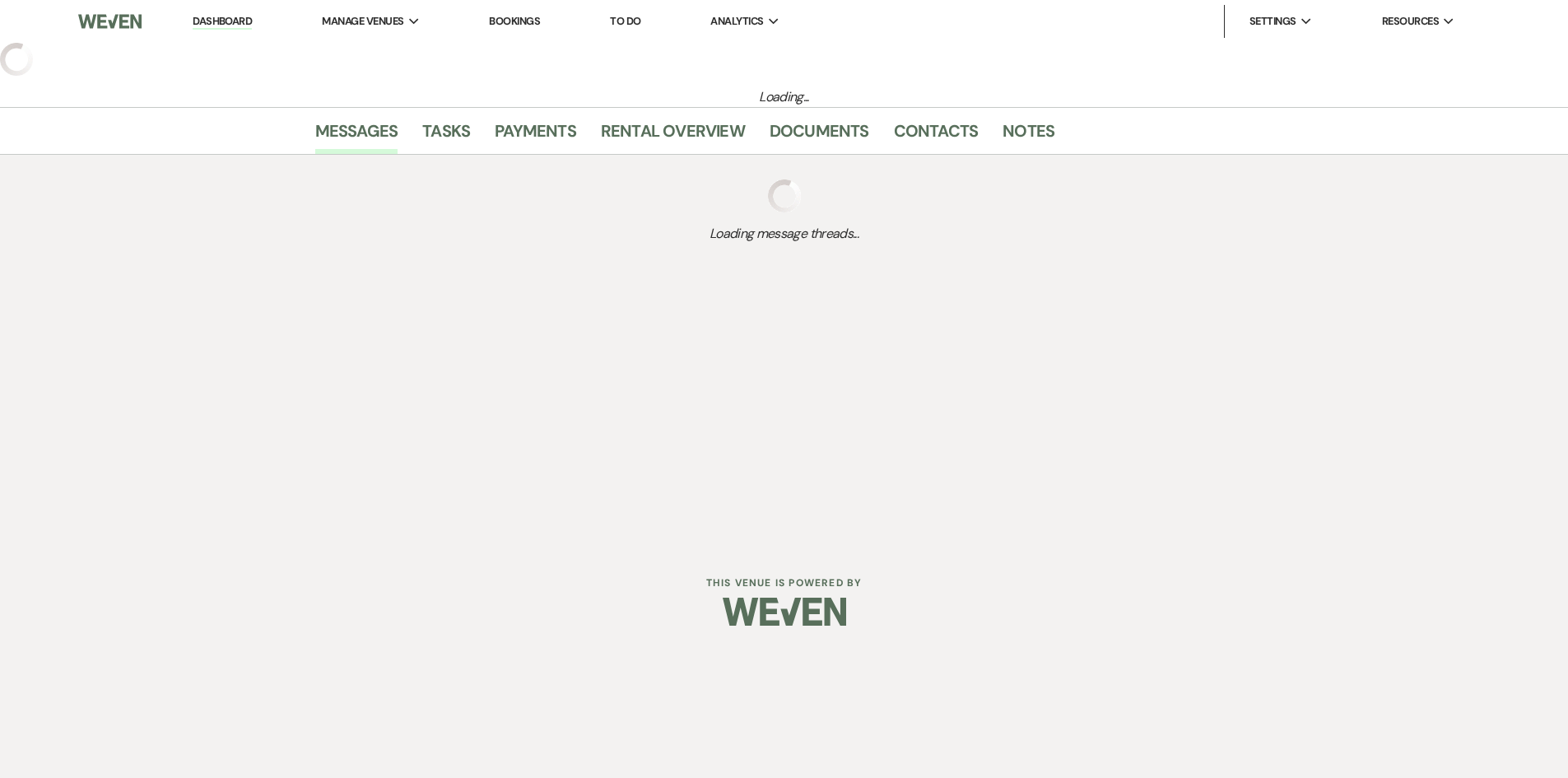 scroll, scrollTop: 0, scrollLeft: 0, axis: both 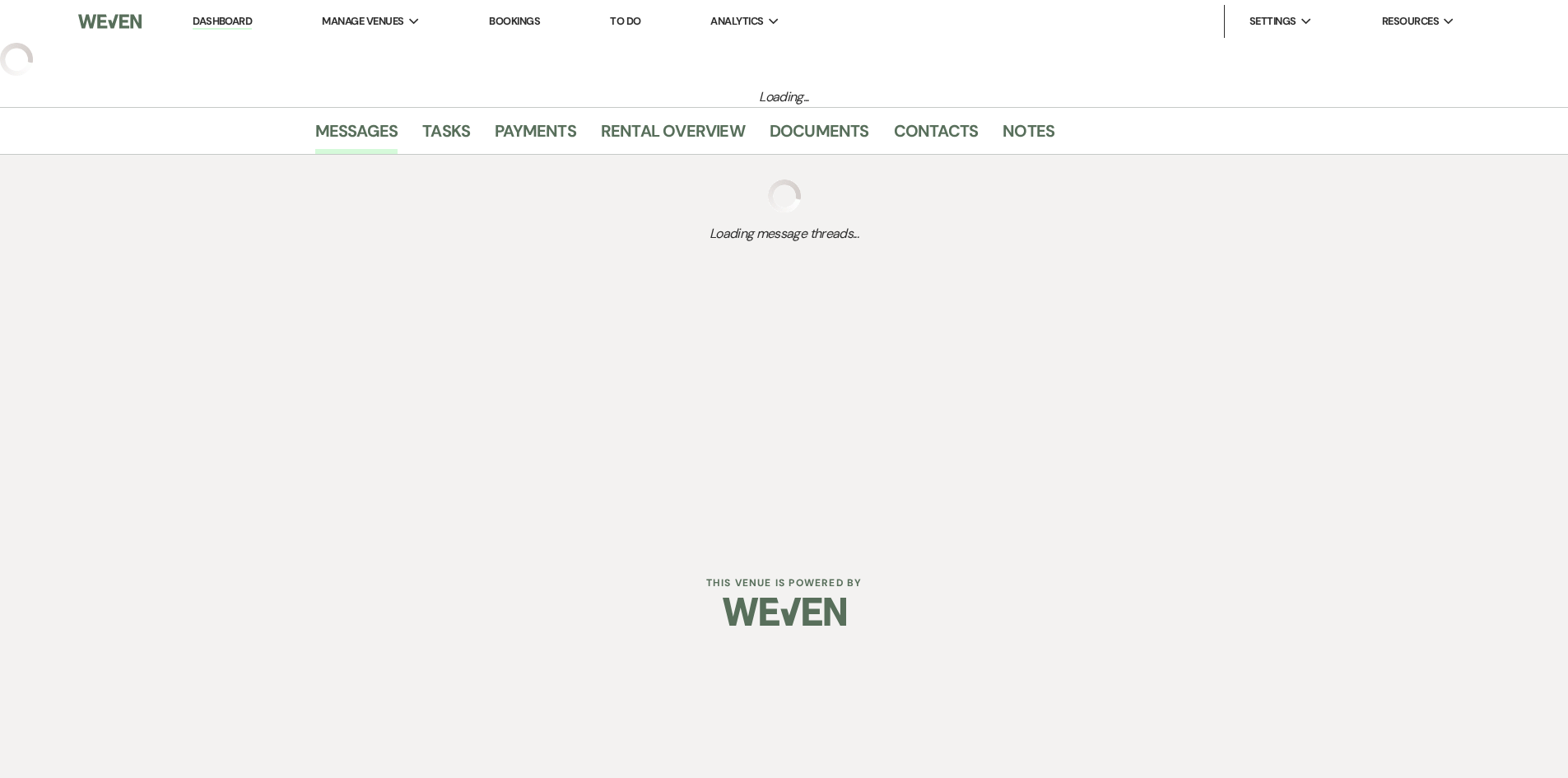 select on "5" 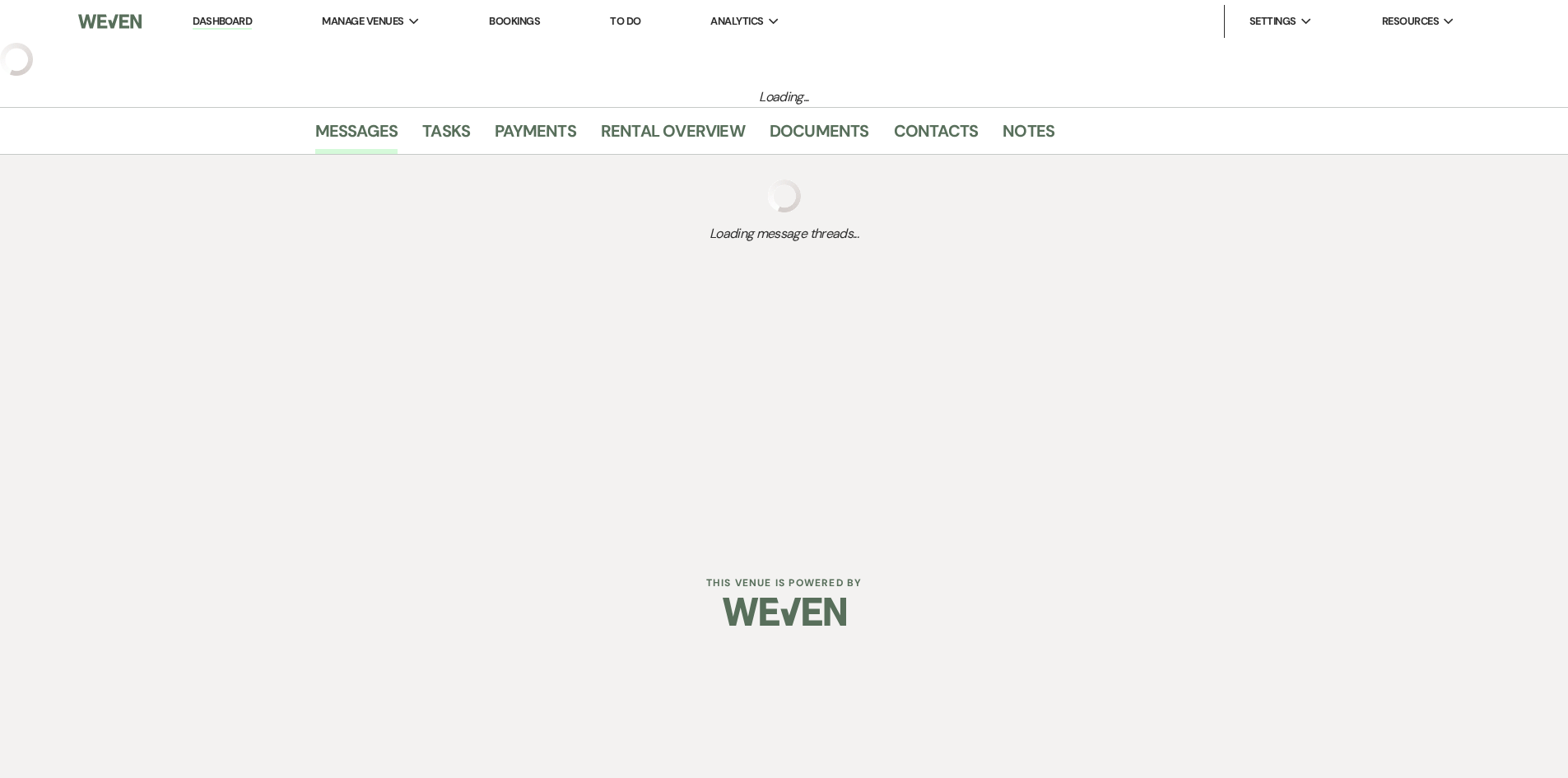 select on "13" 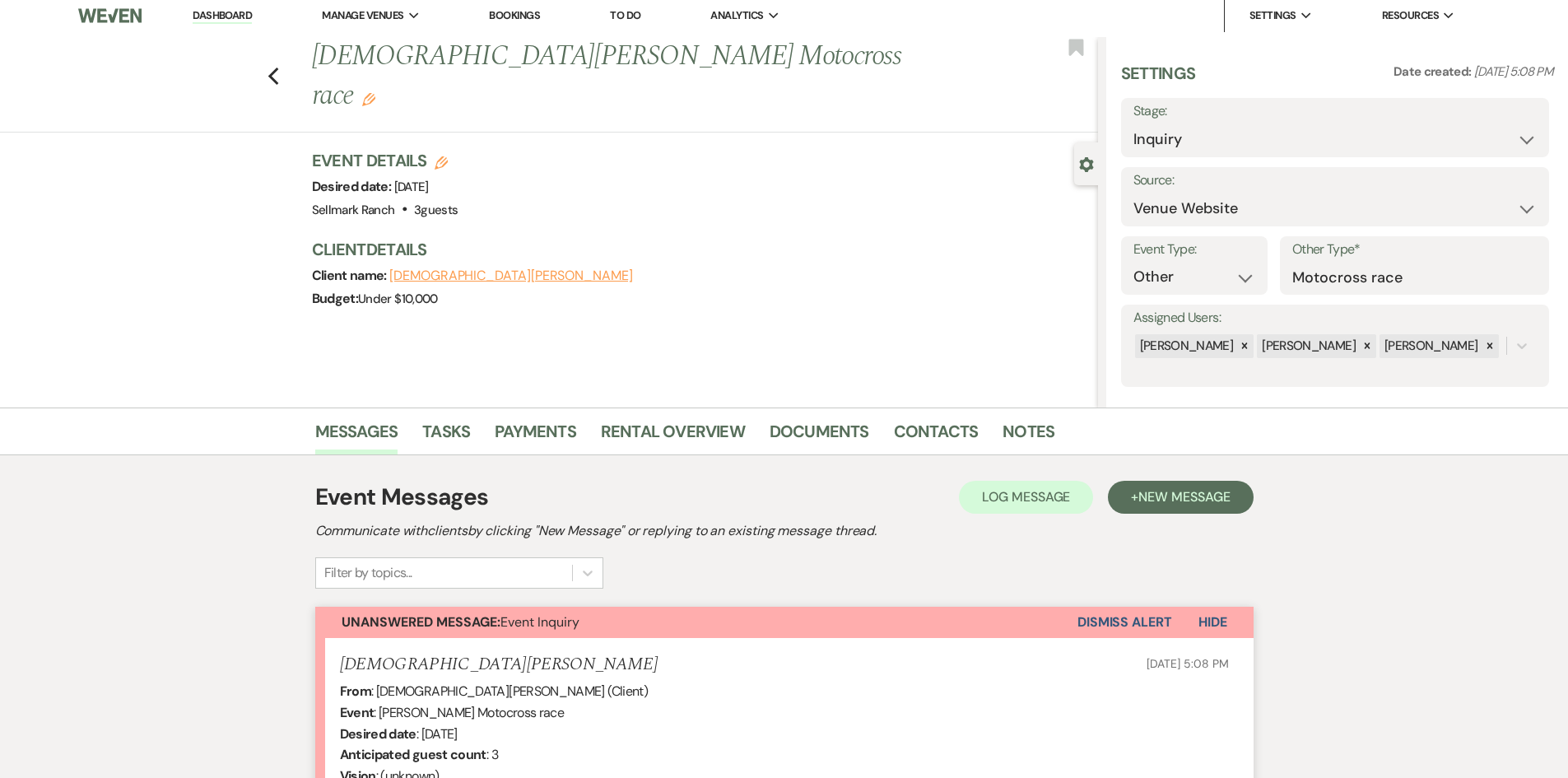 scroll, scrollTop: 0, scrollLeft: 0, axis: both 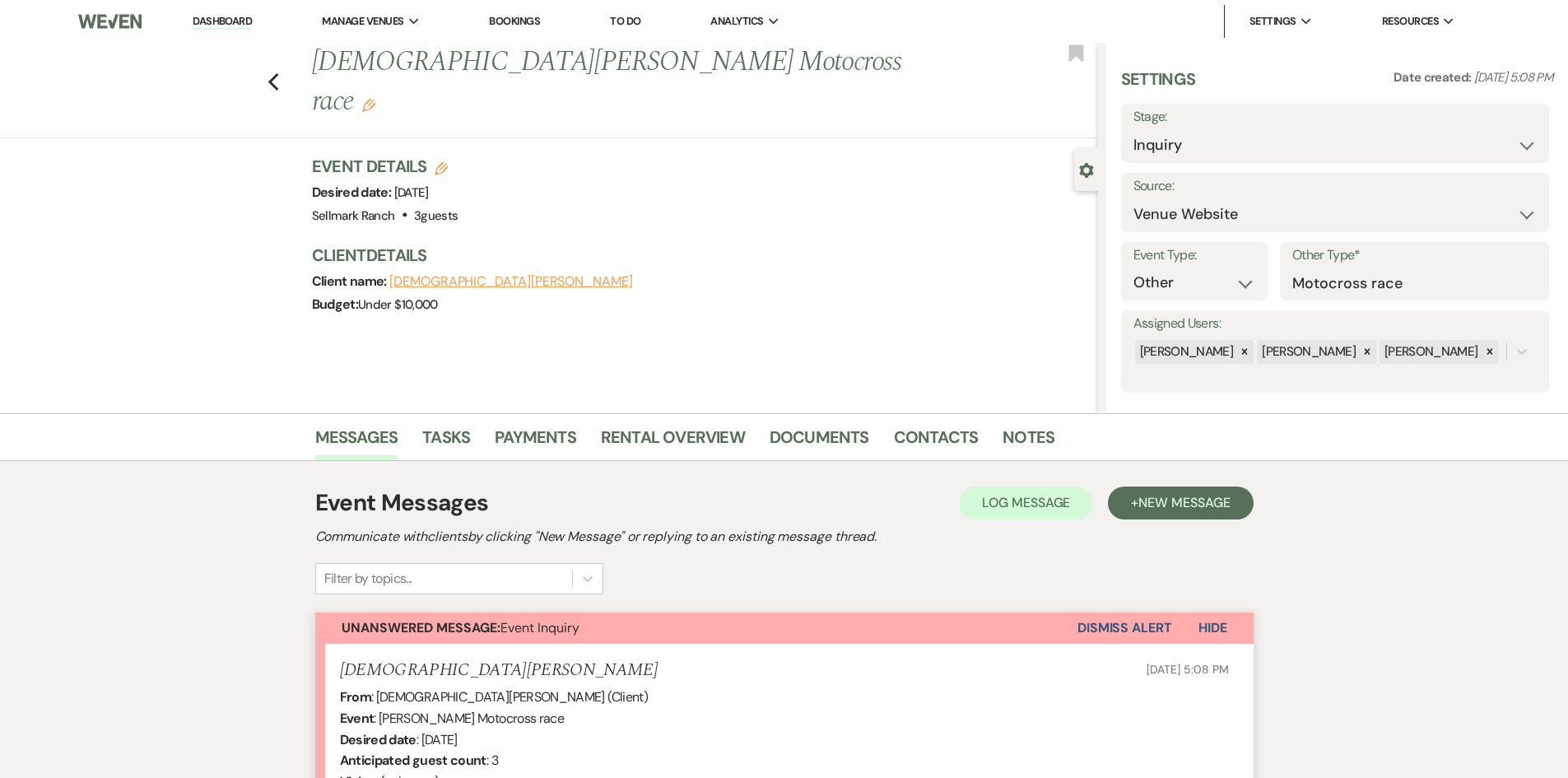 click on "[DEMOGRAPHIC_DATA][PERSON_NAME]" at bounding box center (511, 282) 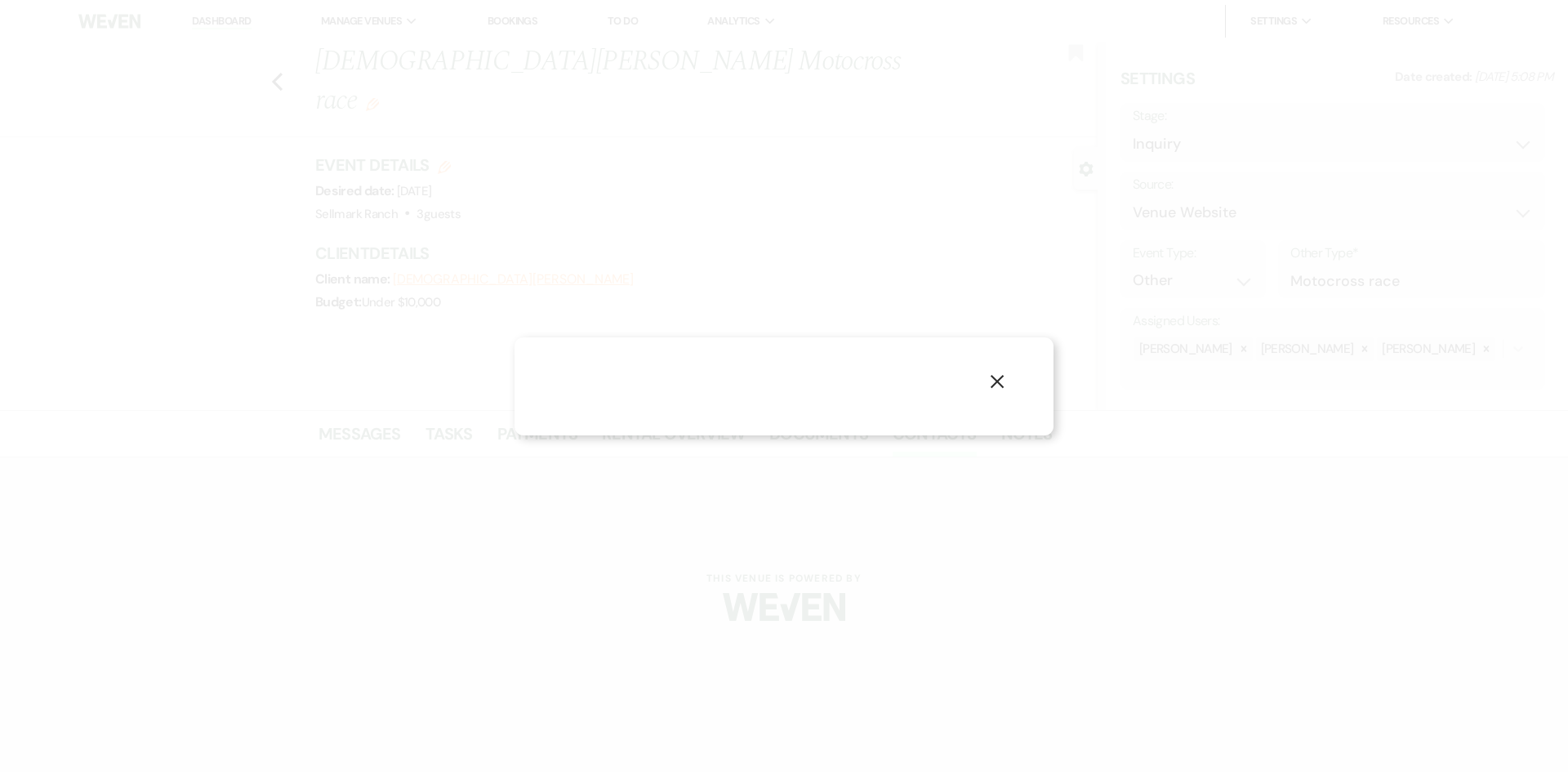 select on "1" 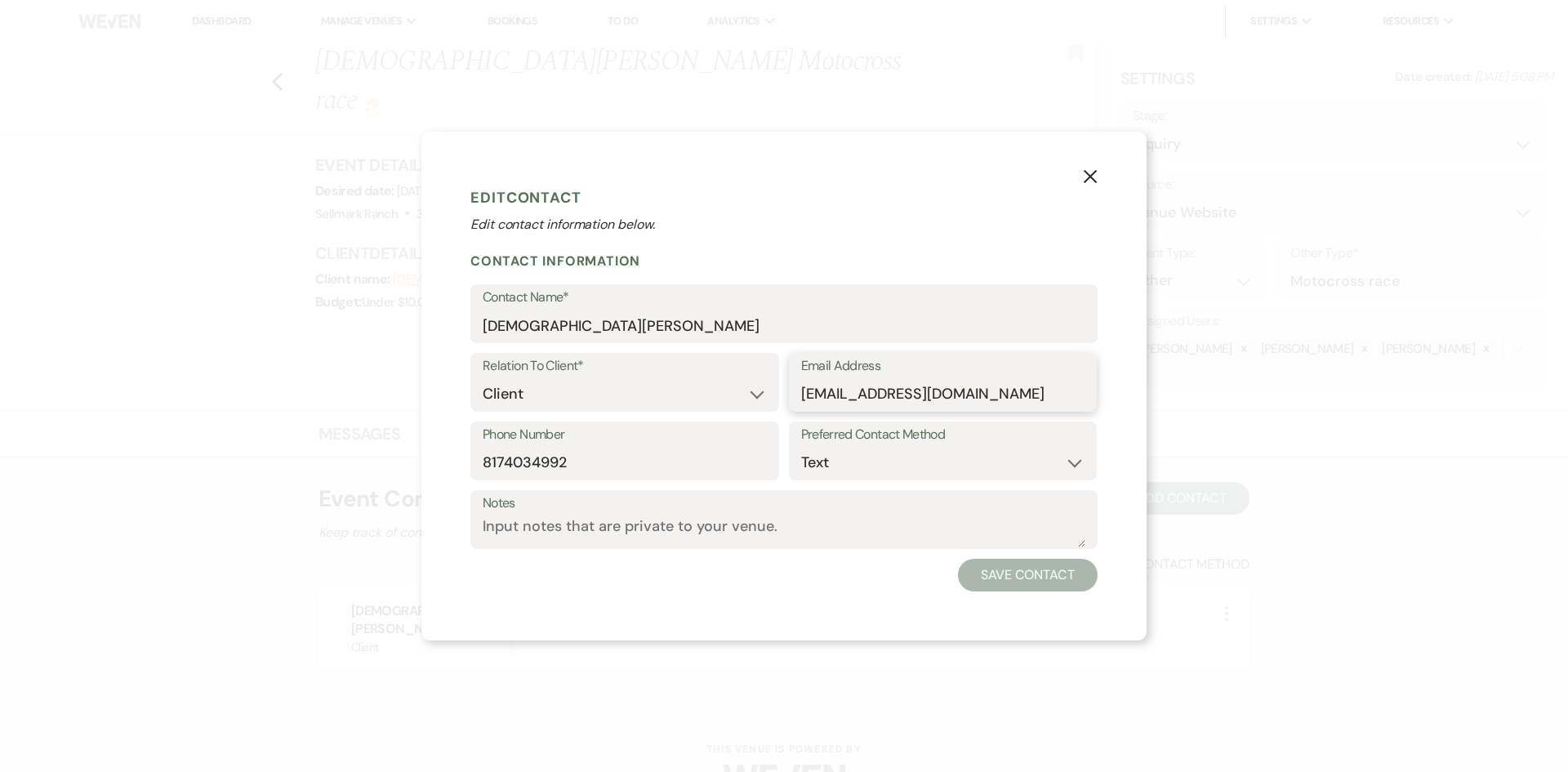 drag, startPoint x: 997, startPoint y: 403, endPoint x: 779, endPoint y: 390, distance: 218.38727 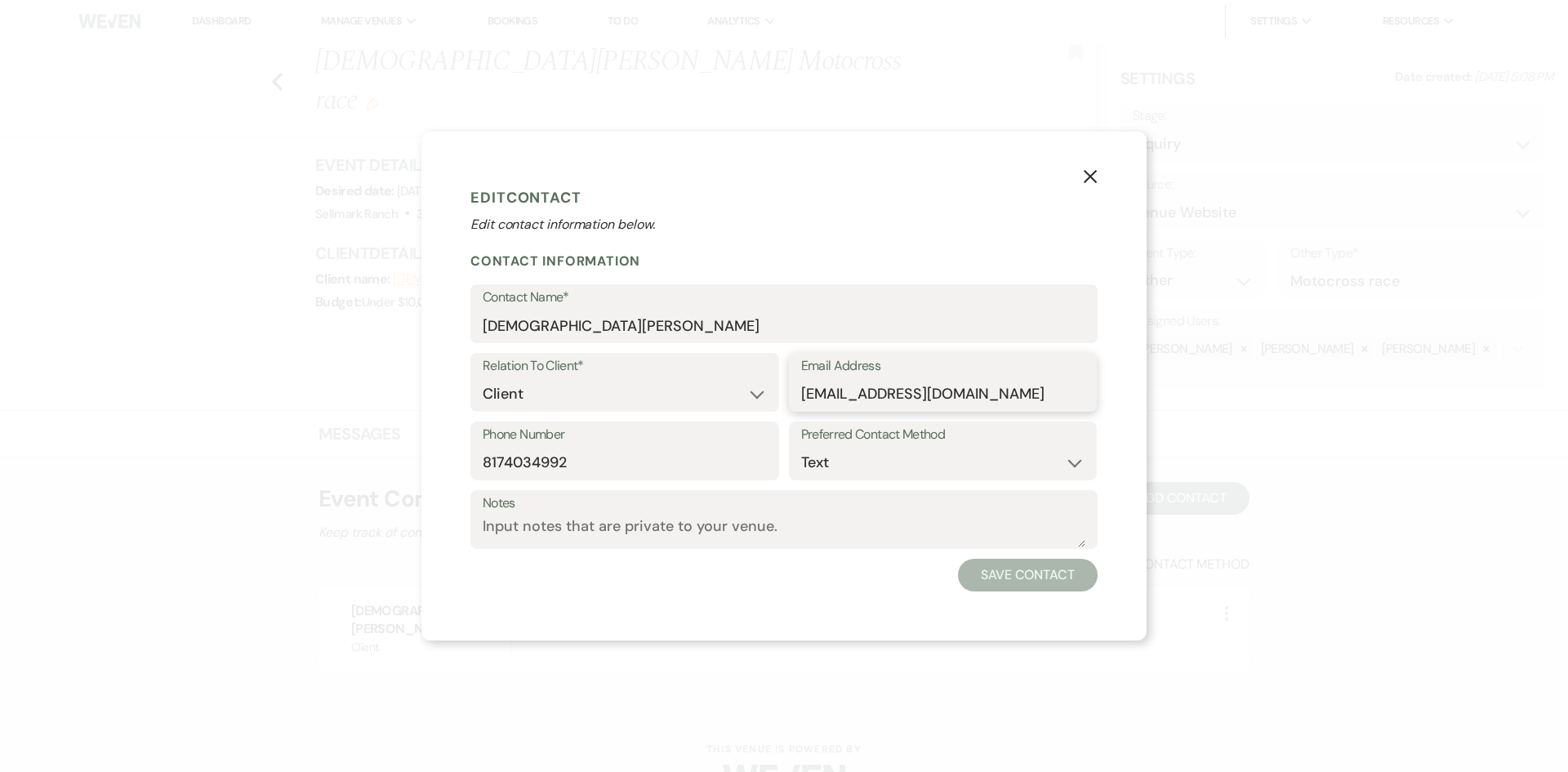 click on "Relation To Client* Client Event Planner Parent of Client Family Member Friend Other Email Address [EMAIL_ADDRESS][DOMAIN_NAME]" at bounding box center [784, 387] 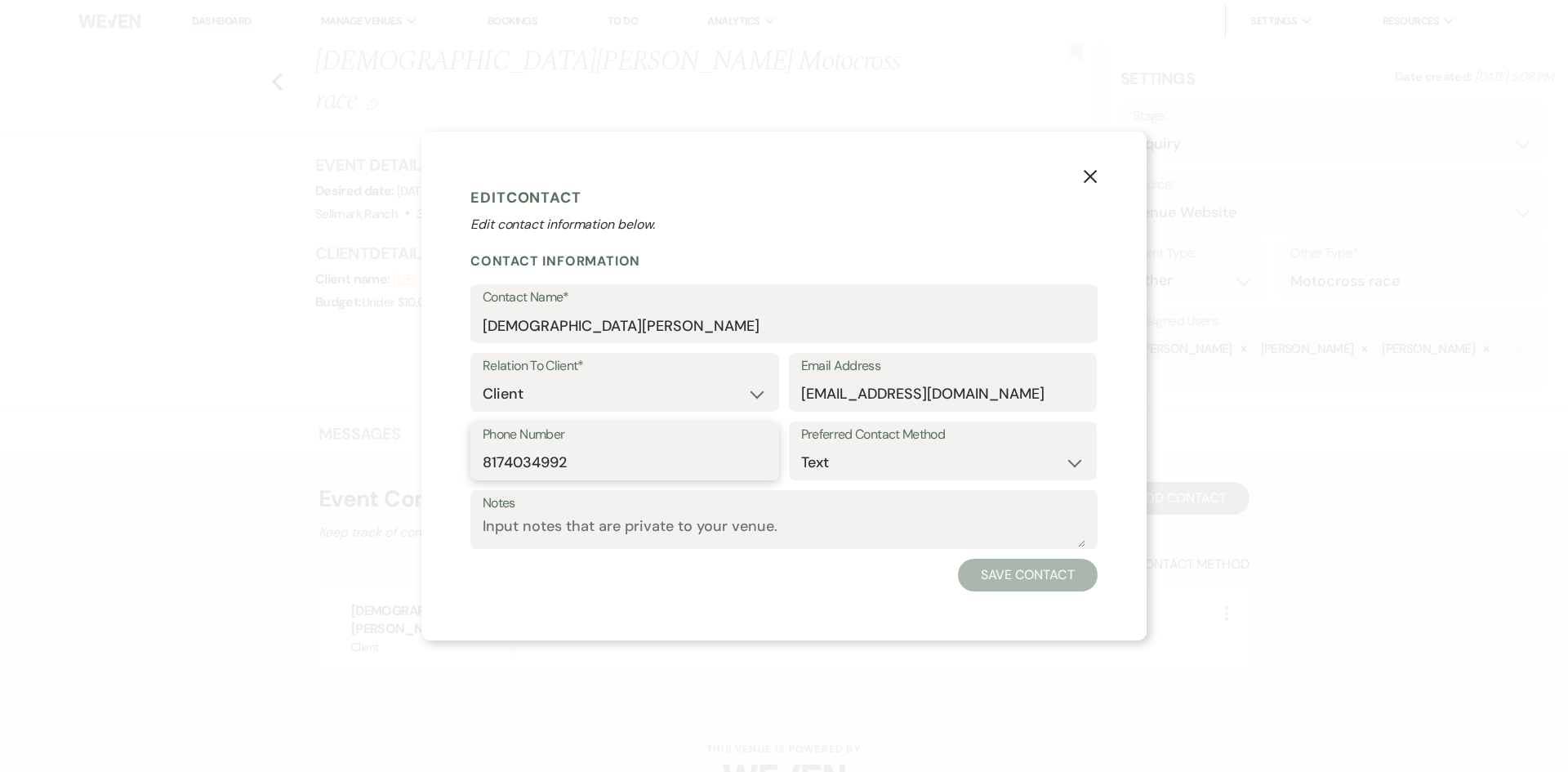 drag, startPoint x: 572, startPoint y: 465, endPoint x: 469, endPoint y: 468, distance: 103.04368 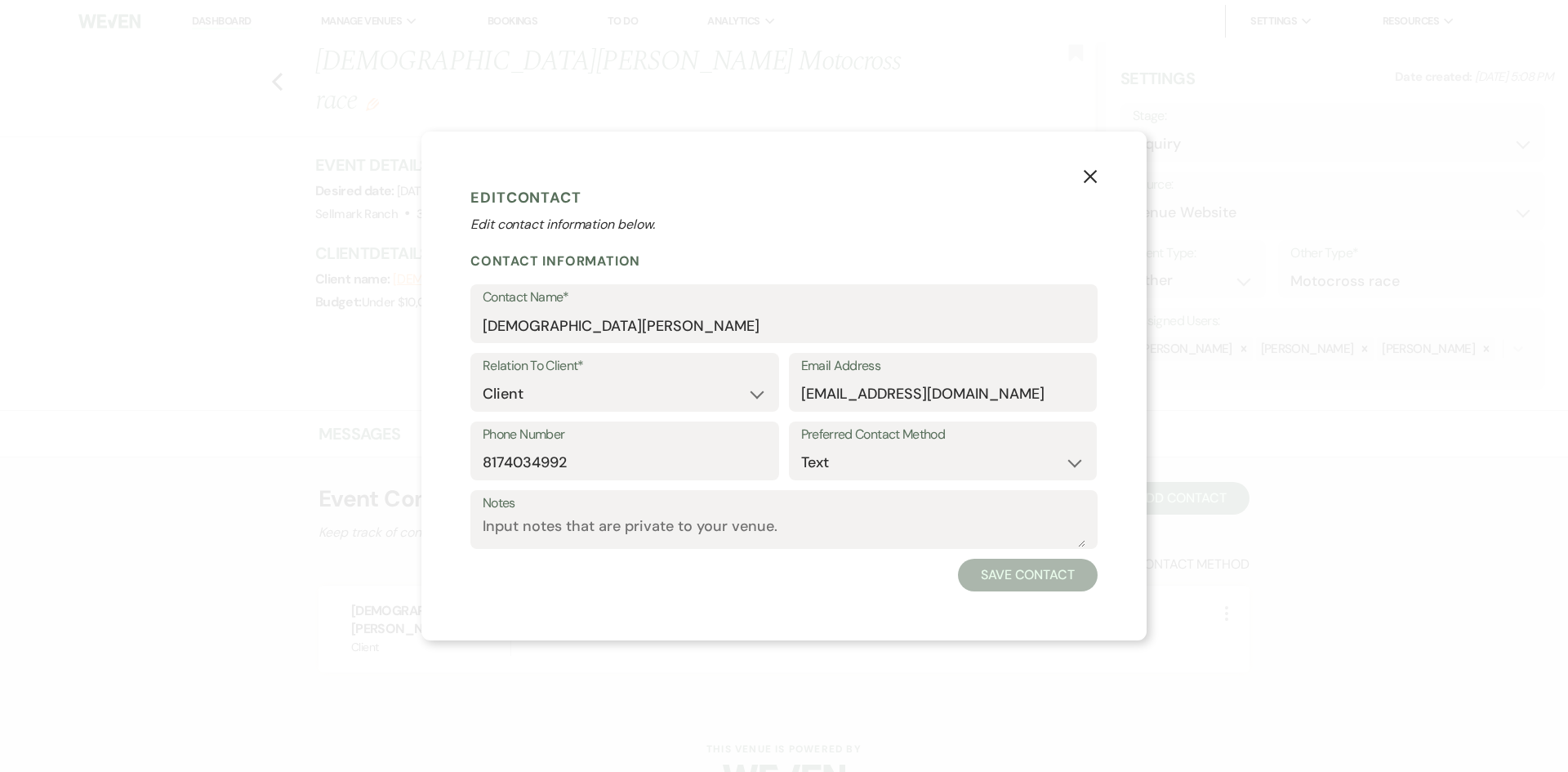 click on "X" at bounding box center (1090, 175) 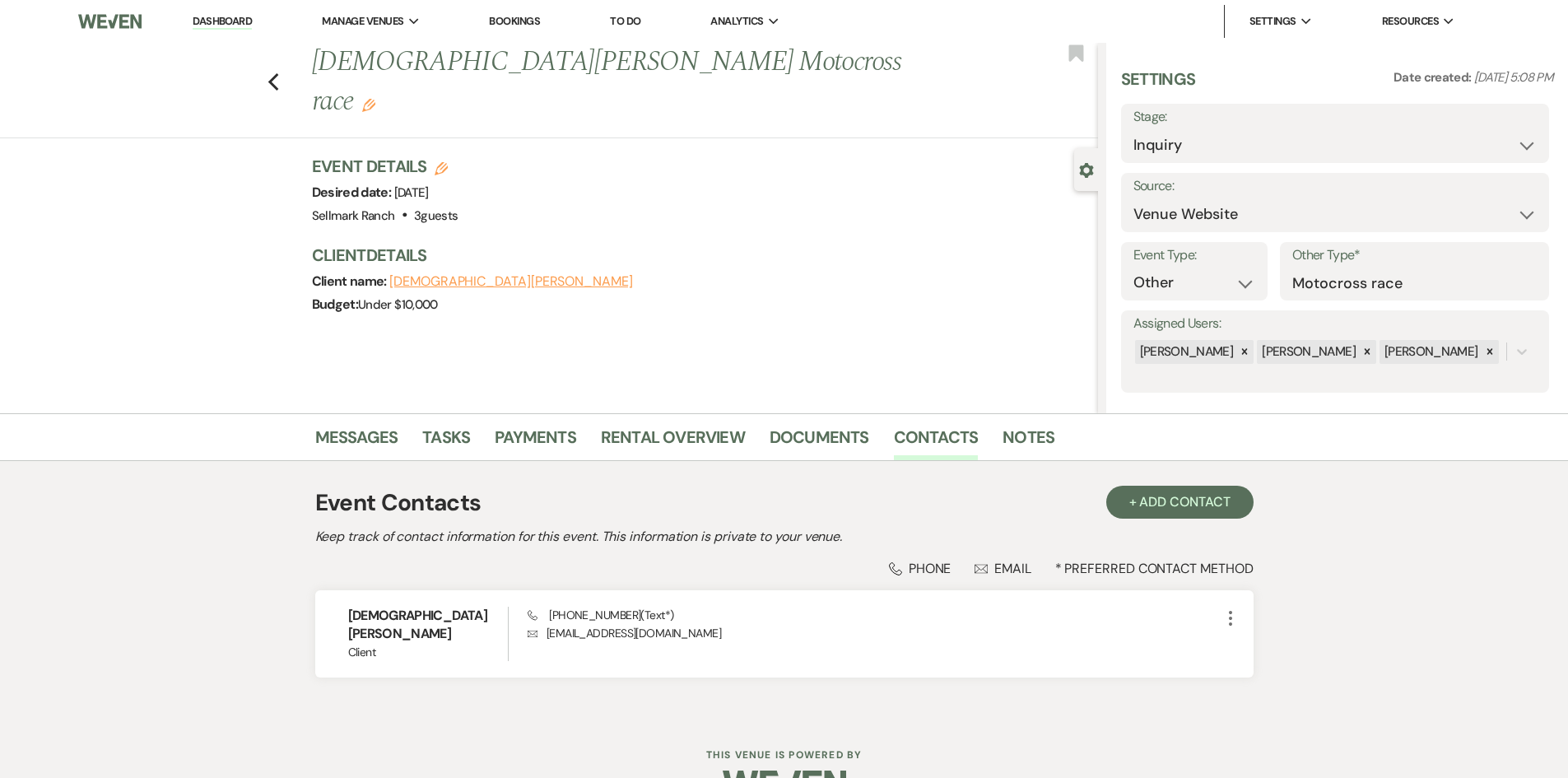 click on "[DEMOGRAPHIC_DATA][PERSON_NAME]" at bounding box center [511, 282] 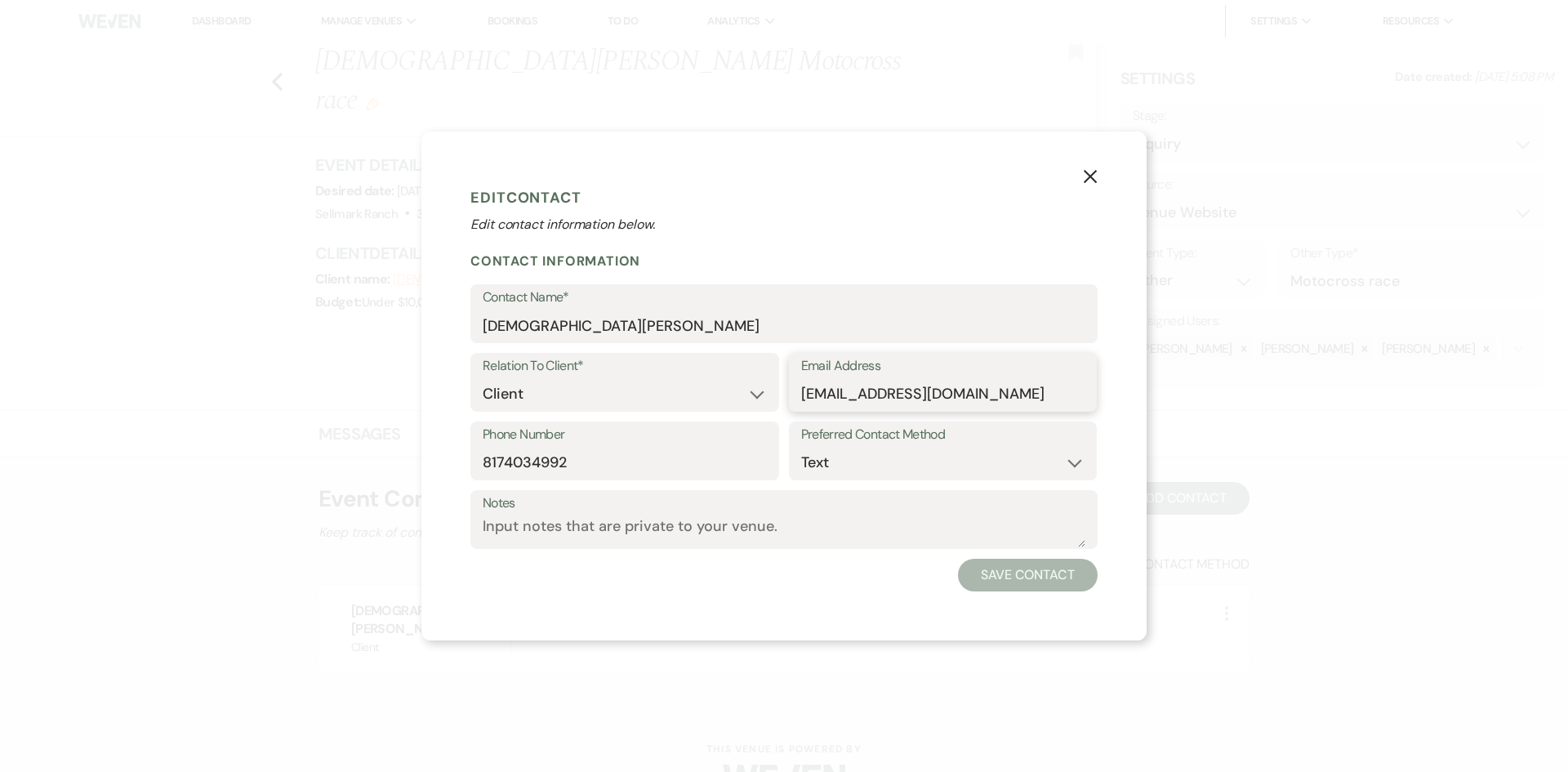 drag, startPoint x: 977, startPoint y: 397, endPoint x: 792, endPoint y: 402, distance: 185.06756 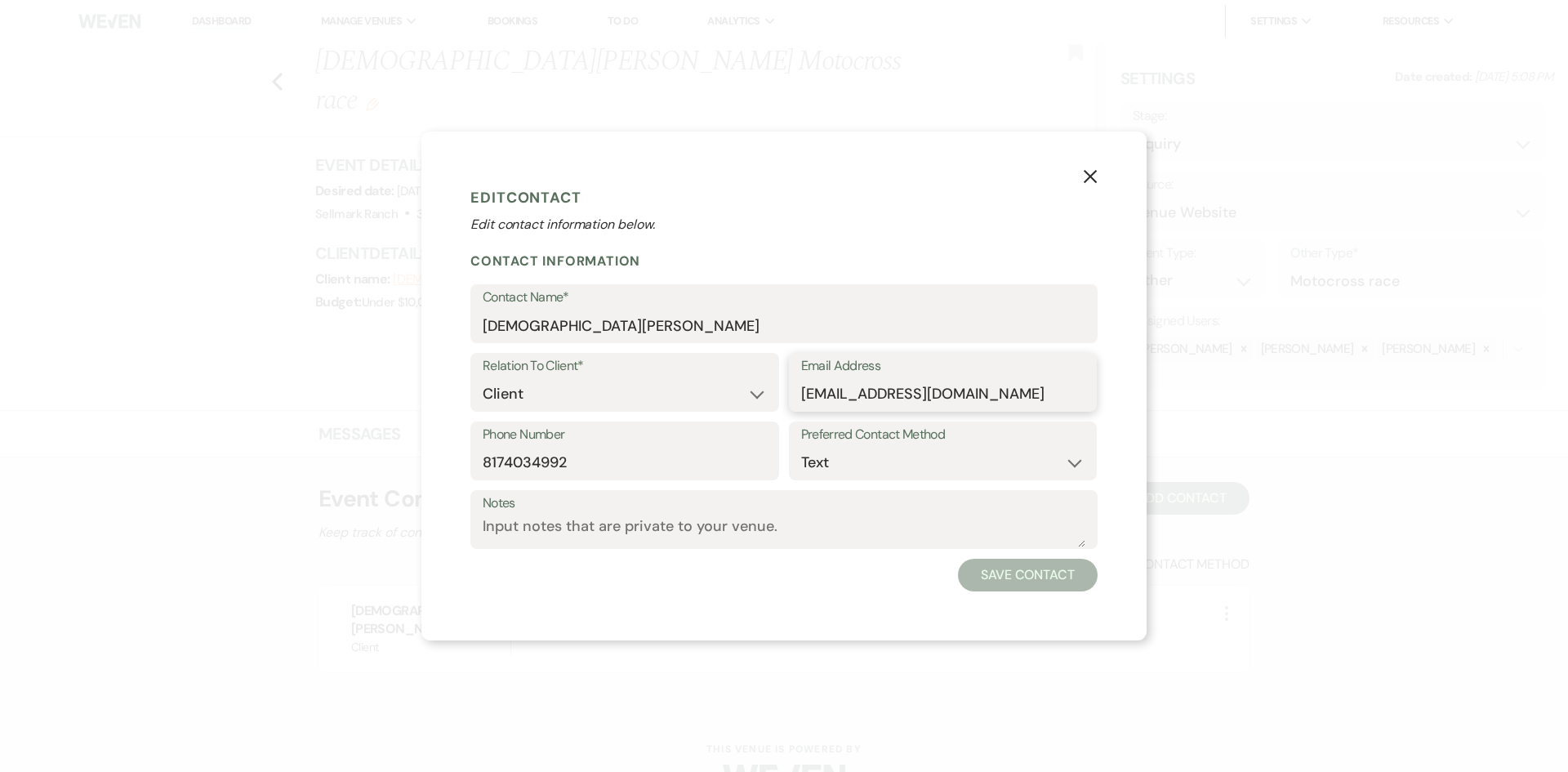 click on "Email Address [EMAIL_ADDRESS][DOMAIN_NAME]" at bounding box center (943, 382) 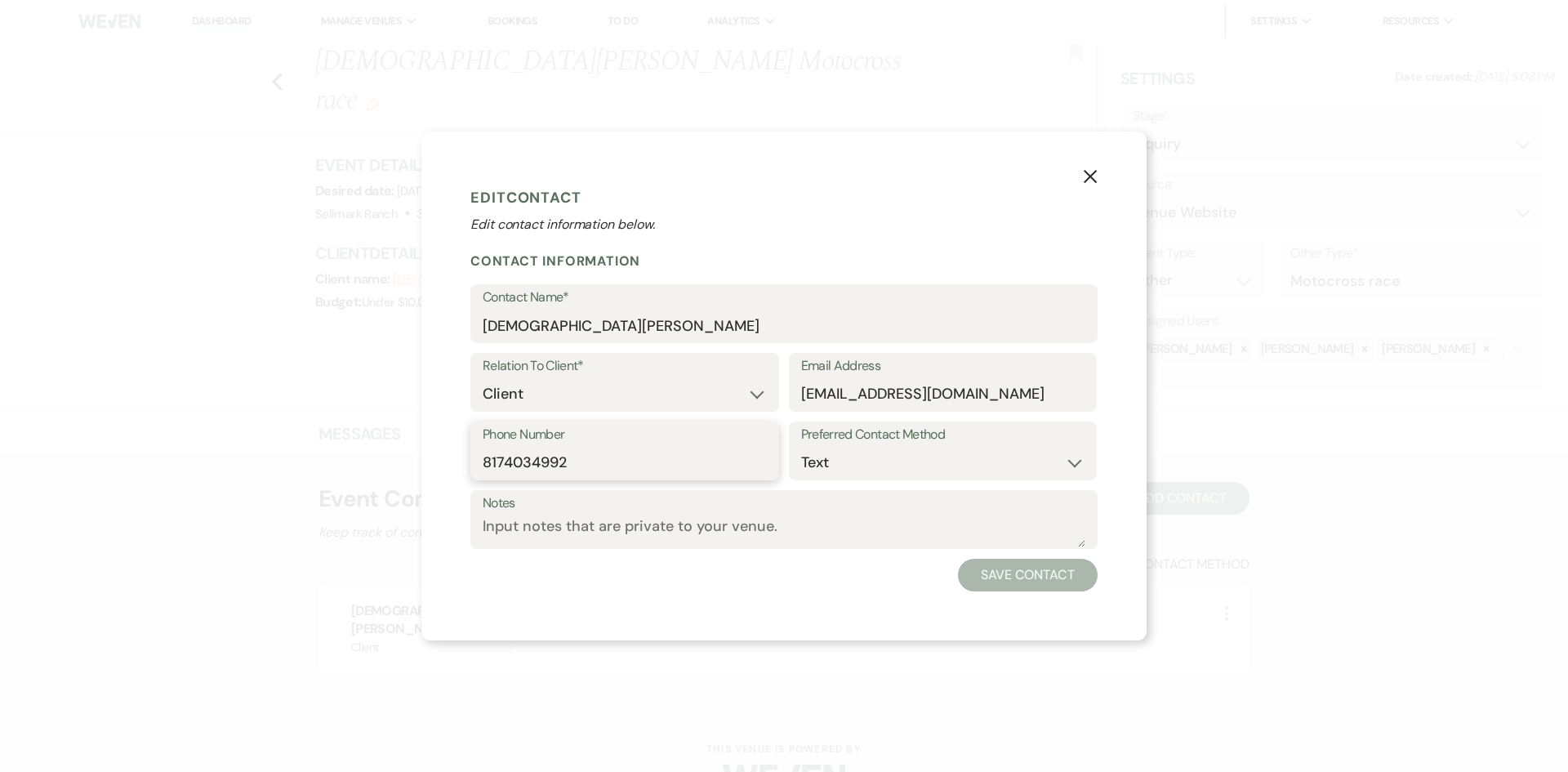 drag, startPoint x: 608, startPoint y: 462, endPoint x: 436, endPoint y: 462, distance: 172 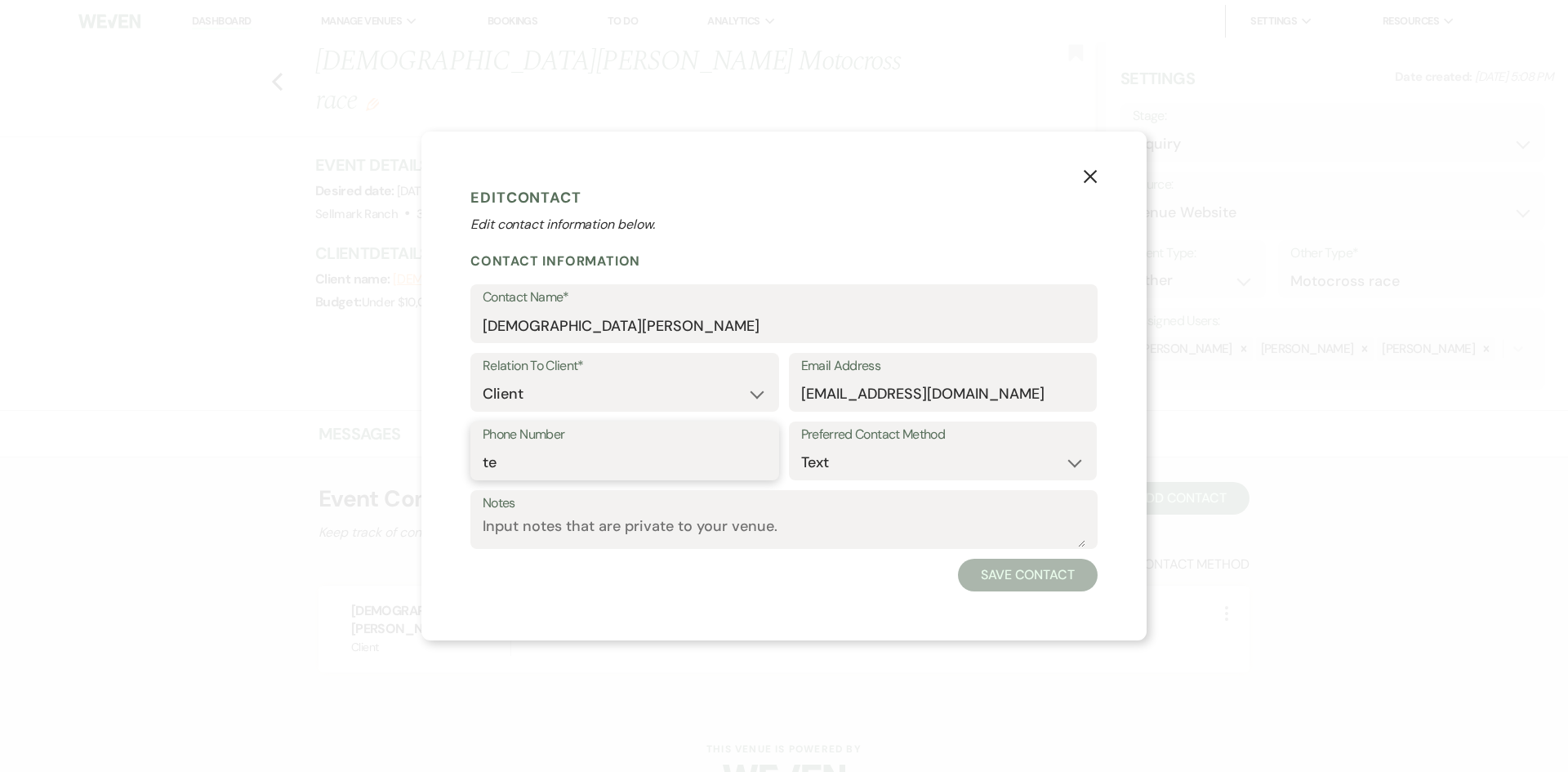 type on "t" 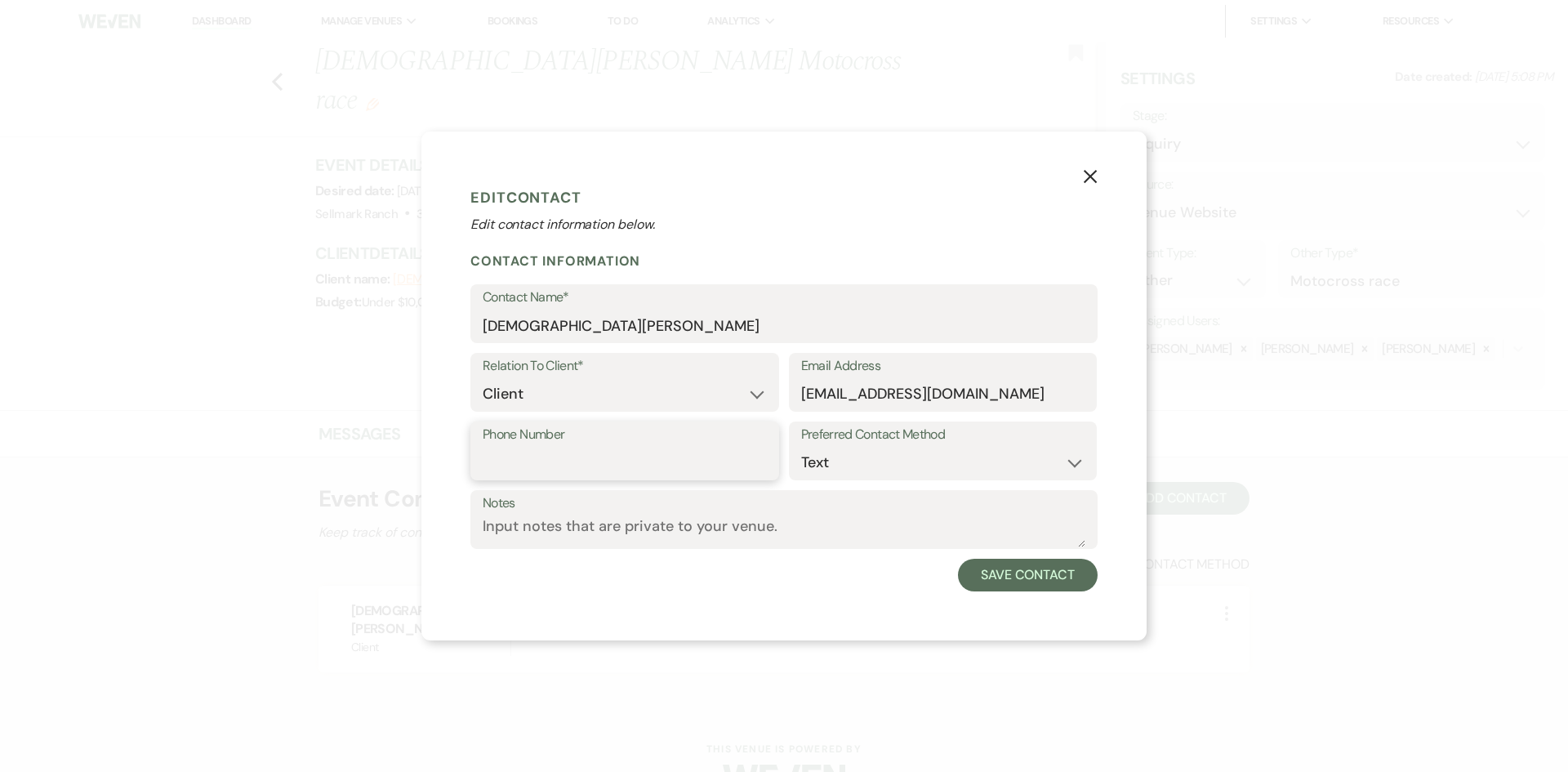 type 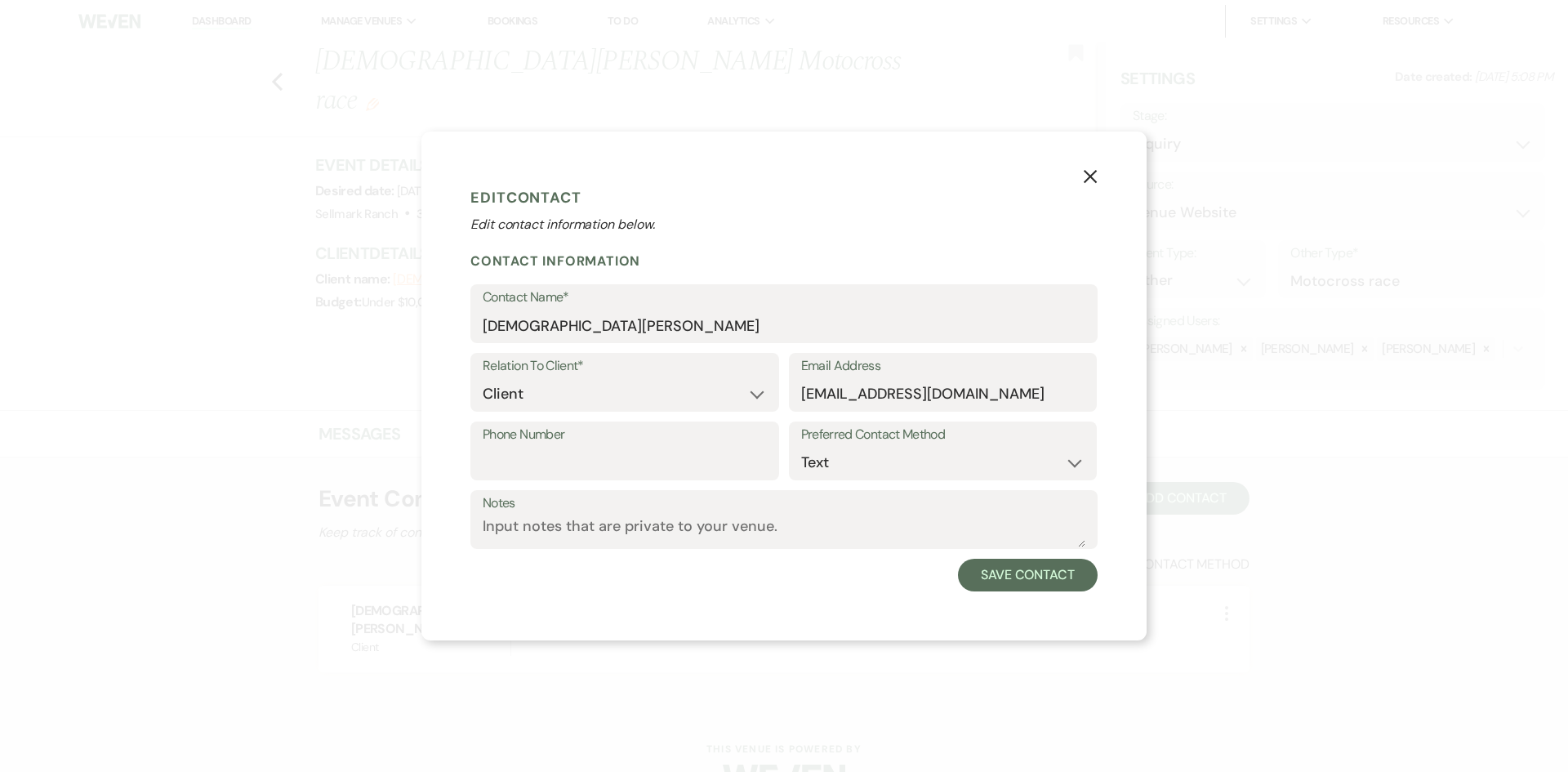 click on "X" 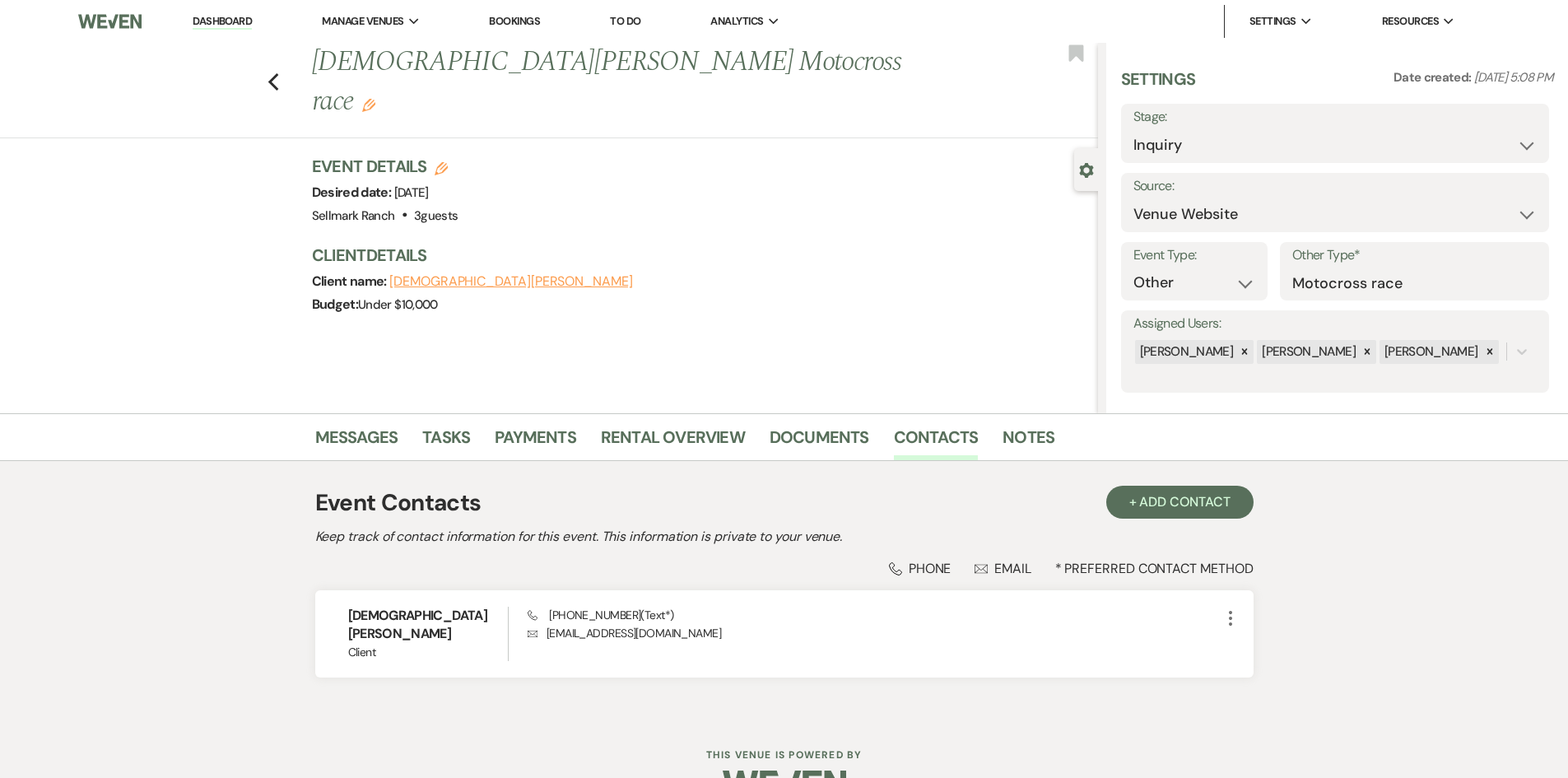 click on "[DEMOGRAPHIC_DATA][PERSON_NAME]" at bounding box center (511, 282) 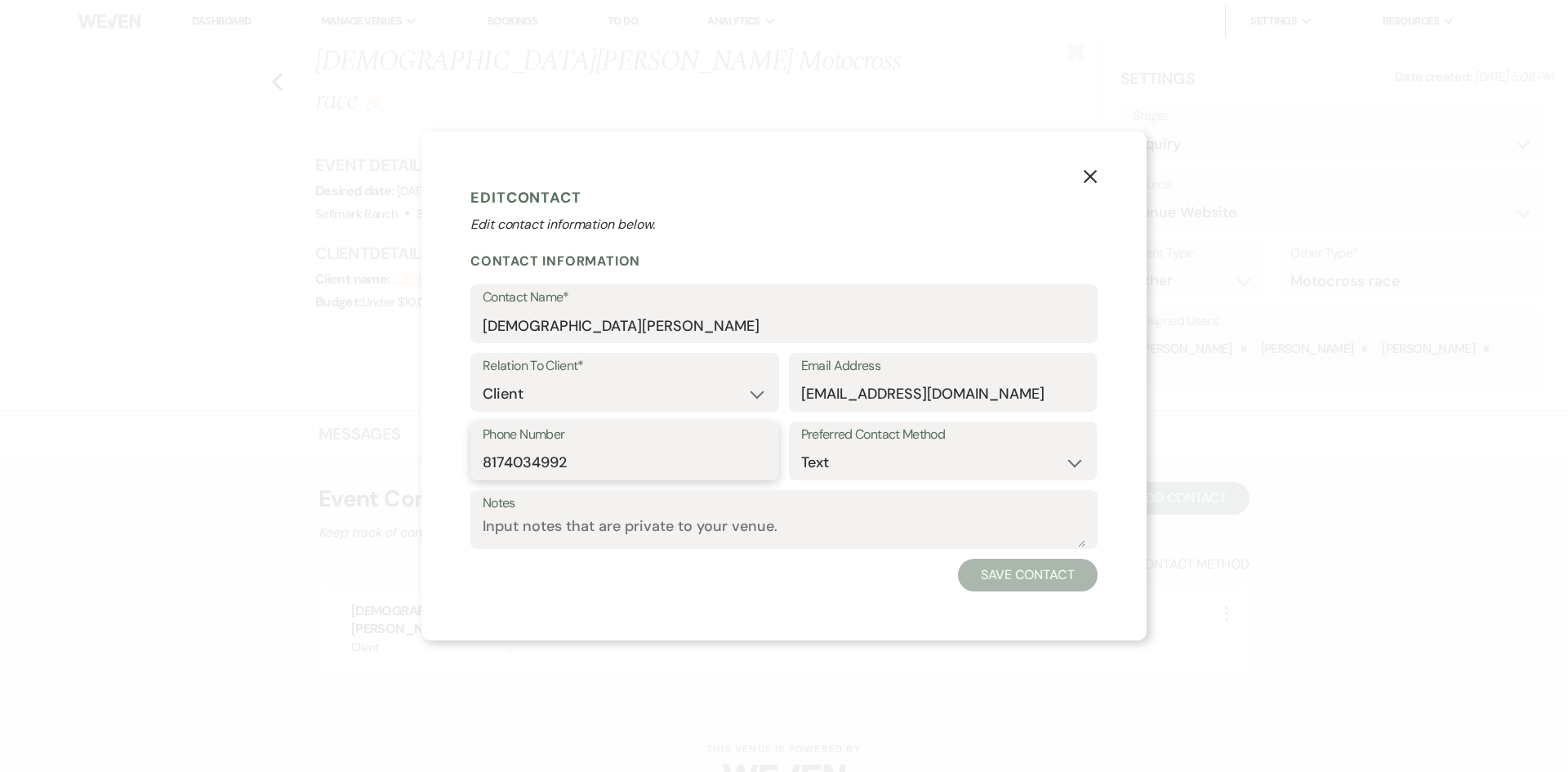 drag, startPoint x: 569, startPoint y: 464, endPoint x: 440, endPoint y: 460, distance: 129.062 